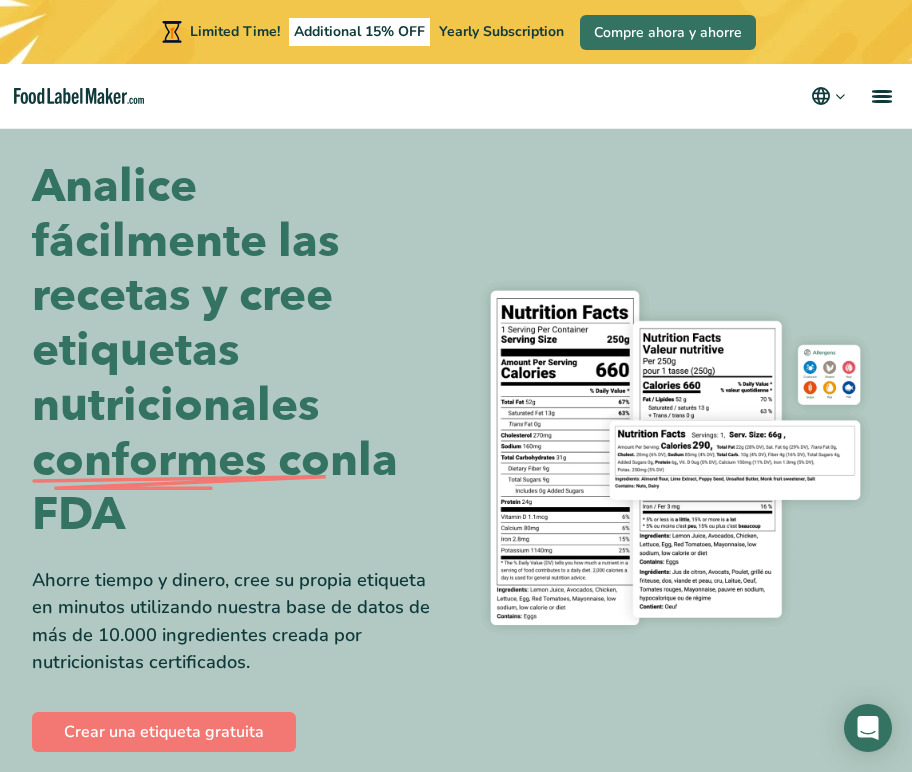 scroll, scrollTop: 541, scrollLeft: 0, axis: vertical 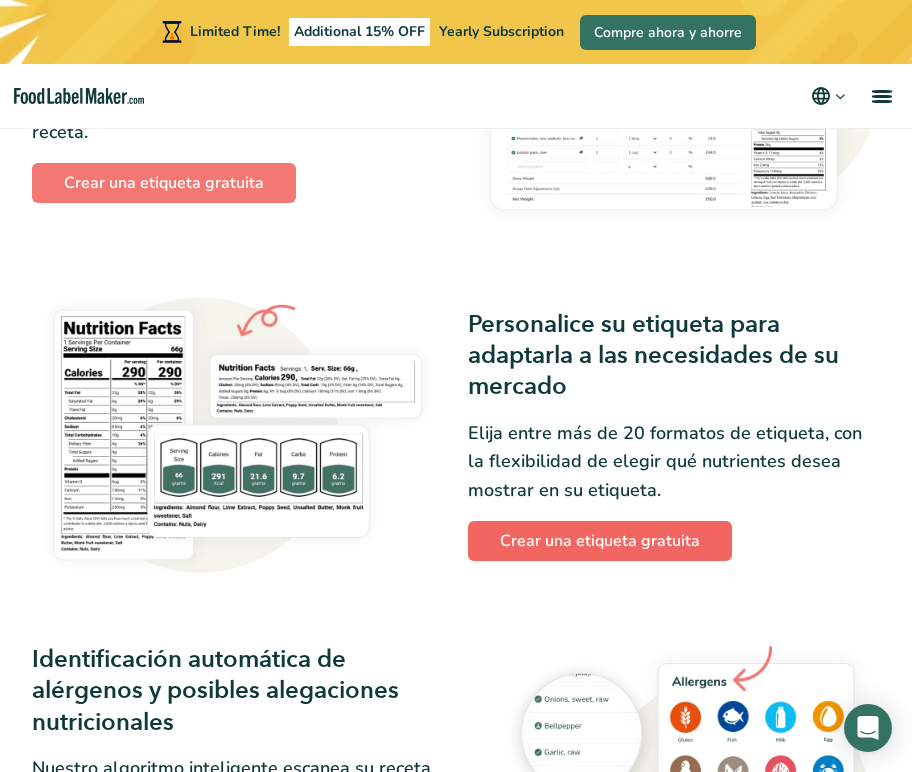 click on "Crear una etiqueta gratuita" at bounding box center (600, 541) 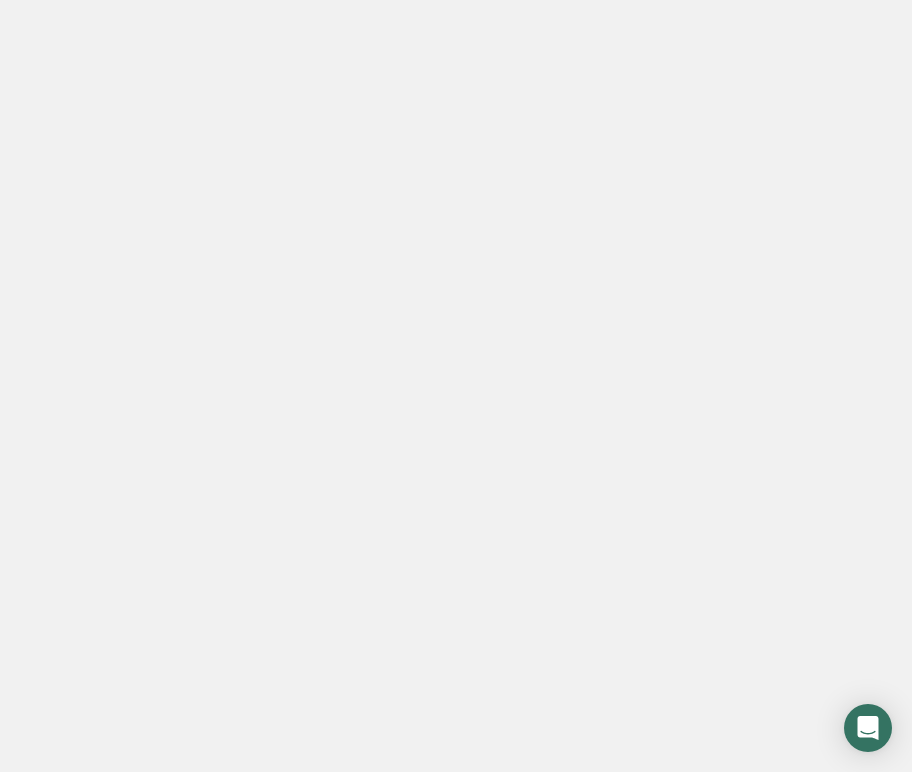 scroll, scrollTop: 0, scrollLeft: 0, axis: both 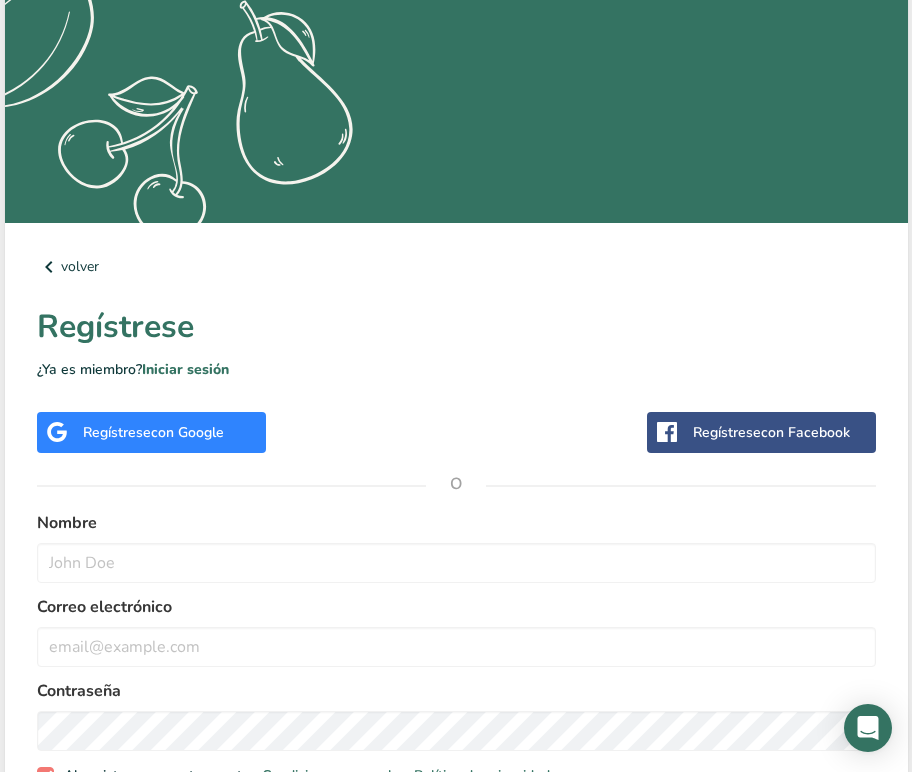 click on "Regístrese  con Google" at bounding box center [151, 432] 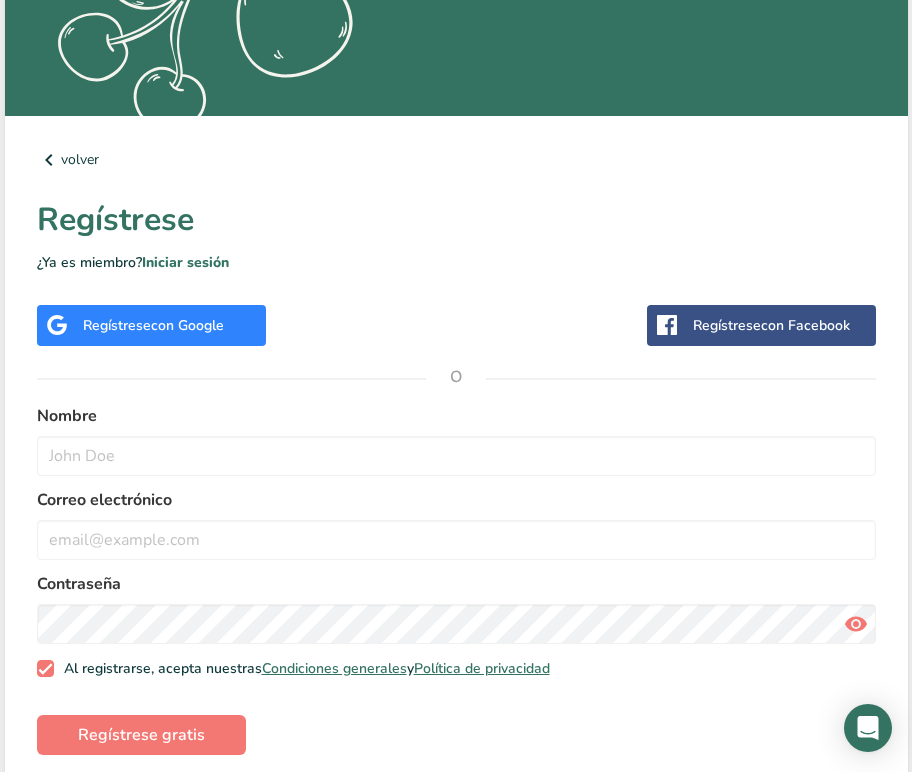 scroll, scrollTop: 466, scrollLeft: 0, axis: vertical 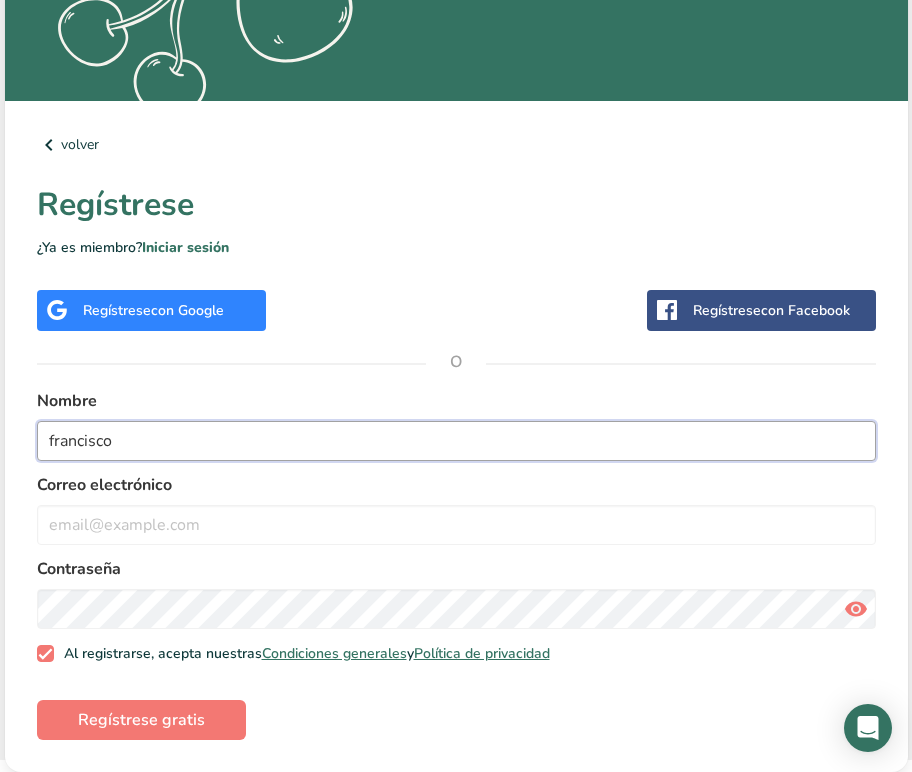 click on "francisco" at bounding box center (456, 441) 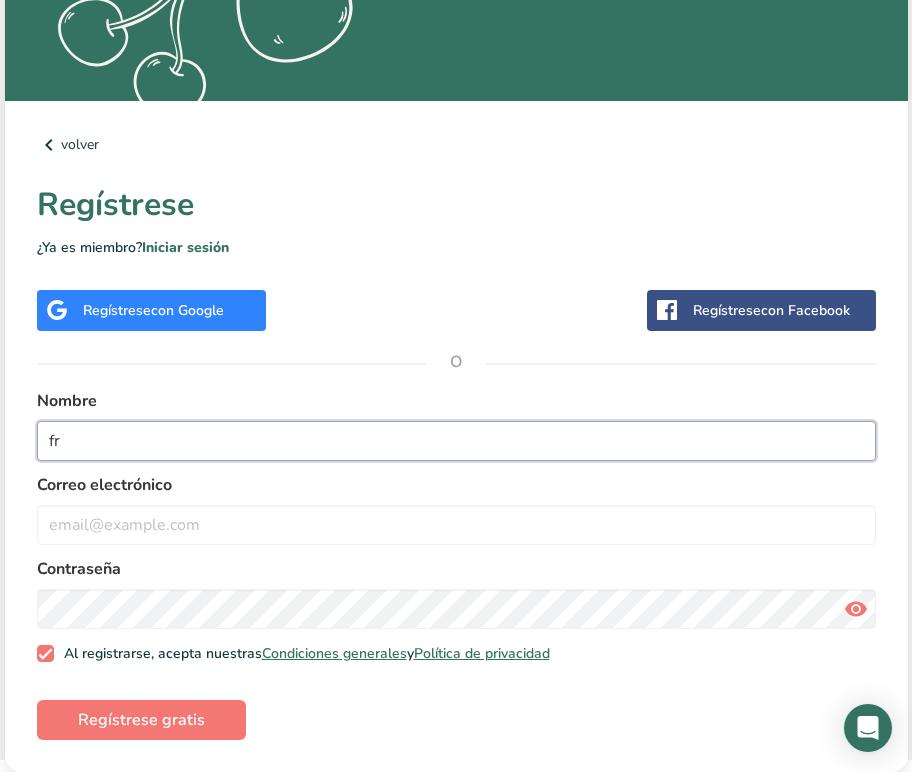 type on "f" 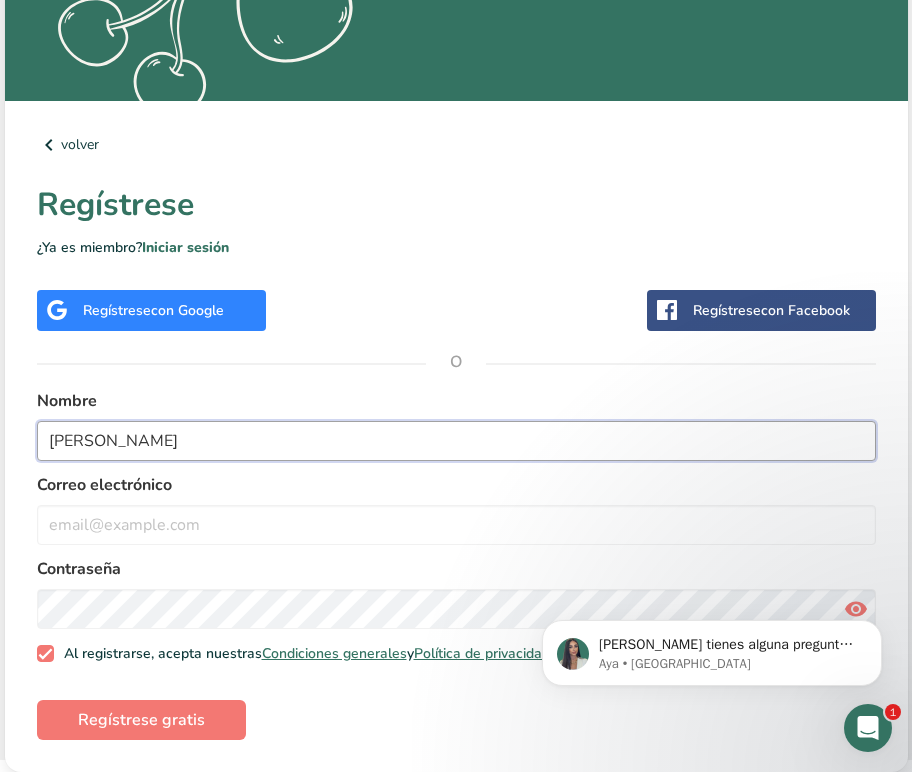 scroll, scrollTop: 0, scrollLeft: 0, axis: both 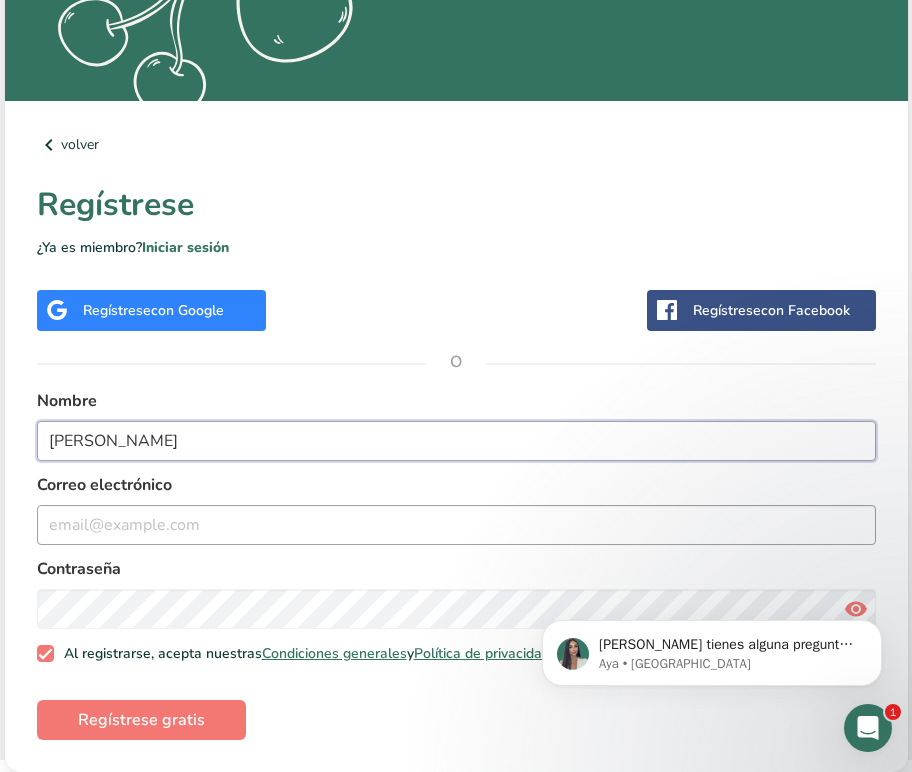 type on "Francisco Rodriguez" 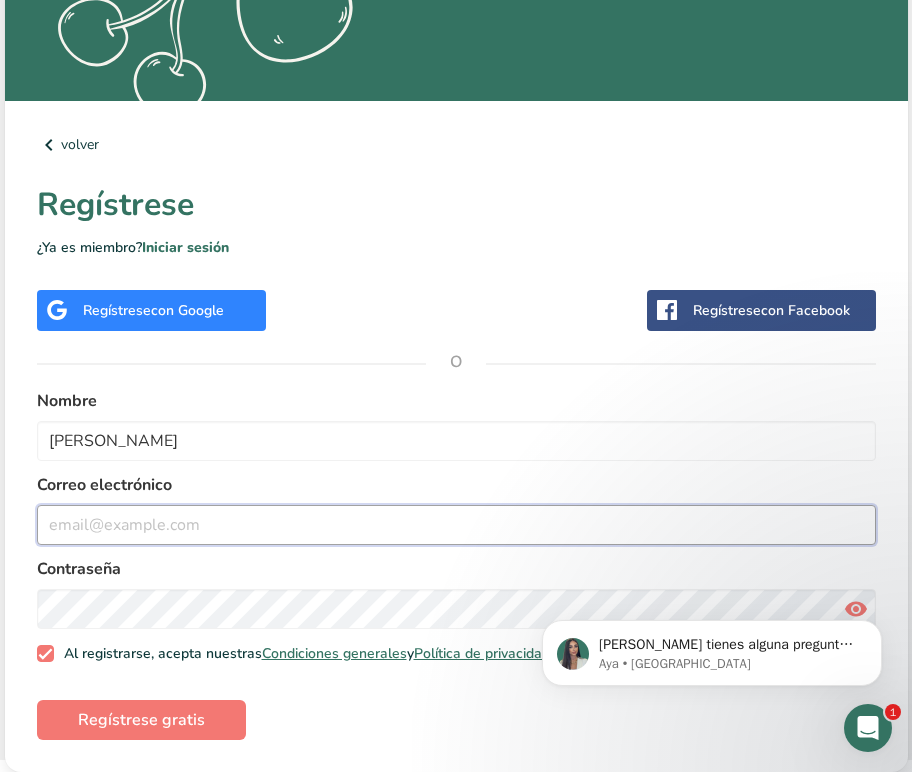 click at bounding box center [456, 525] 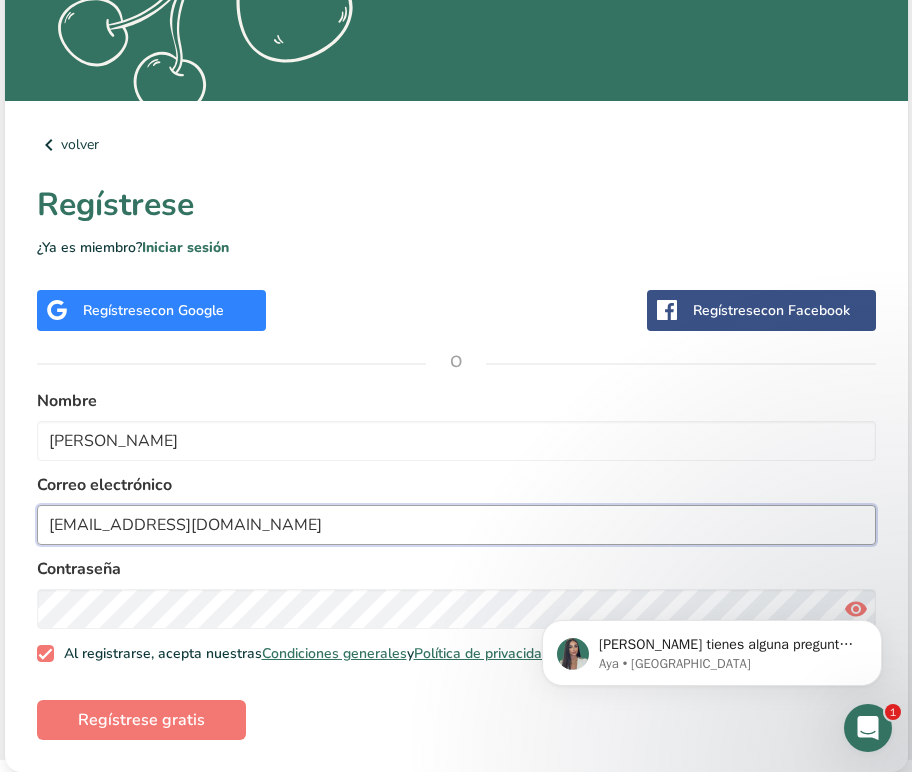 type on "gestion@cachipop.com" 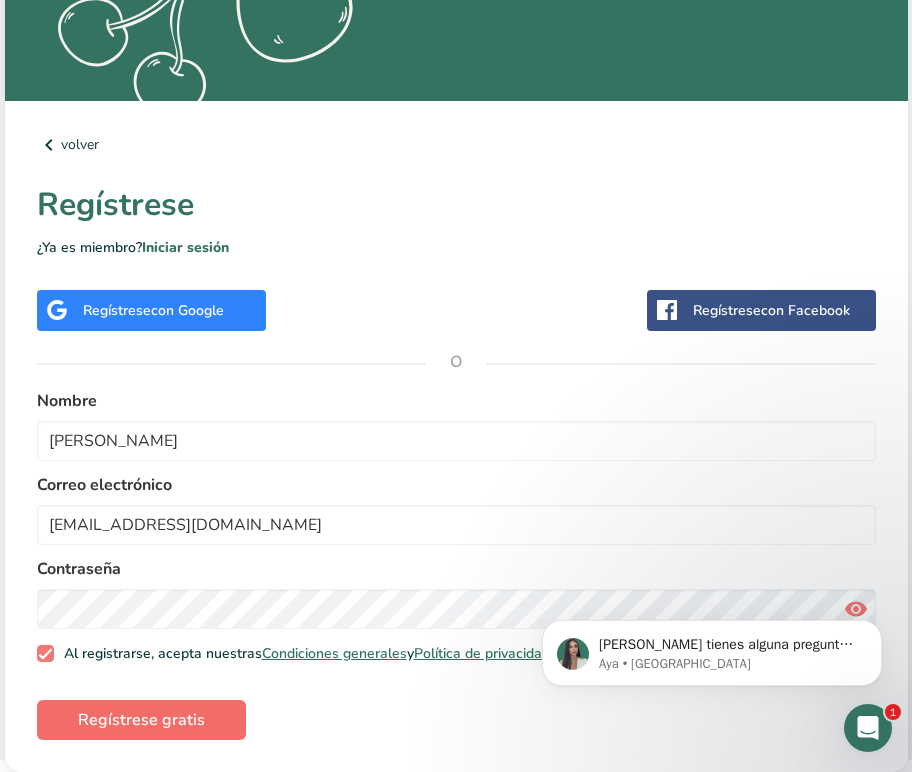 click on "Regístrese gratis" at bounding box center (141, 720) 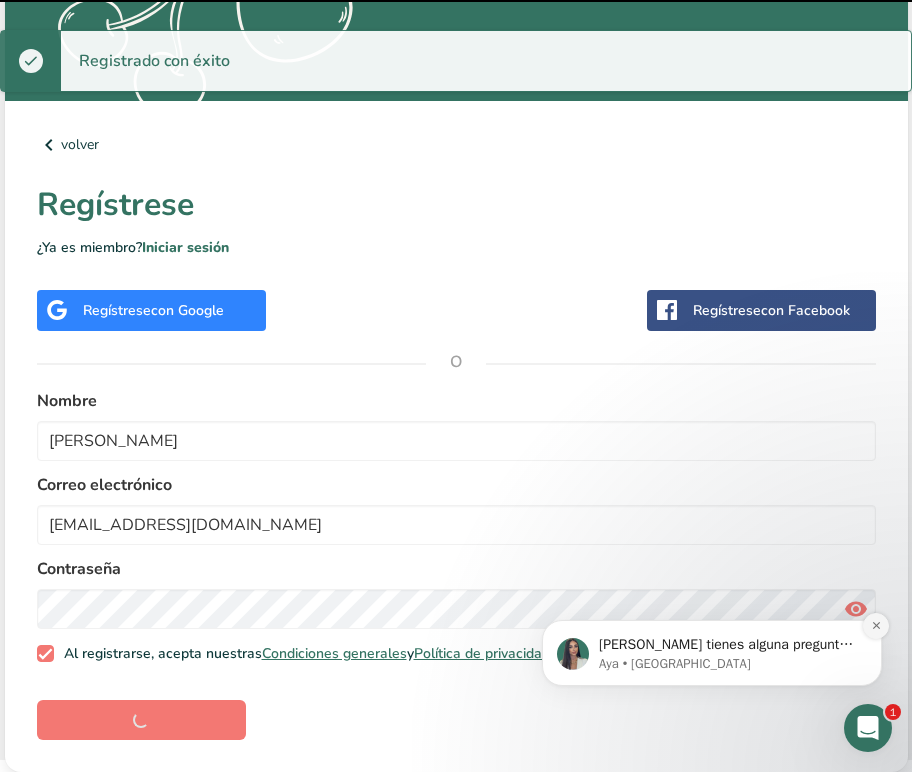 click 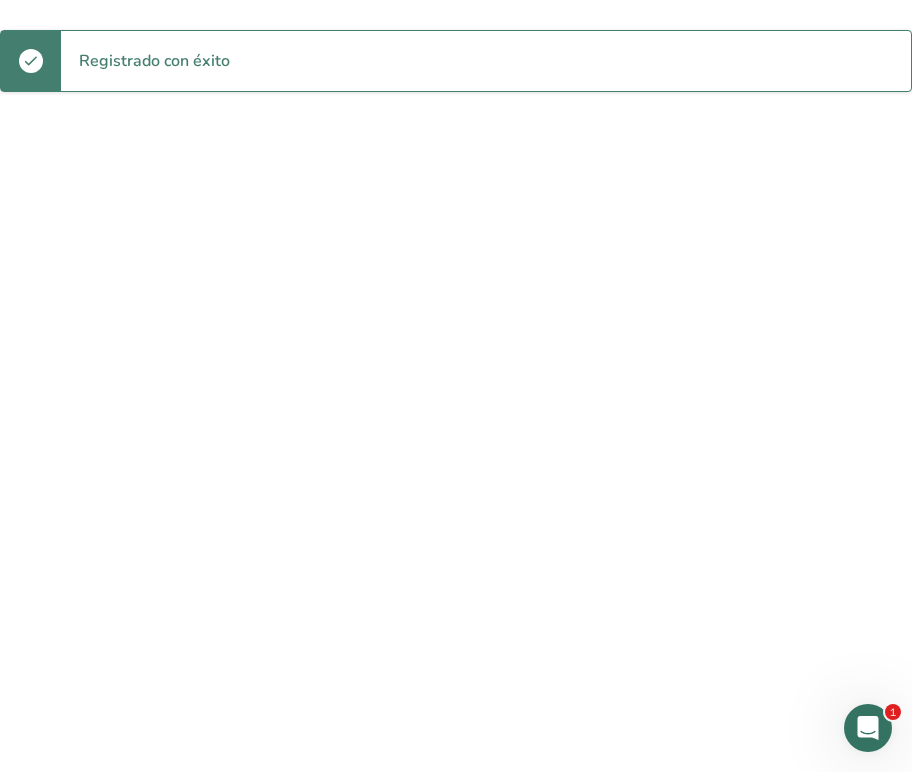 scroll, scrollTop: 0, scrollLeft: 0, axis: both 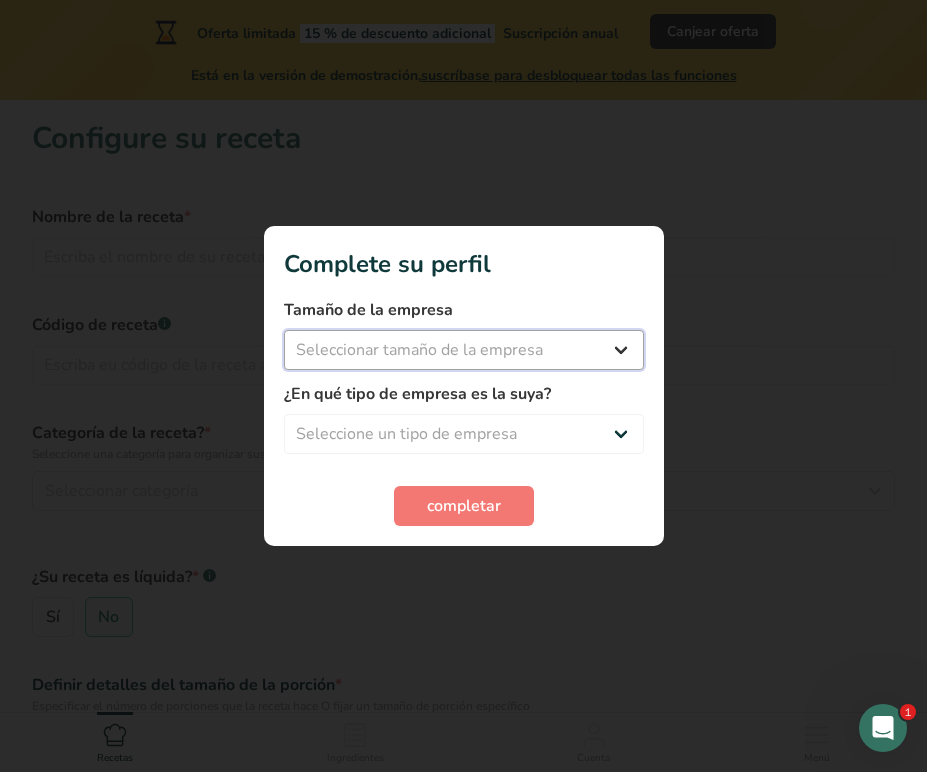 select on "1" 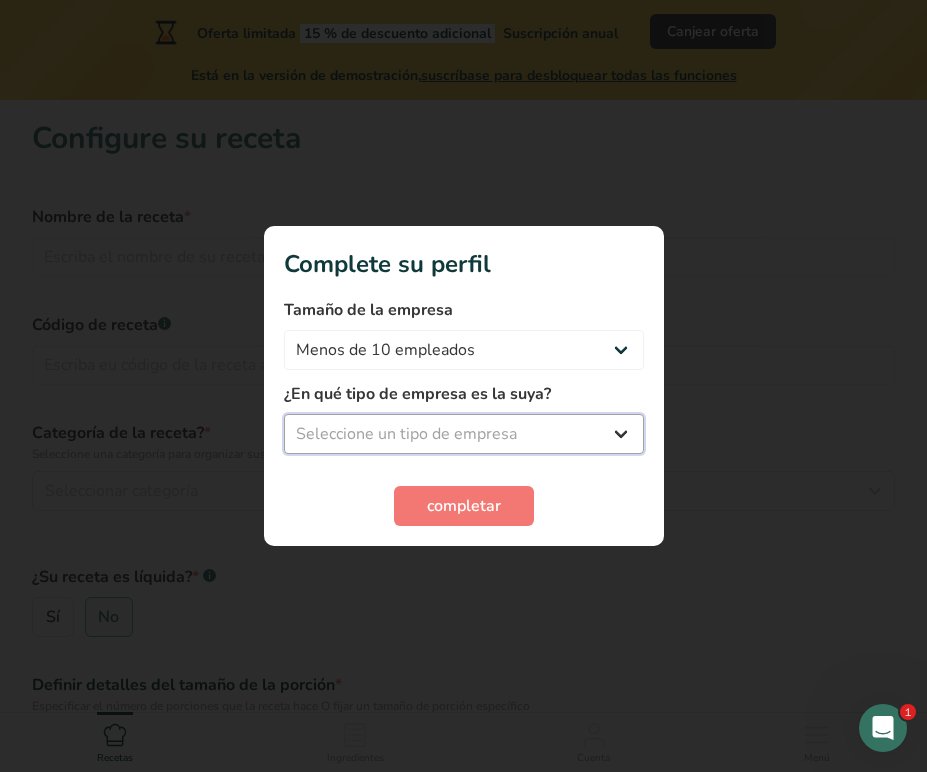 select on "1" 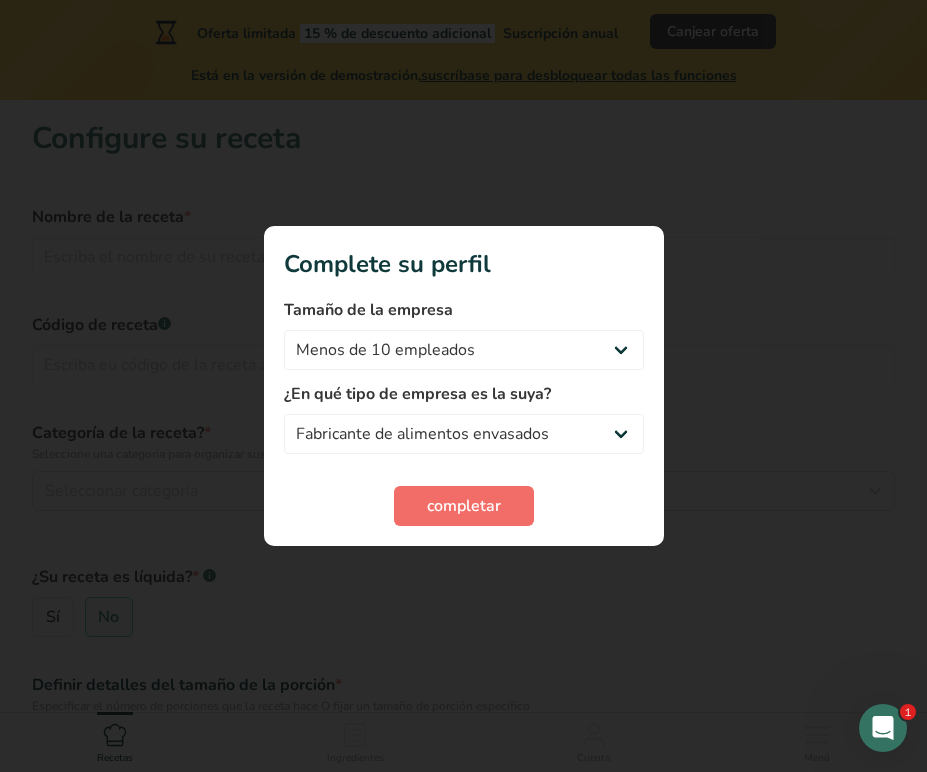 click on "completar" at bounding box center [464, 506] 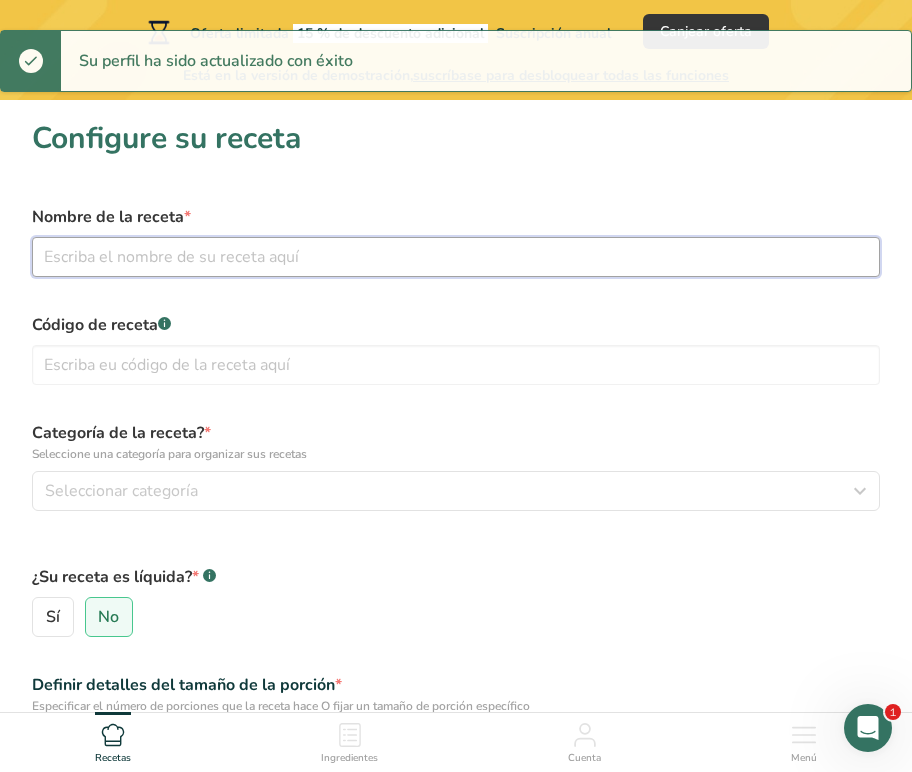 click at bounding box center [456, 257] 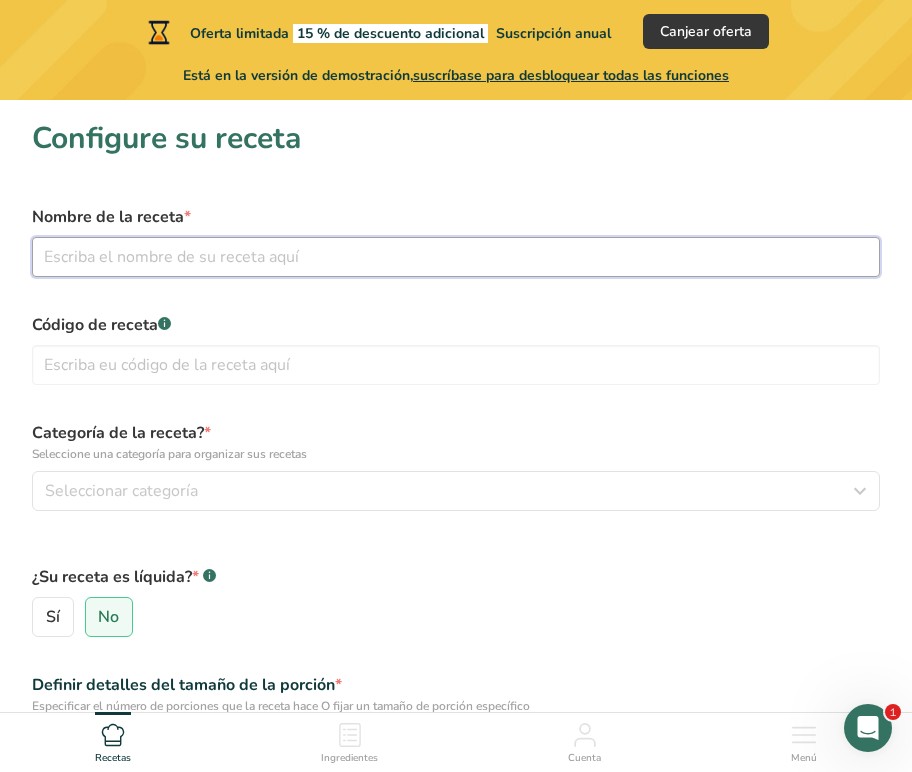scroll, scrollTop: 4, scrollLeft: 0, axis: vertical 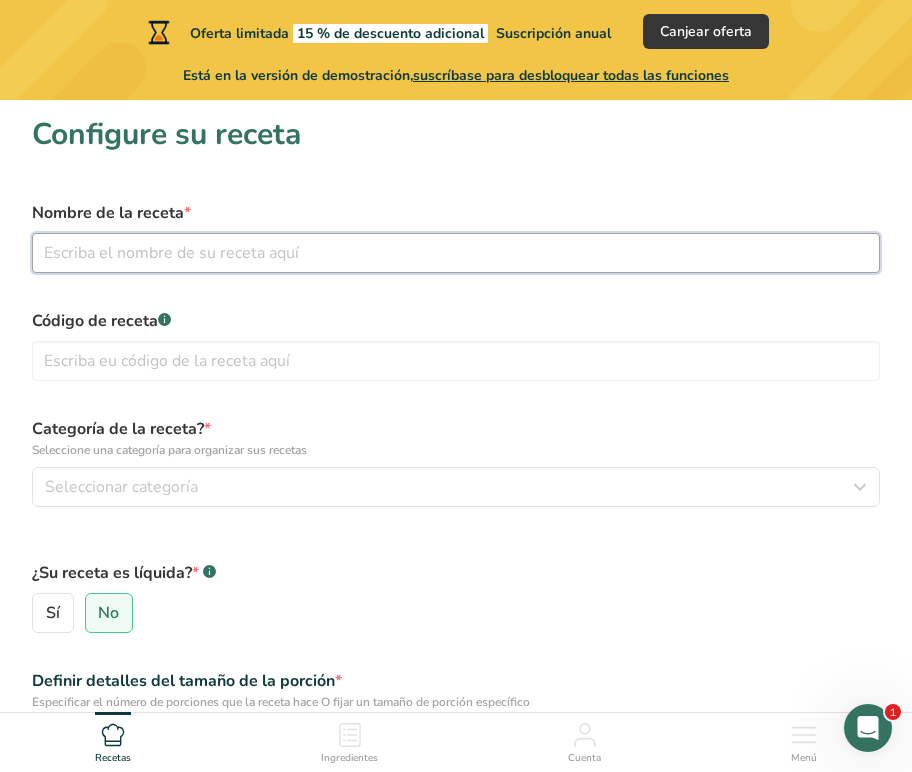 type on "t" 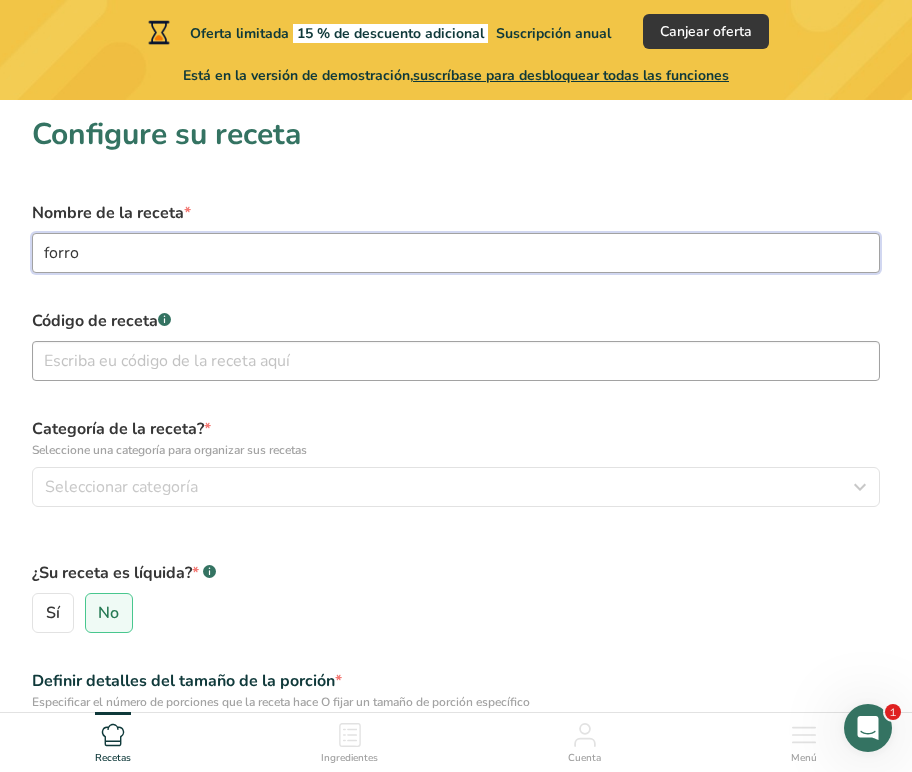 type on "forro" 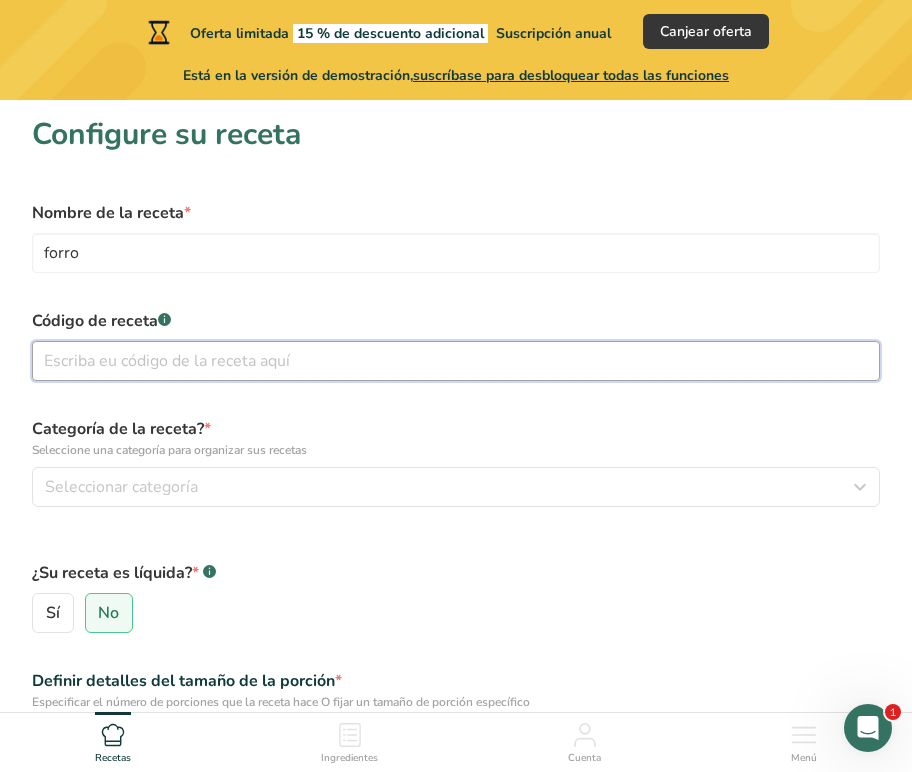 click at bounding box center [456, 361] 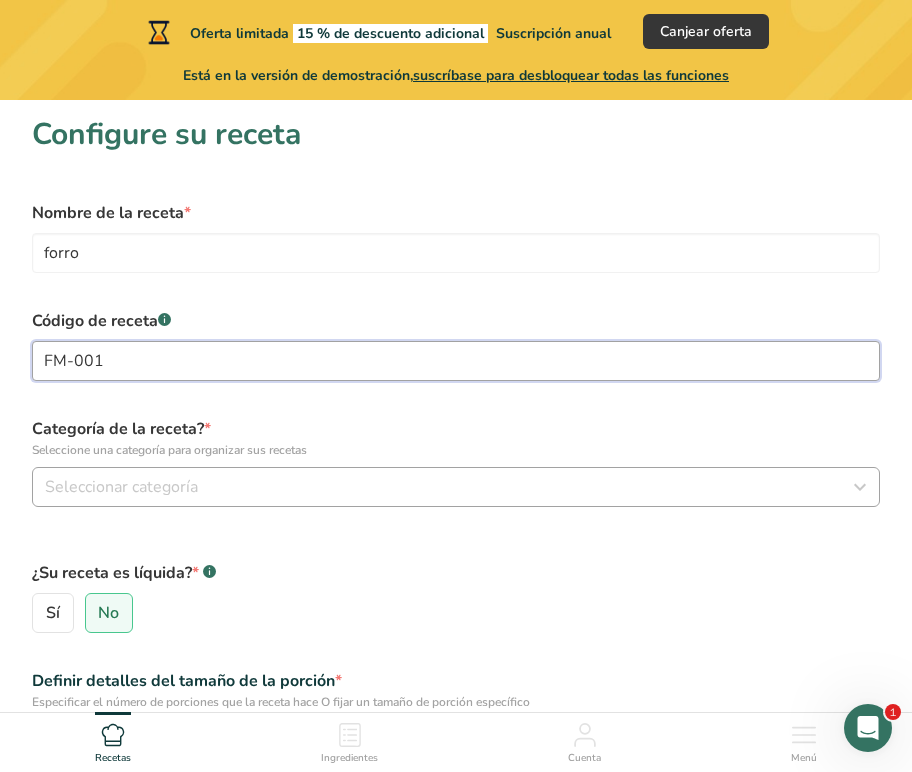 type on "FM-001" 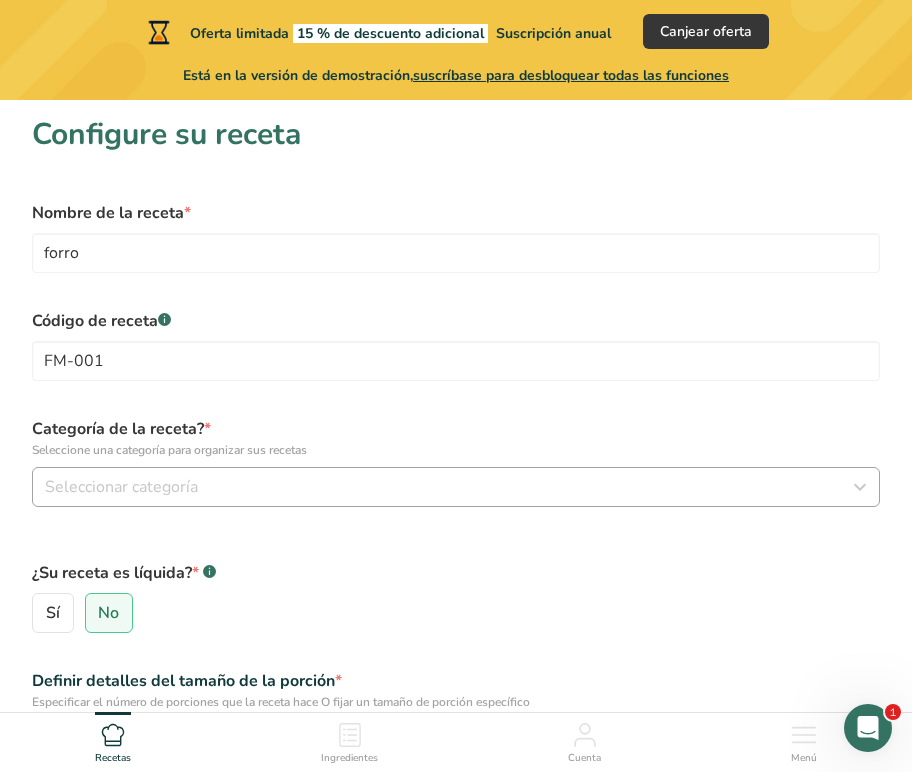 click on "Seleccionar categoría" at bounding box center (456, 487) 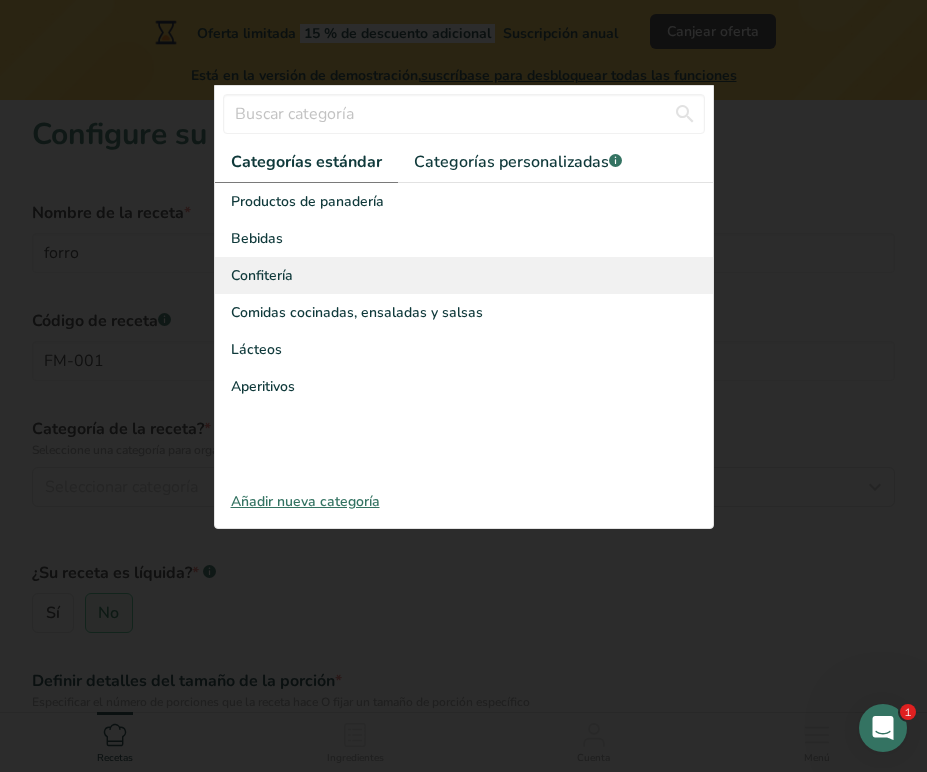 click on "Confitería" at bounding box center (464, 275) 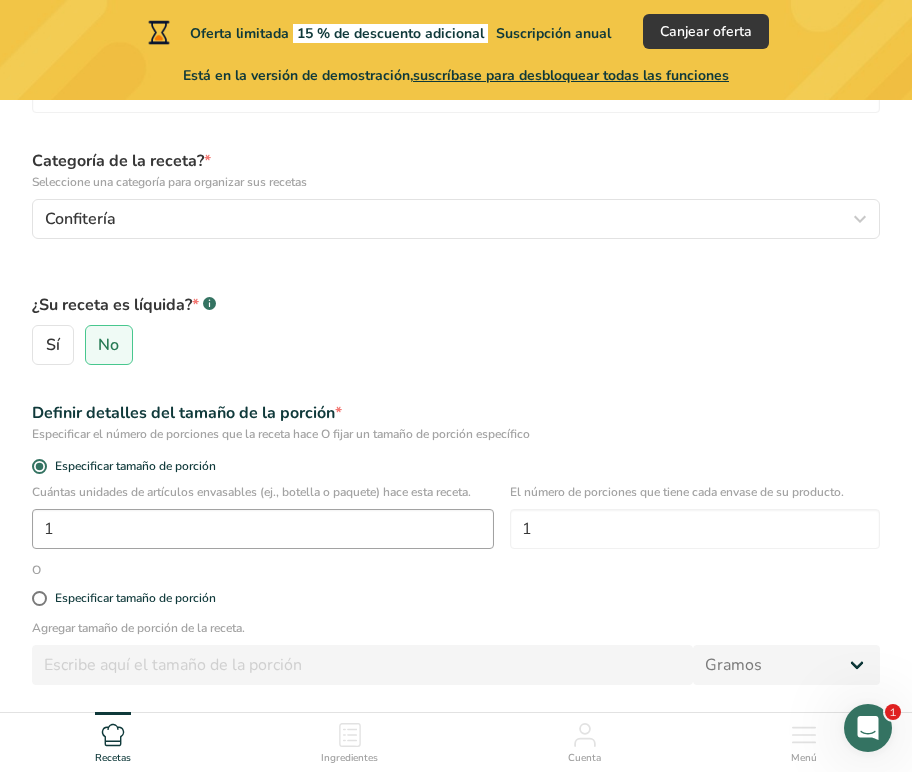 scroll, scrollTop: 276, scrollLeft: 0, axis: vertical 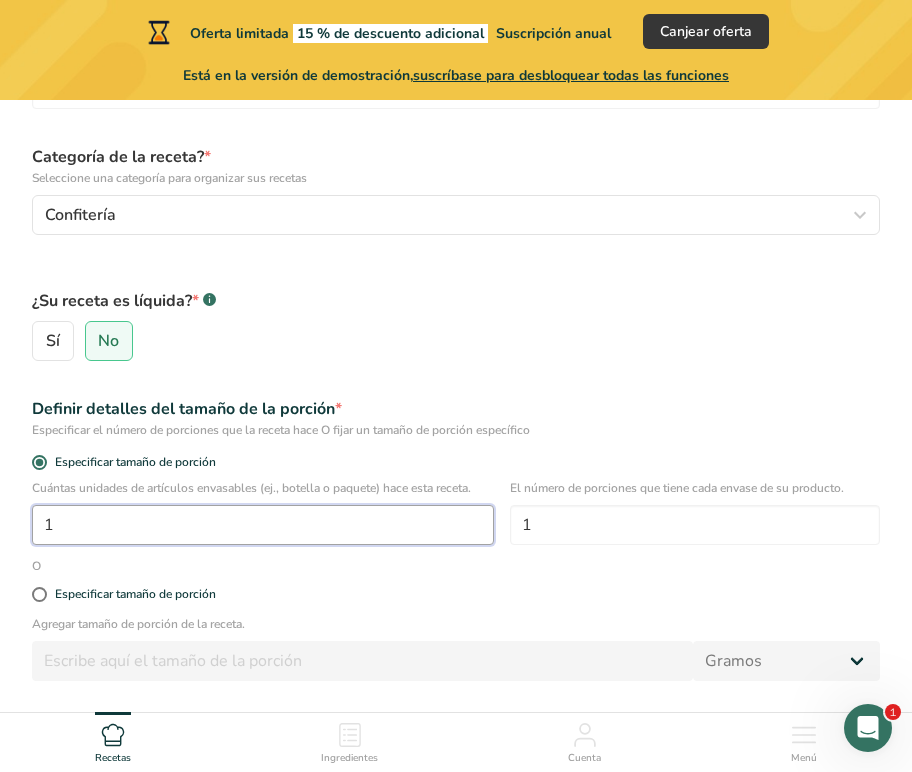 click on "1" at bounding box center (263, 525) 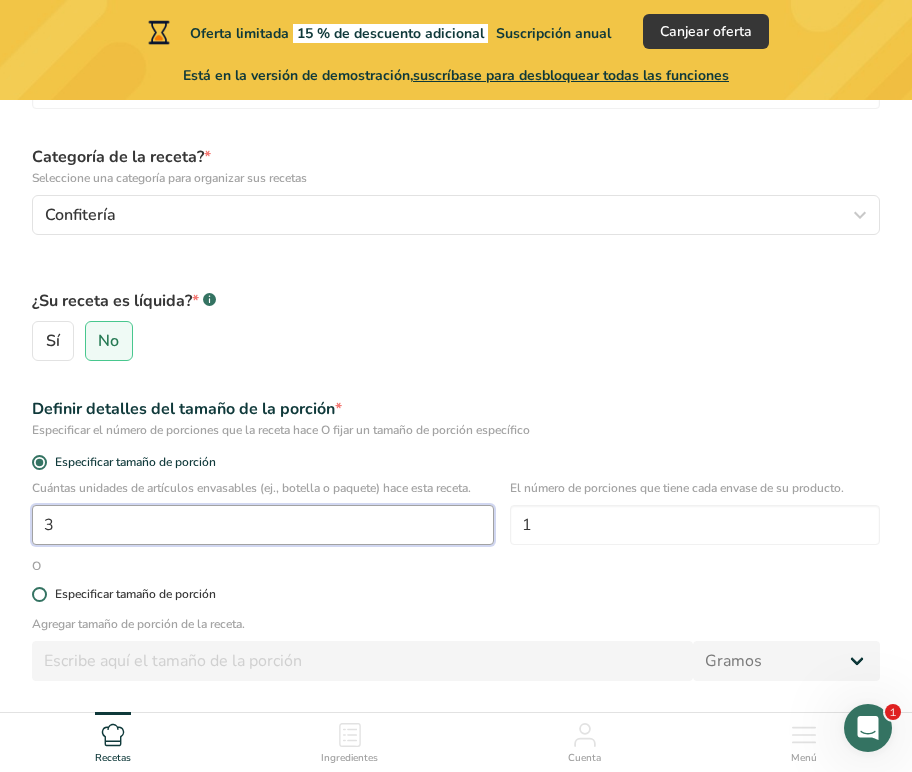 type on "3" 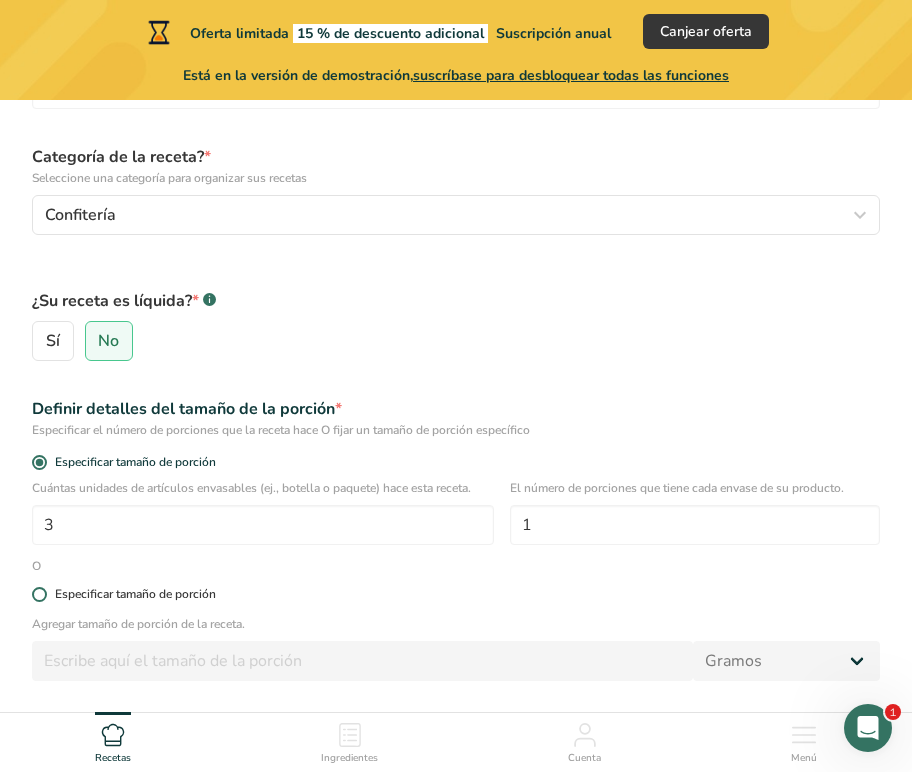 click on "Especificar tamaño de porción" at bounding box center [456, 594] 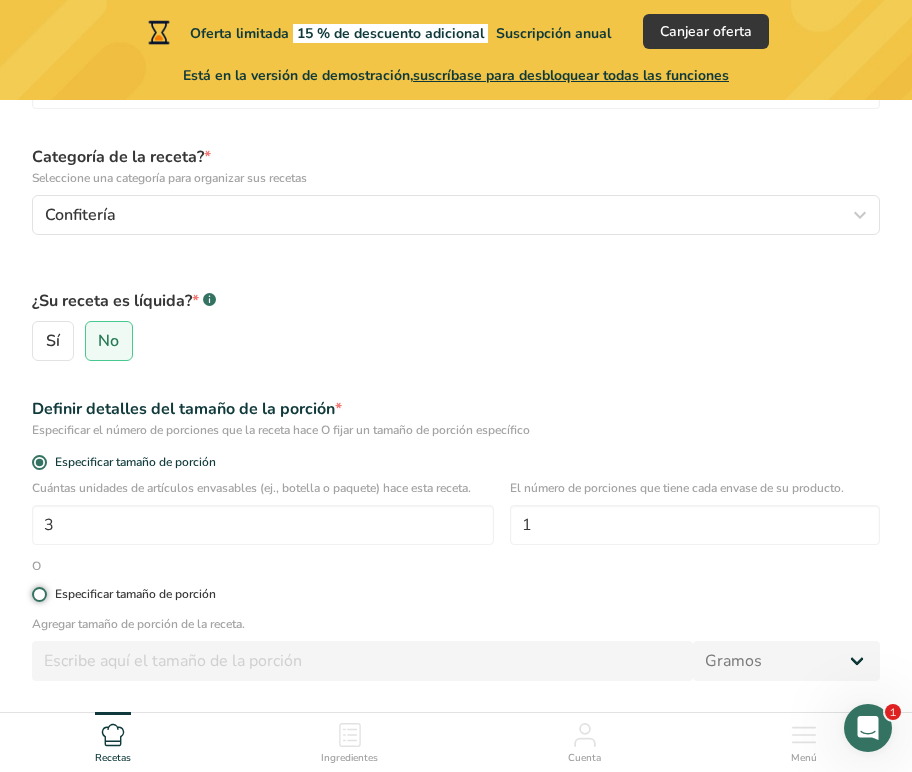 click on "Especificar tamaño de porción" at bounding box center (38, 594) 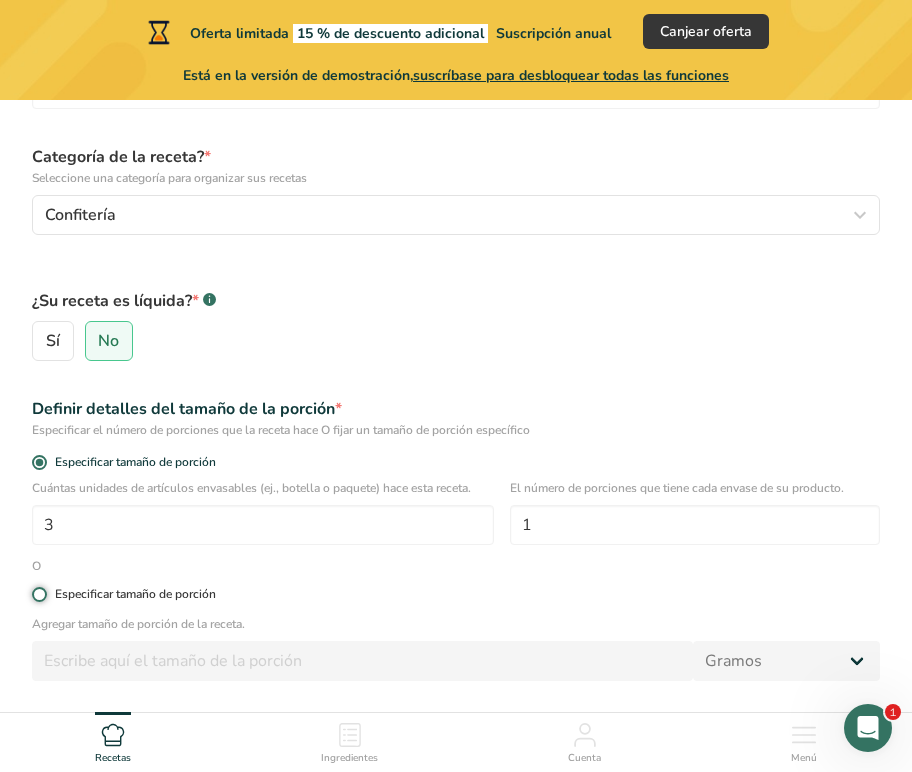 radio on "true" 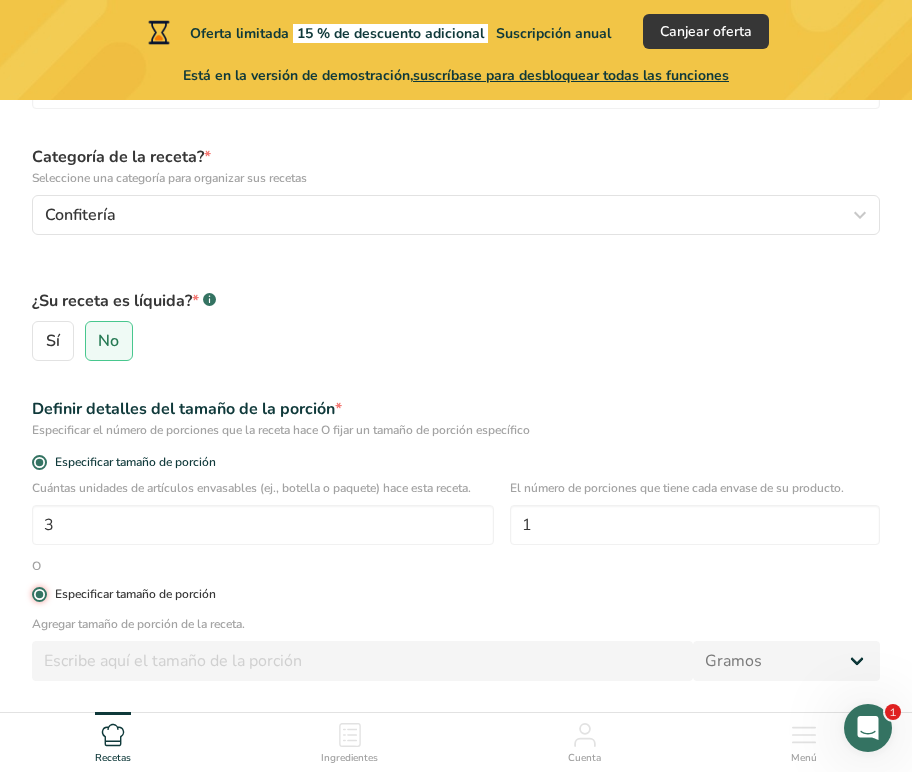 radio on "false" 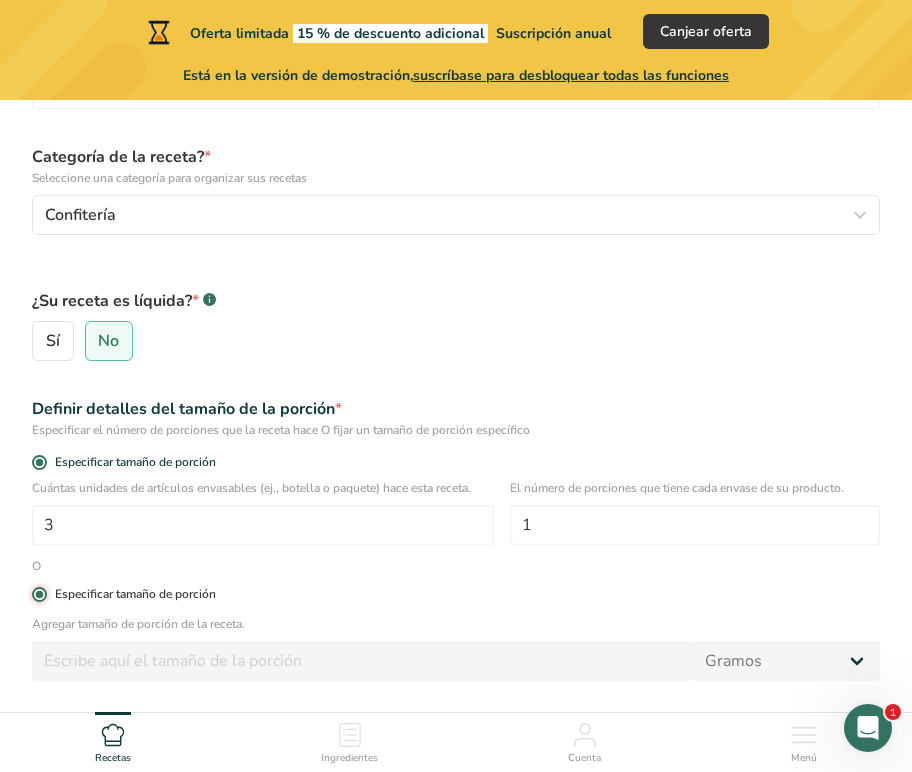type 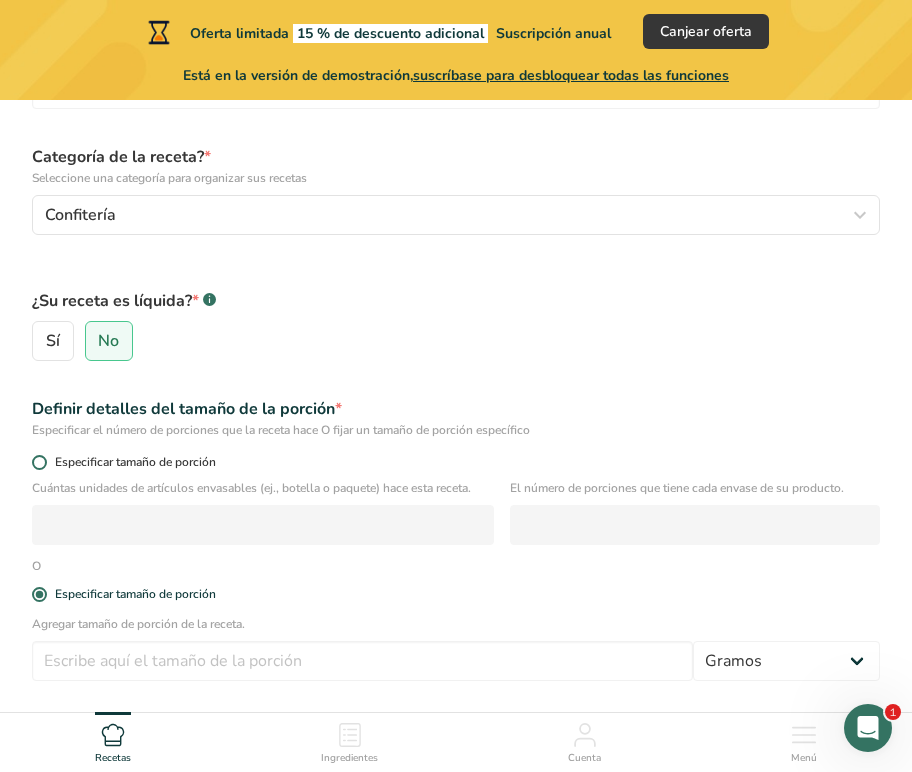 click at bounding box center (39, 462) 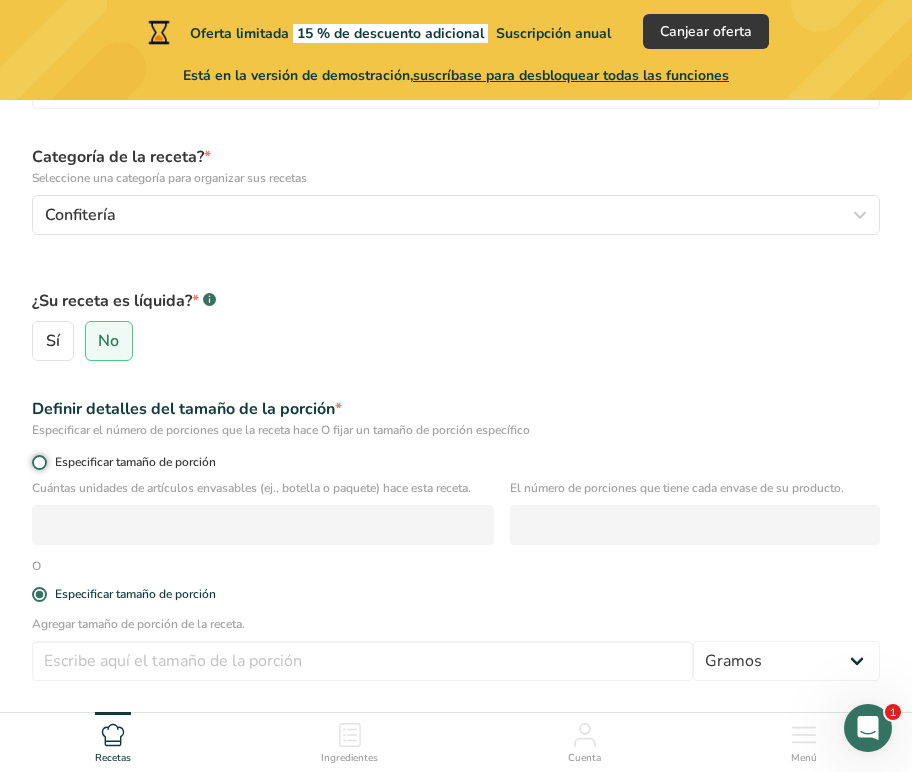click on "Especificar tamaño de porción" at bounding box center (38, 462) 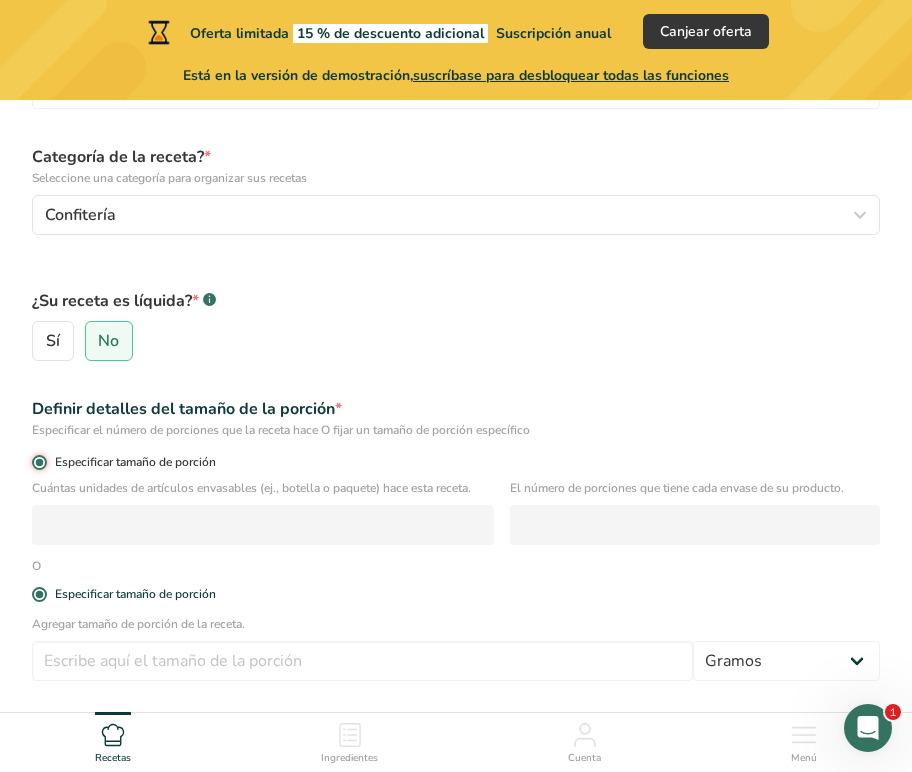radio on "false" 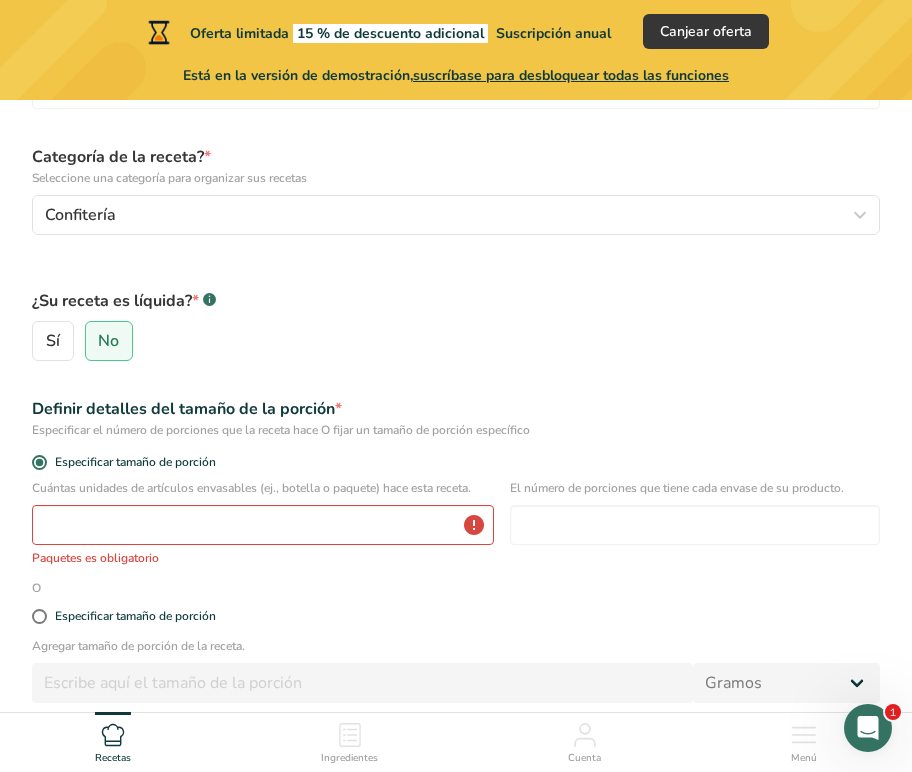 click on "Cuántas unidades de artículos envasables (ej., botella o paquete) hace esta receta.
Paquetes es obligatorio" at bounding box center (263, 523) 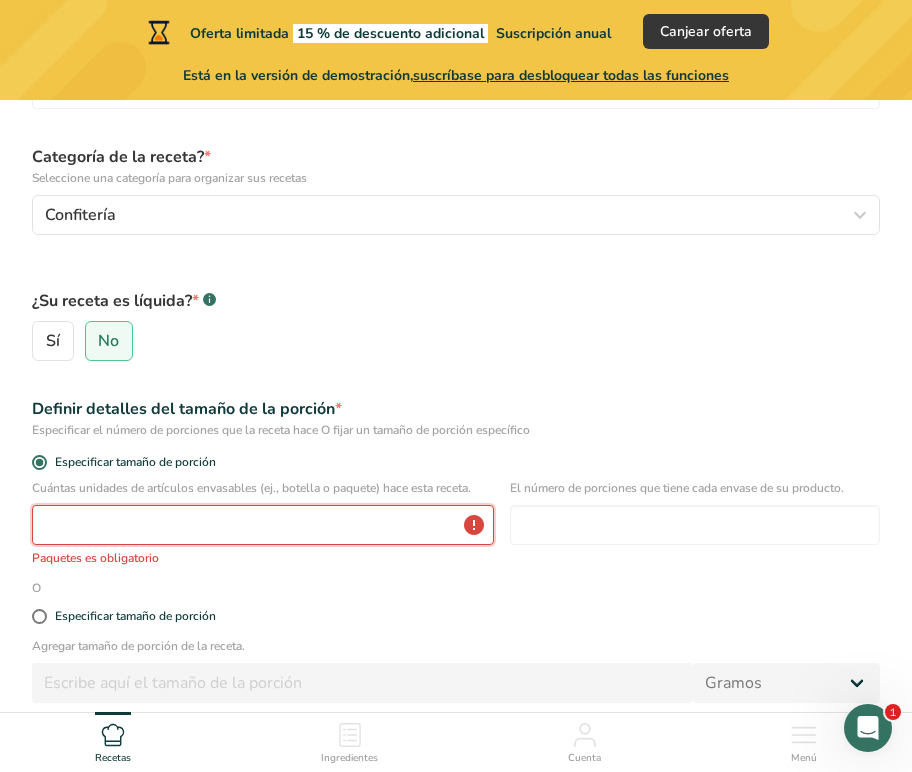 click at bounding box center (263, 525) 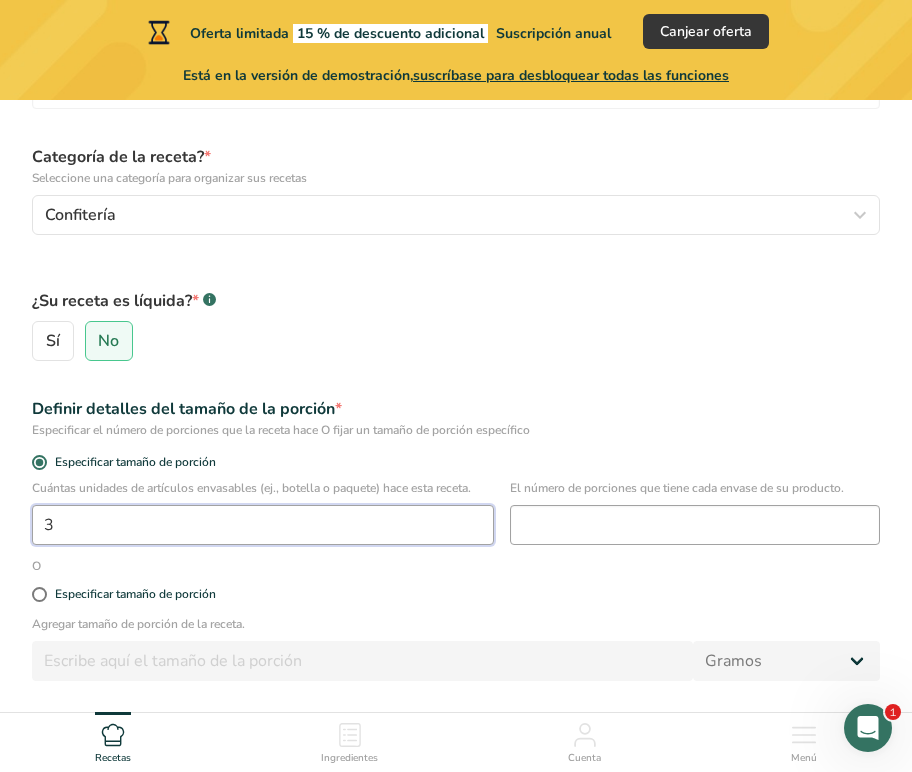 type on "3" 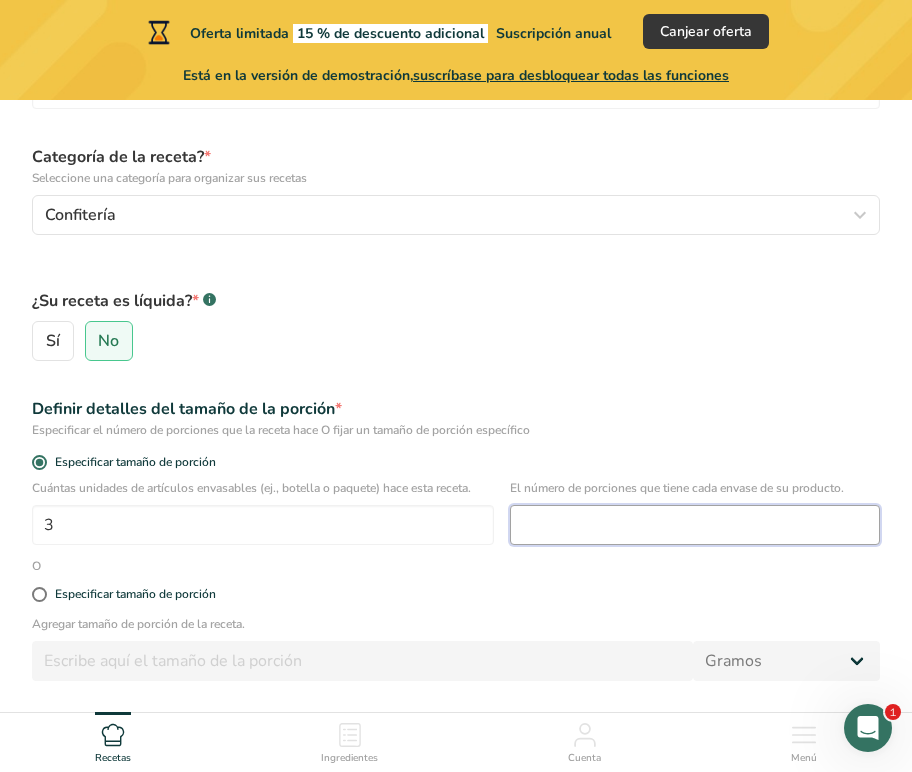 click at bounding box center [695, 525] 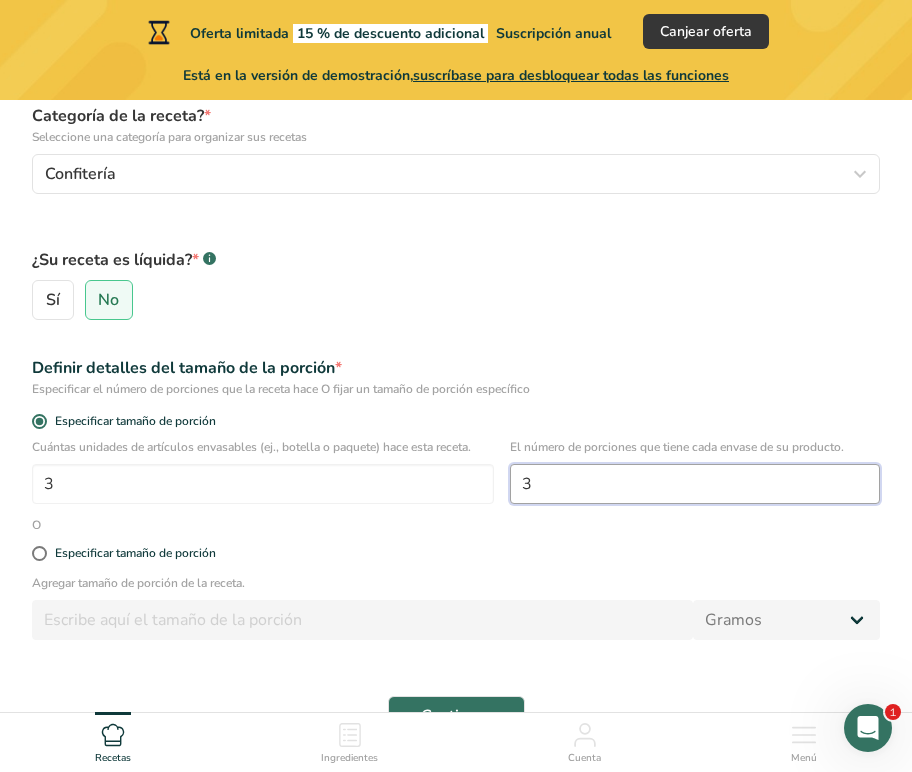 scroll, scrollTop: 400, scrollLeft: 0, axis: vertical 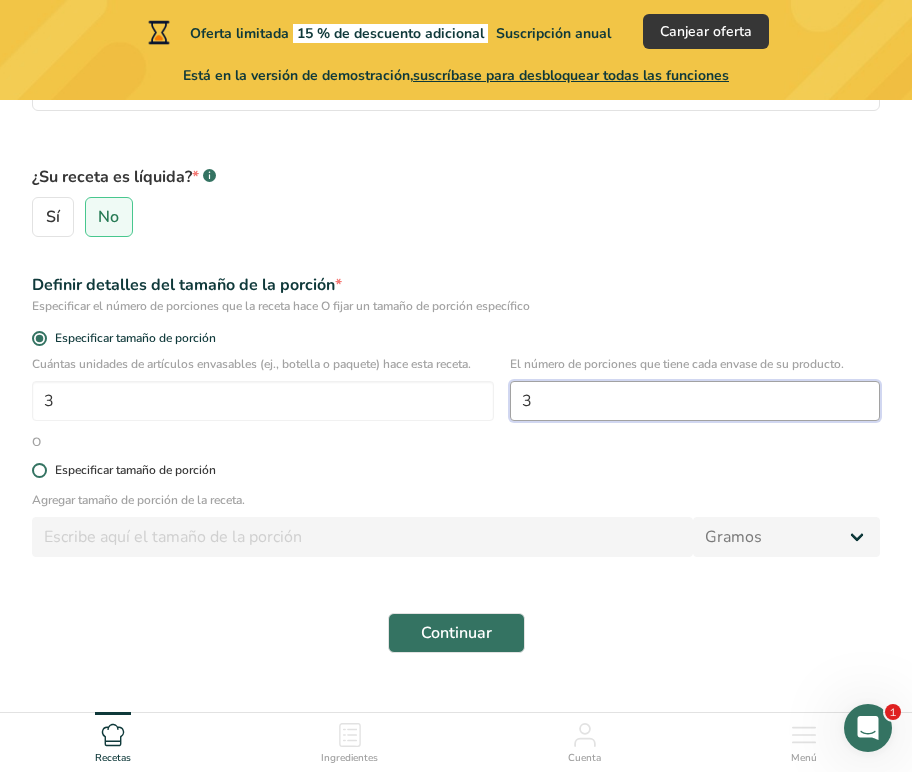 type on "3" 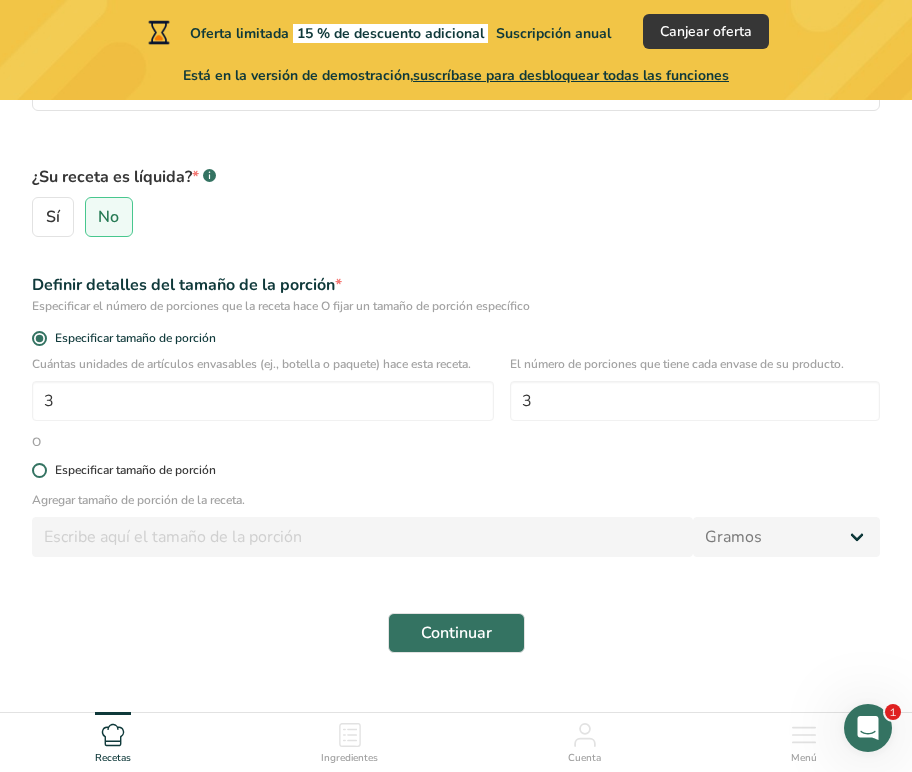 click at bounding box center (39, 470) 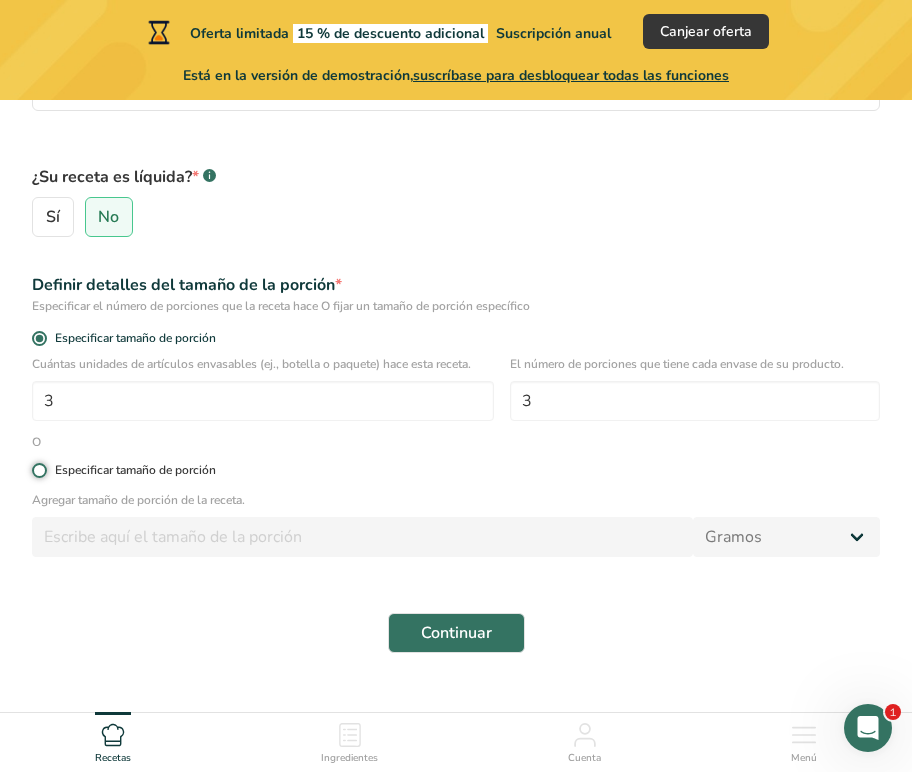 click on "Especificar tamaño de porción" at bounding box center (38, 470) 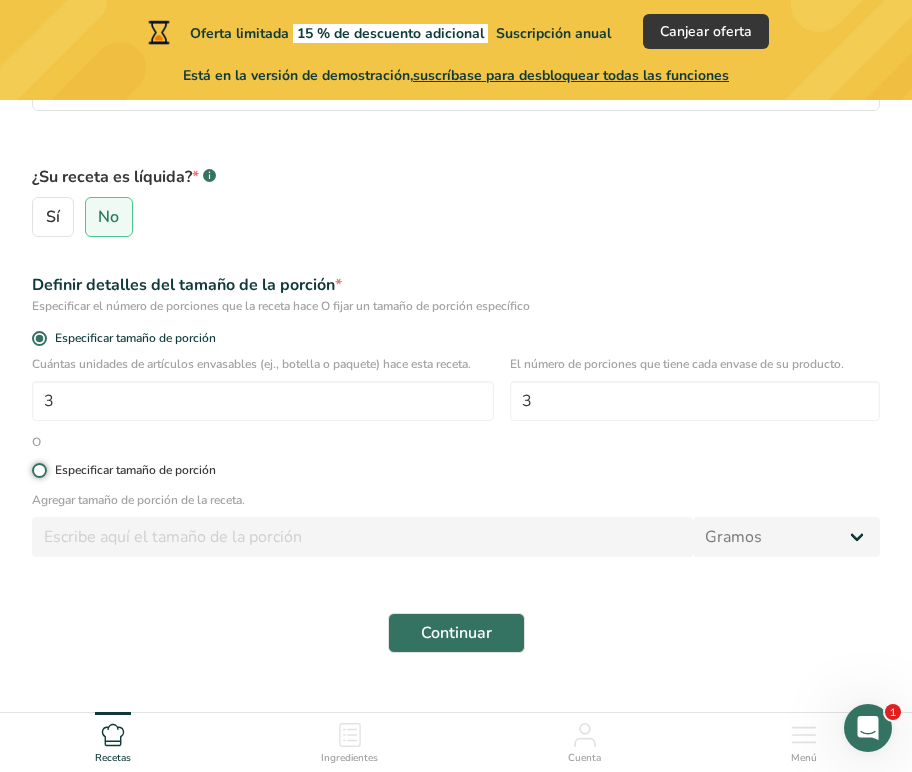 radio on "true" 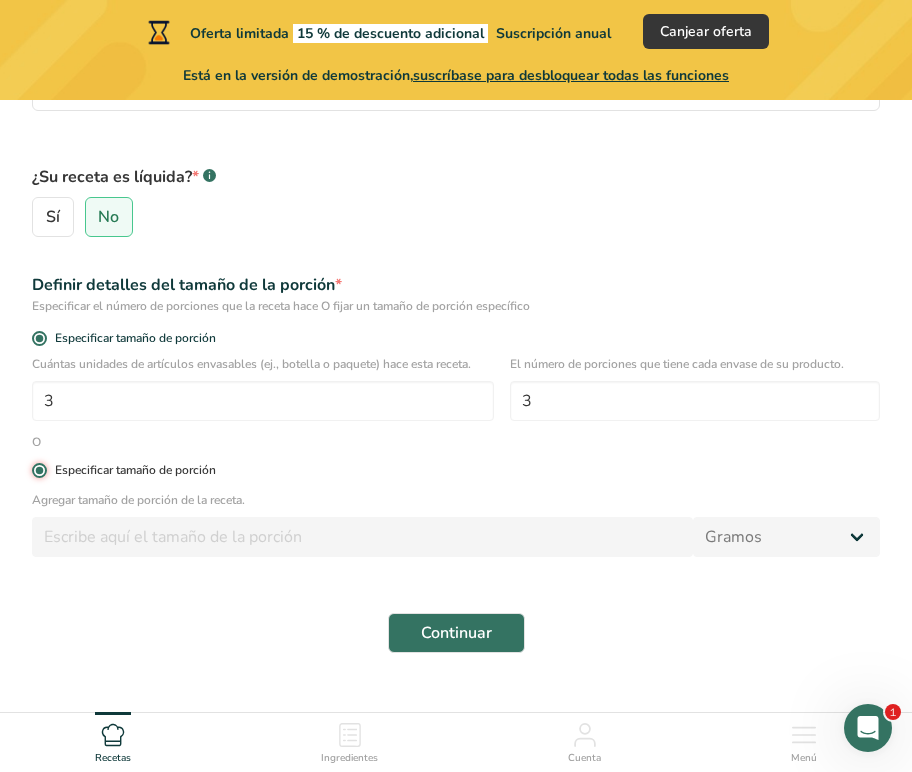 radio on "false" 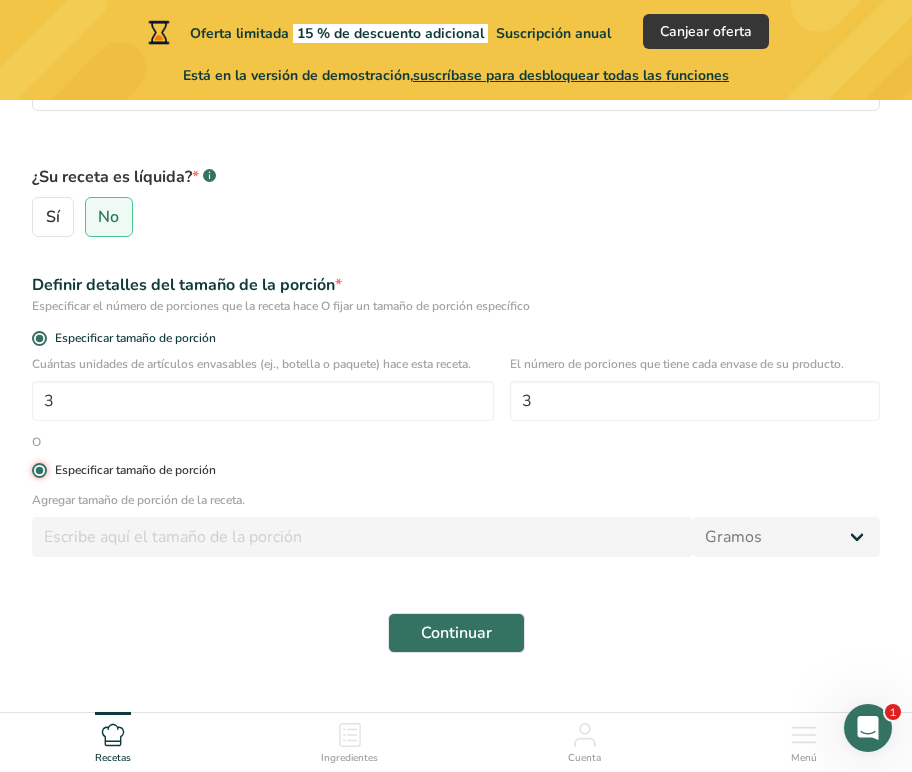 type 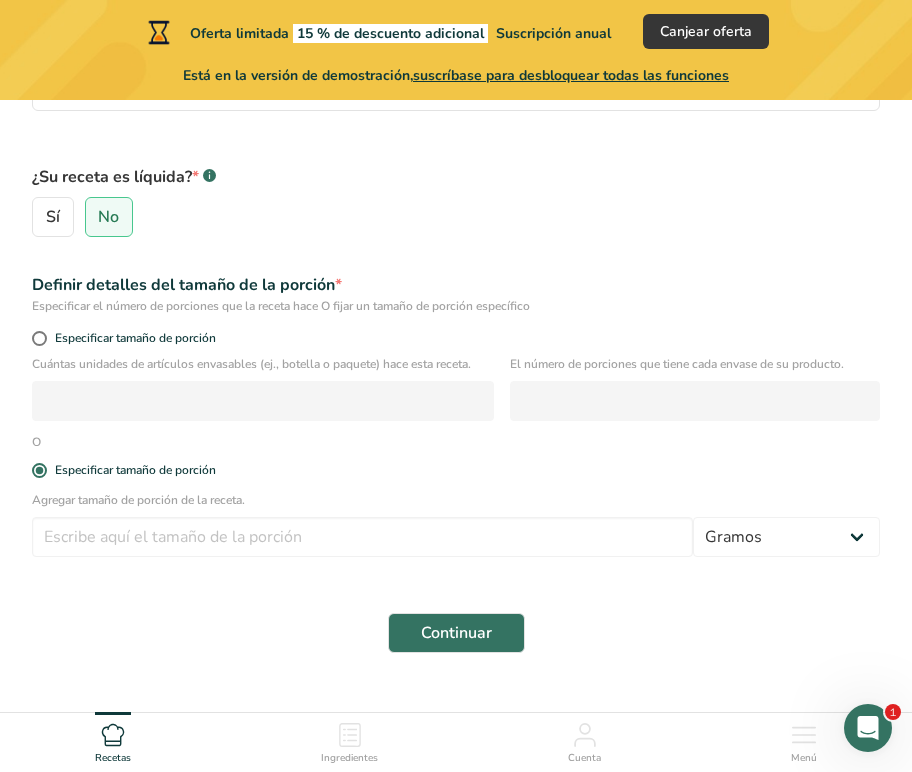 click on "O" at bounding box center (456, 442) 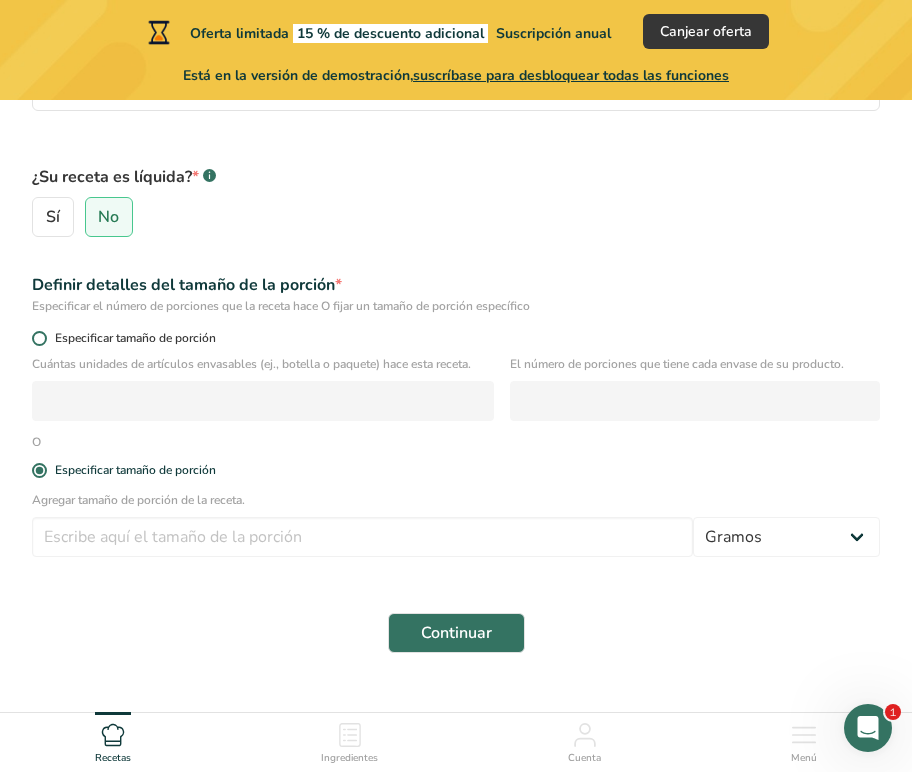 click at bounding box center [39, 338] 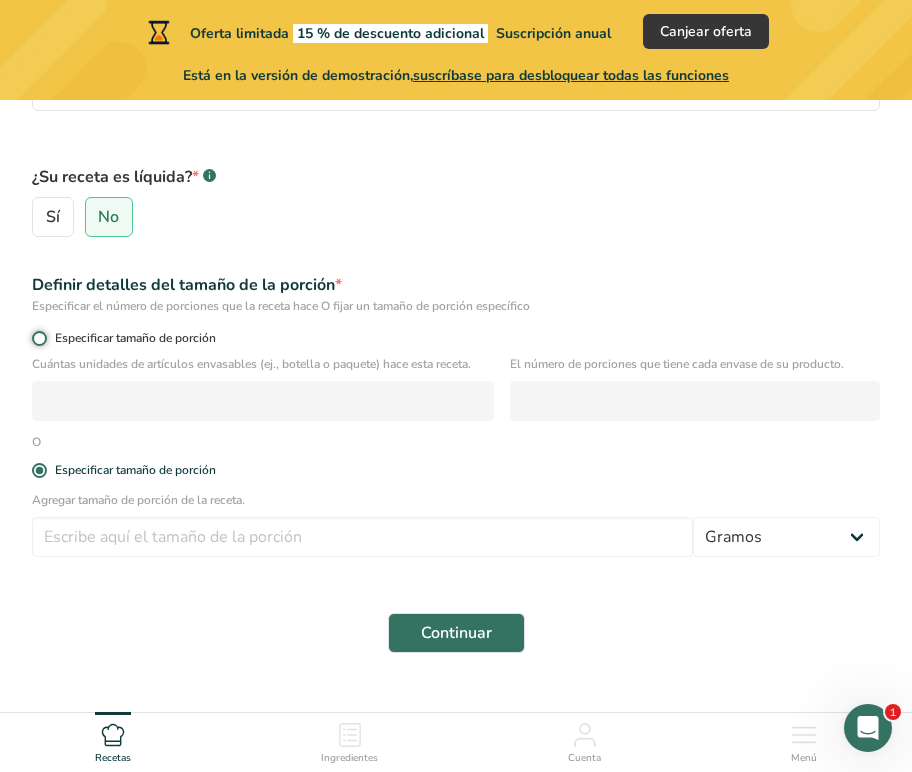 radio on "true" 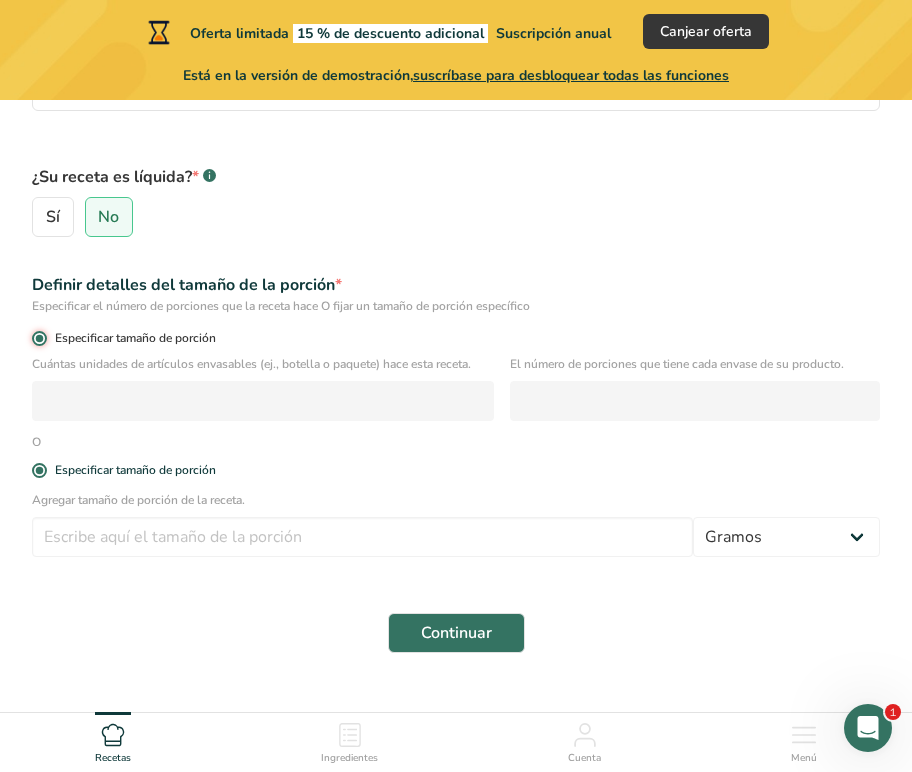 radio on "false" 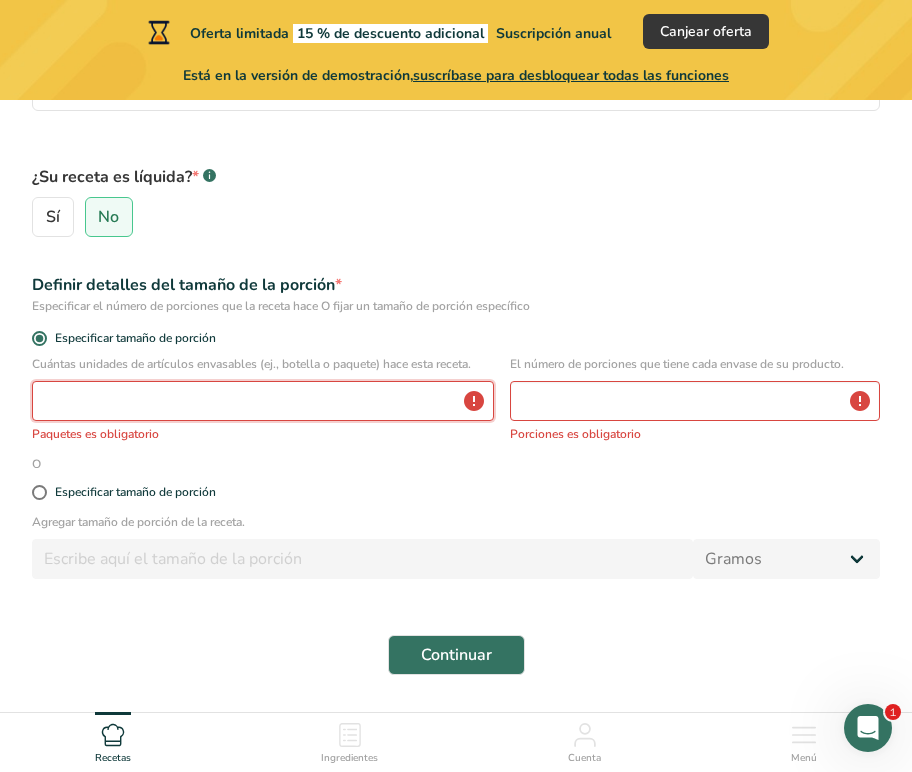 click at bounding box center [263, 401] 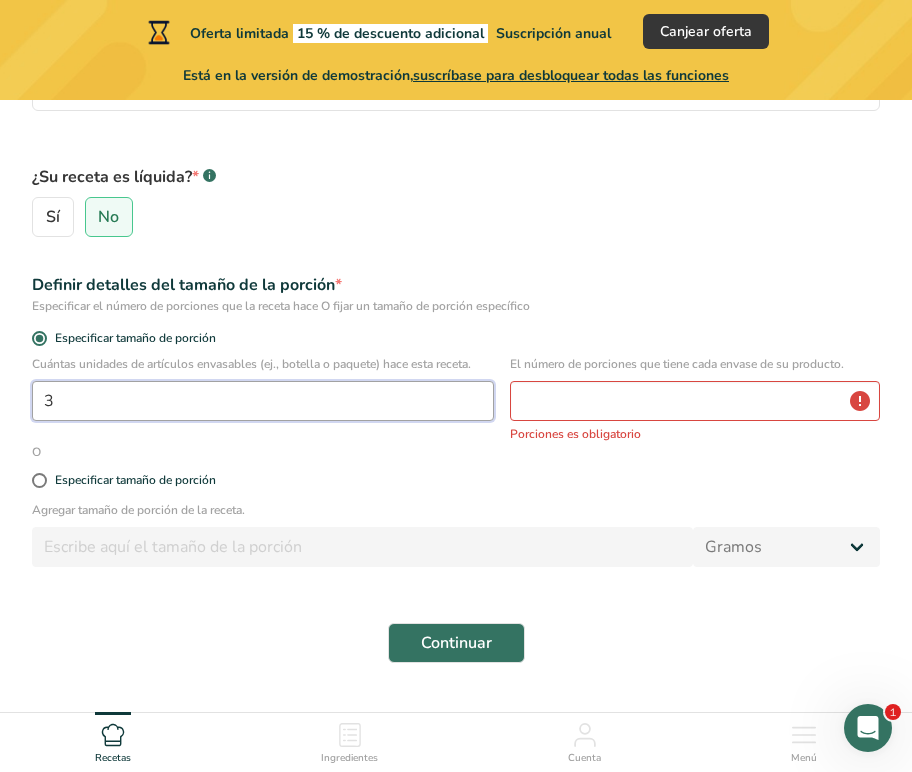 type on "3" 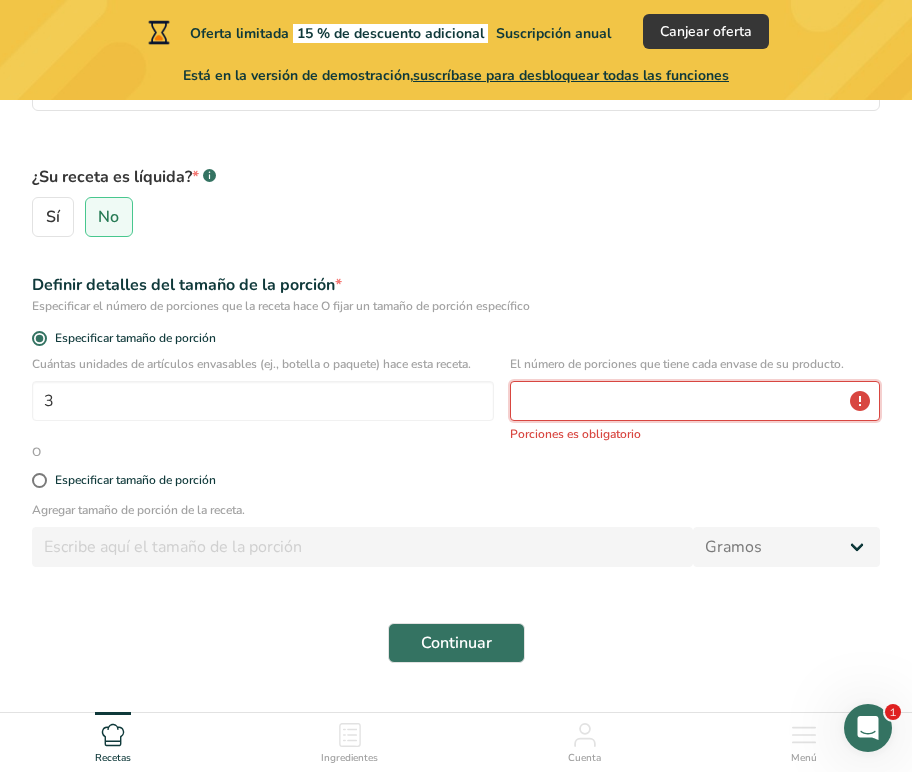 click at bounding box center (695, 401) 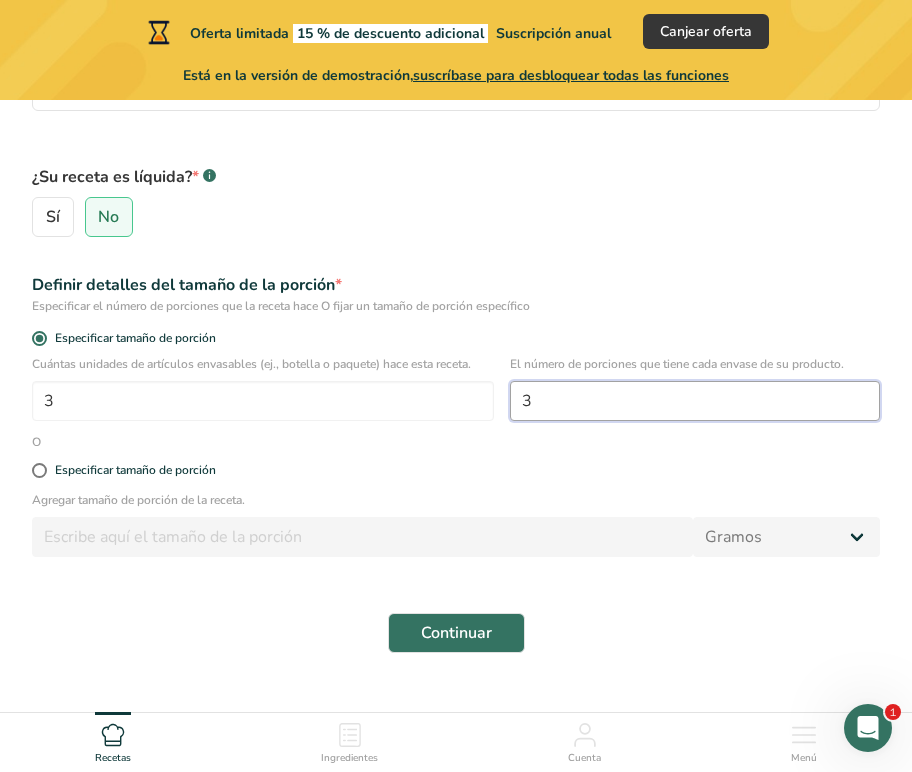 type on "3" 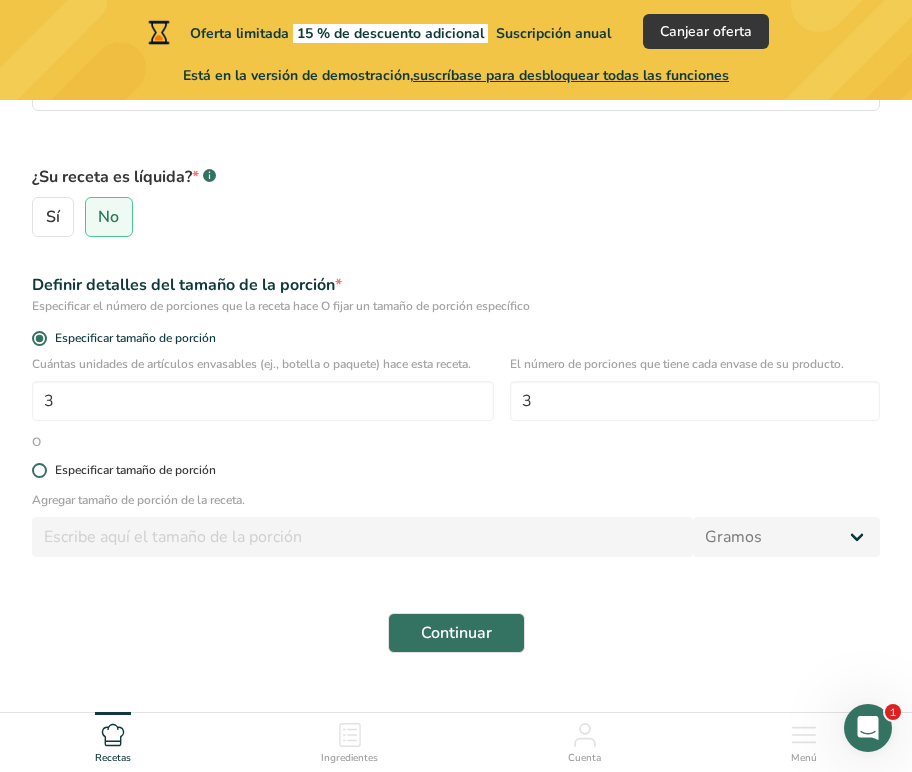 click at bounding box center [39, 470] 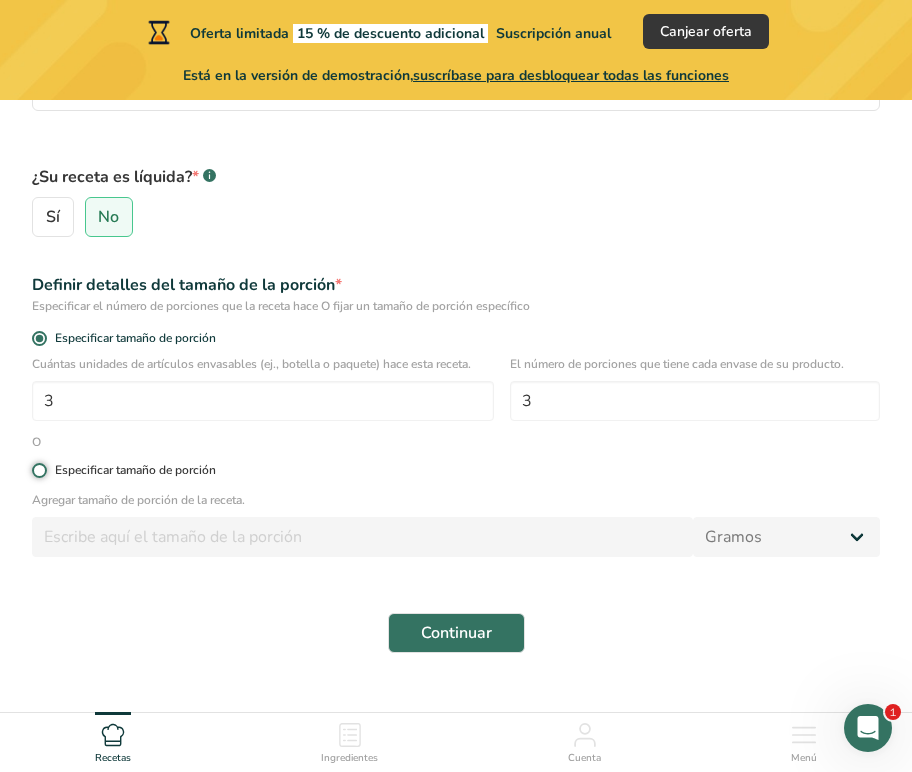 click on "Especificar tamaño de porción" at bounding box center (38, 470) 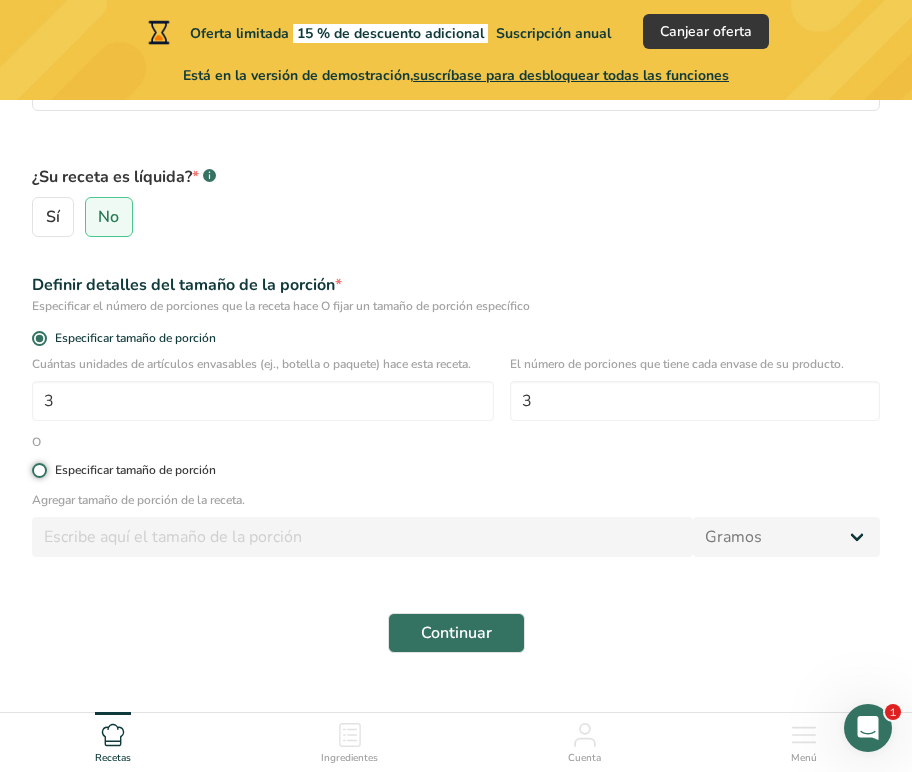 radio on "true" 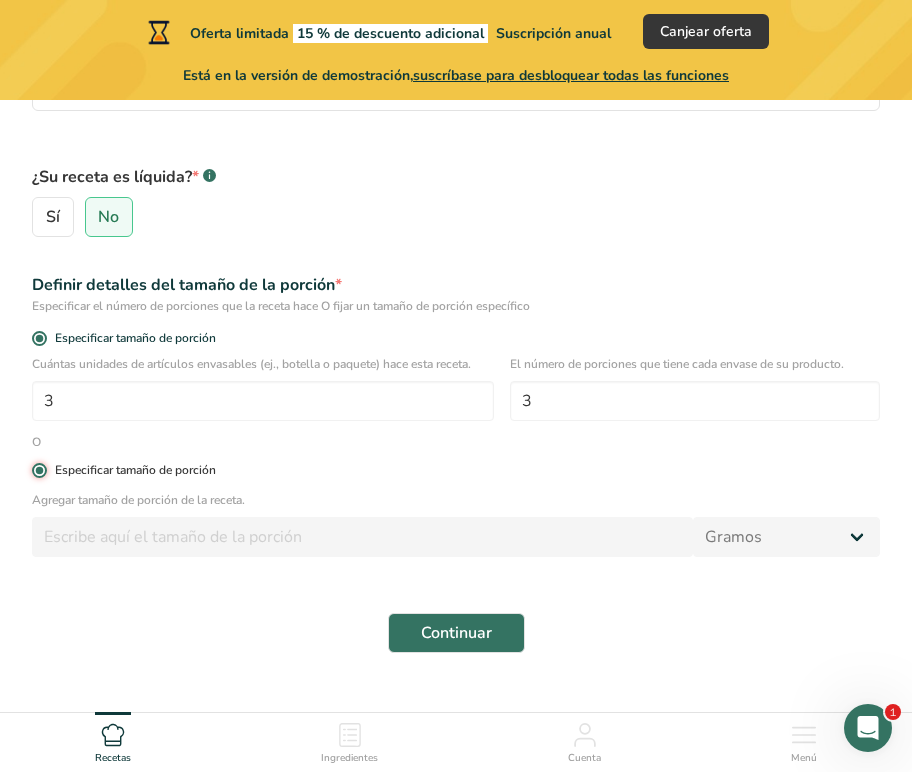 radio on "false" 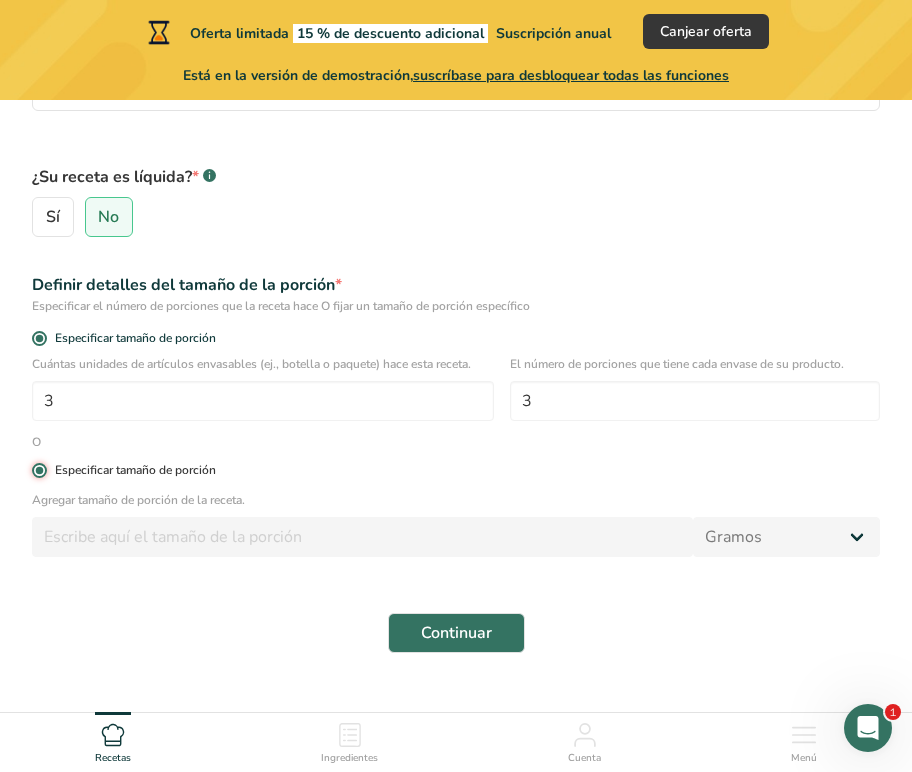 type 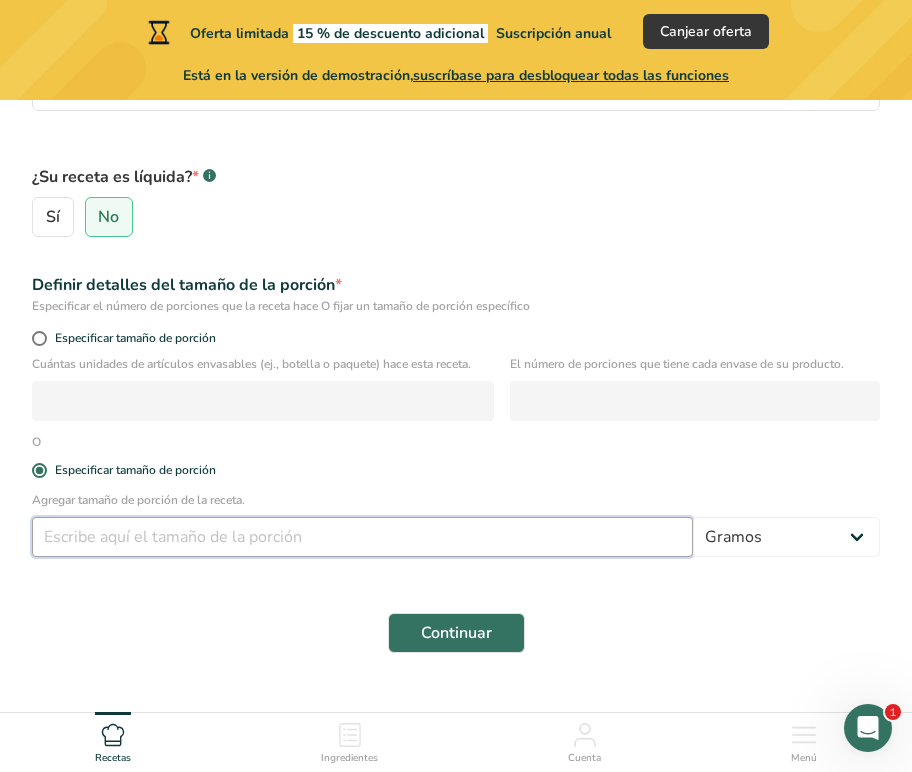 click at bounding box center (362, 537) 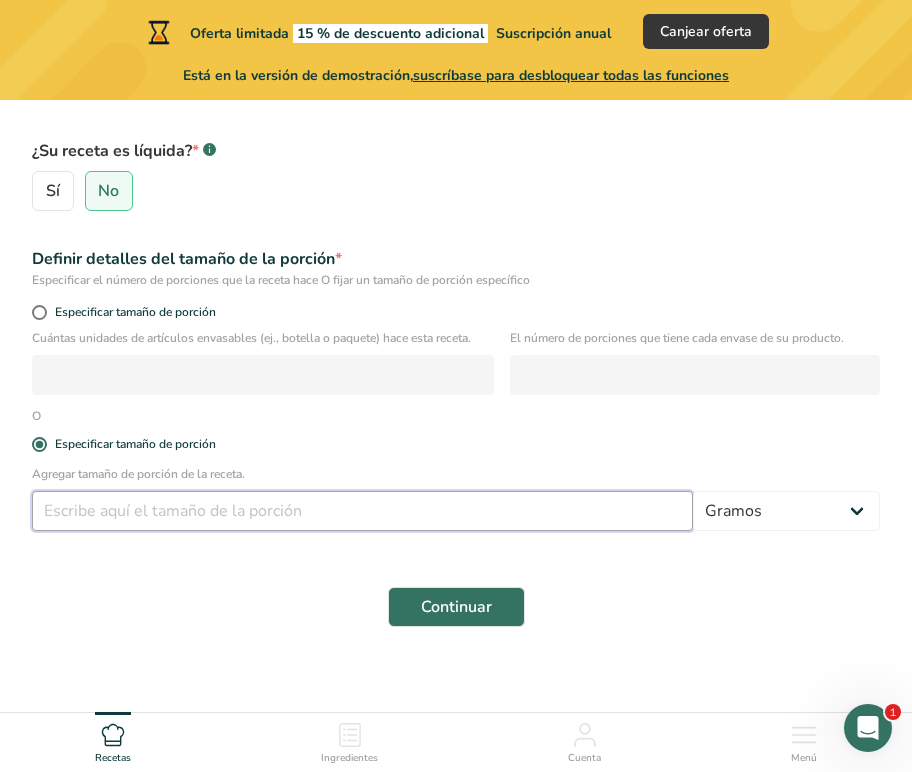 scroll, scrollTop: 437, scrollLeft: 0, axis: vertical 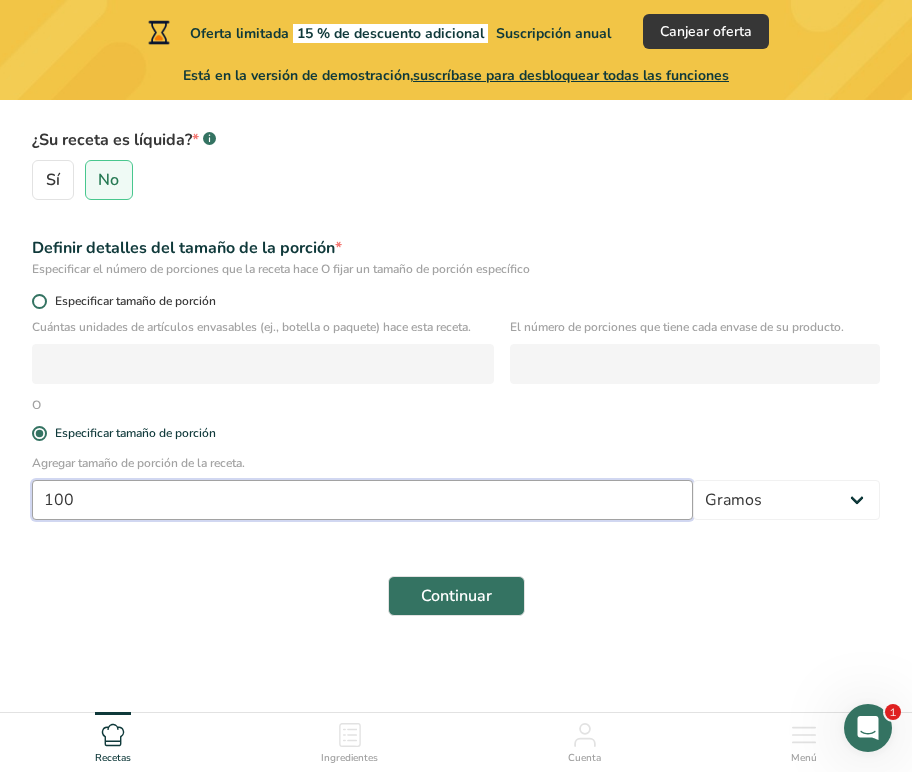 type on "100" 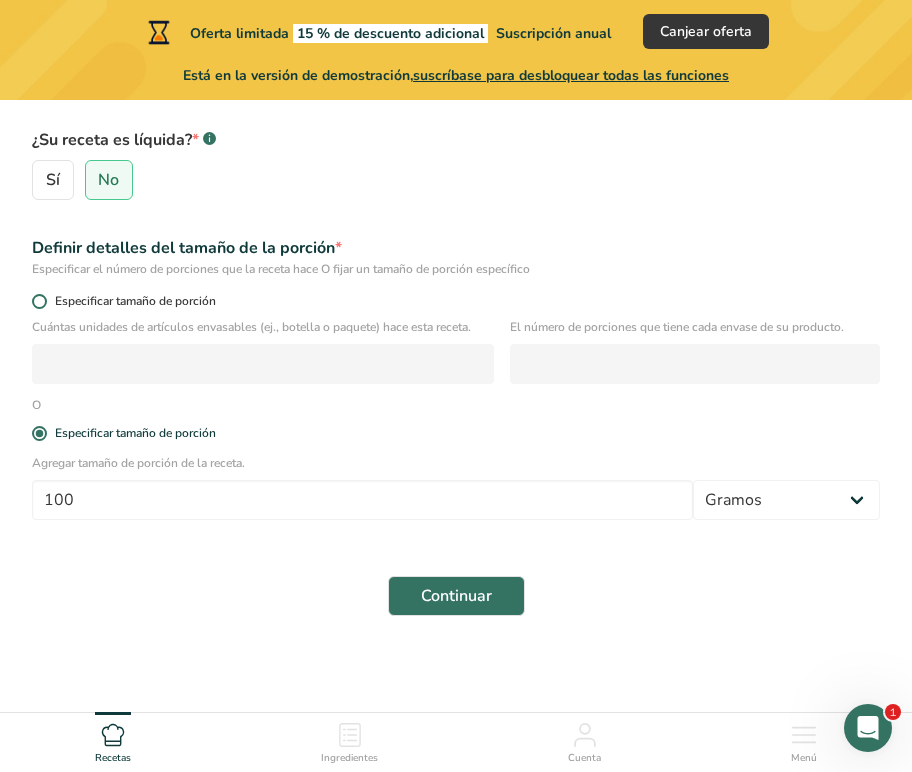 click at bounding box center (39, 301) 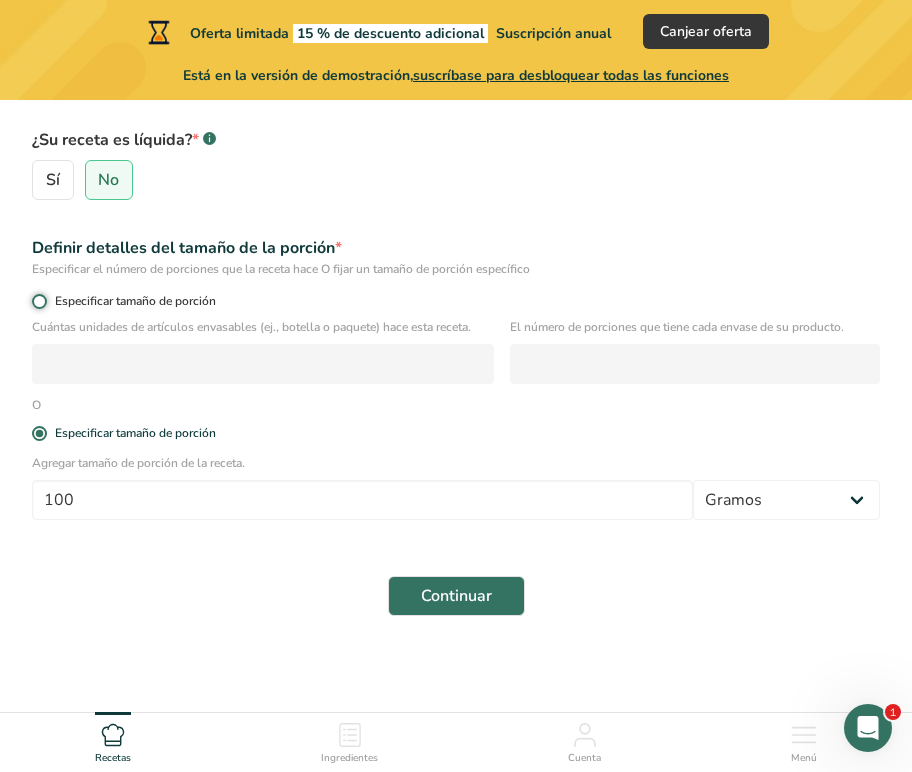click on "Especificar tamaño de porción" at bounding box center [38, 301] 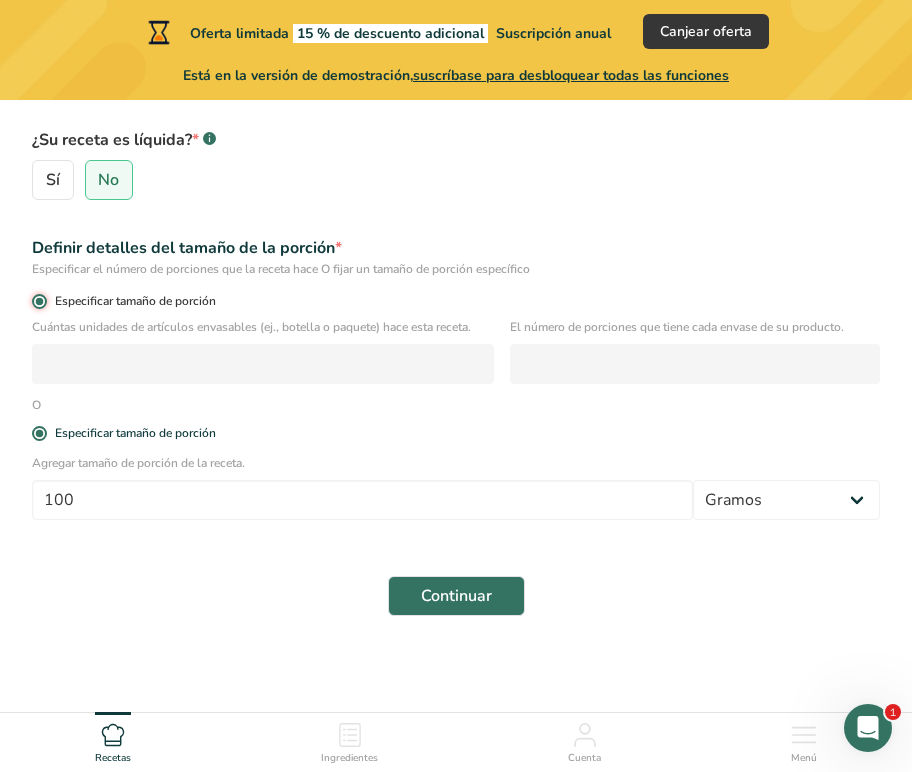 radio on "false" 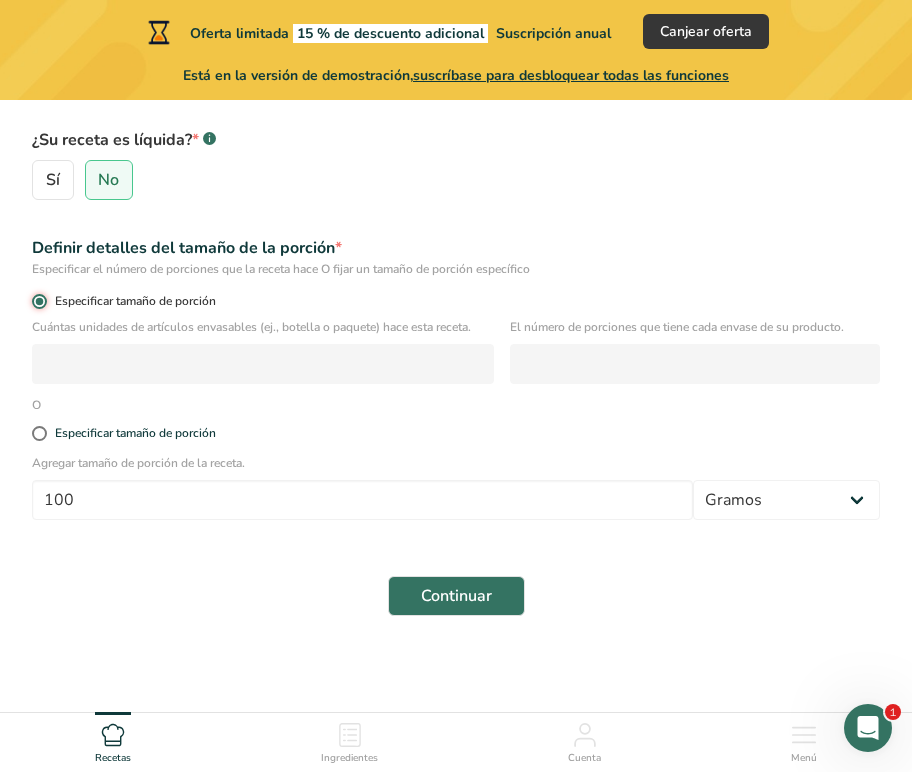type 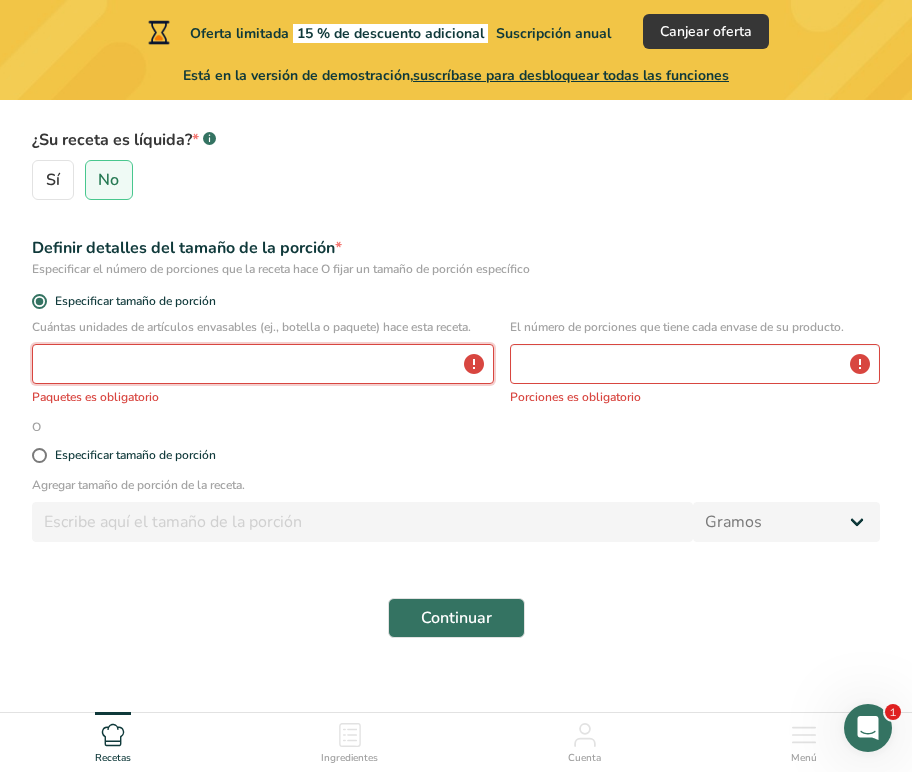 click at bounding box center (263, 364) 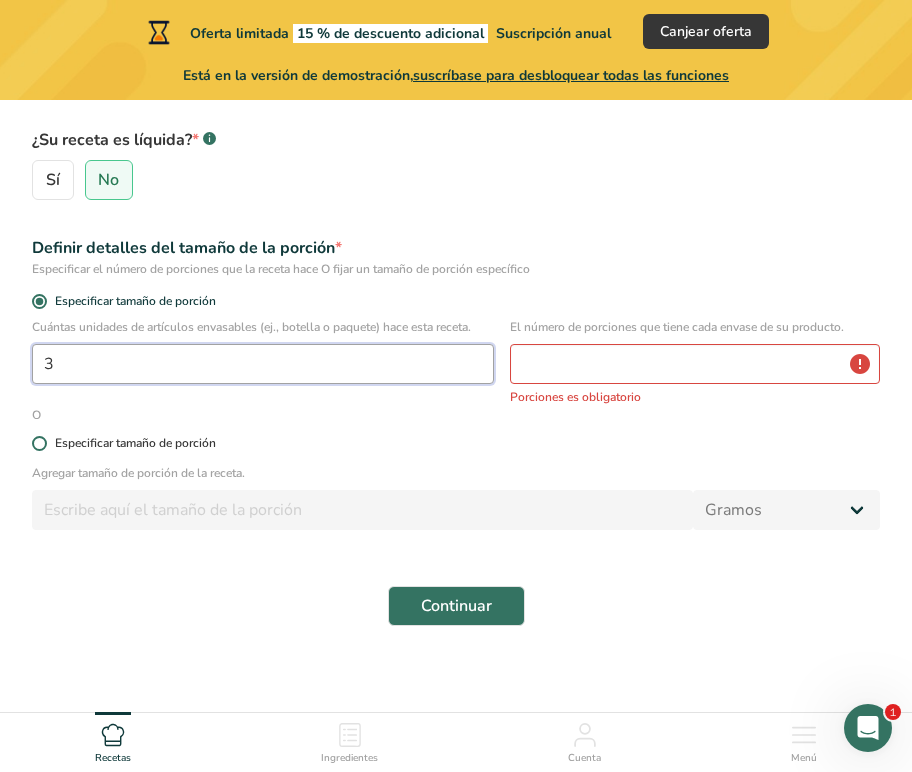 type on "3" 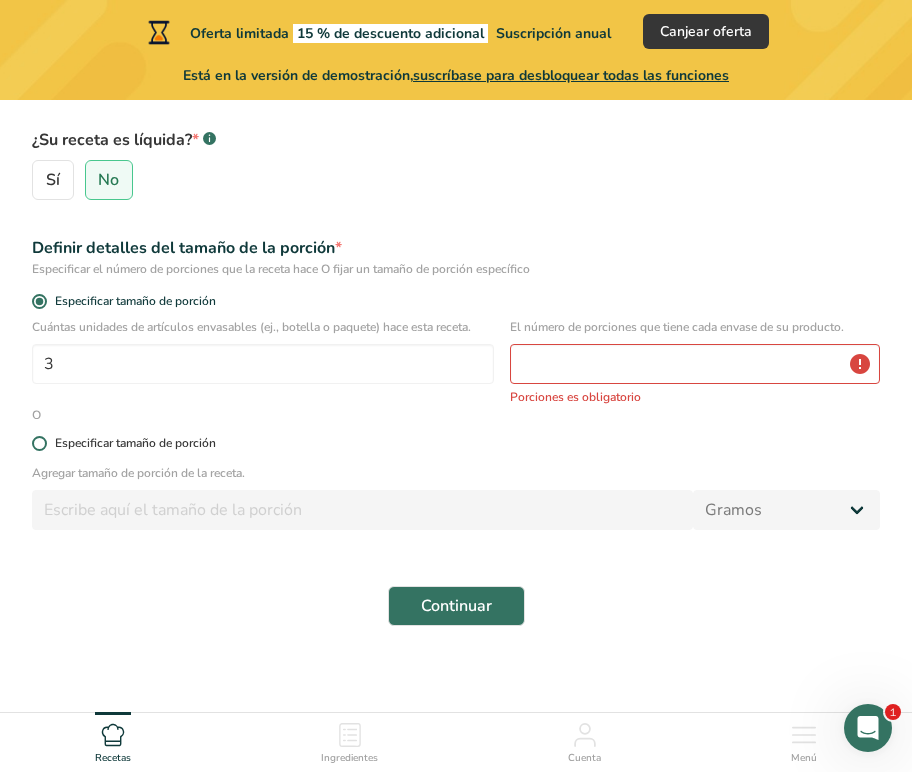 click on "Especificar tamaño de porción" at bounding box center [131, 443] 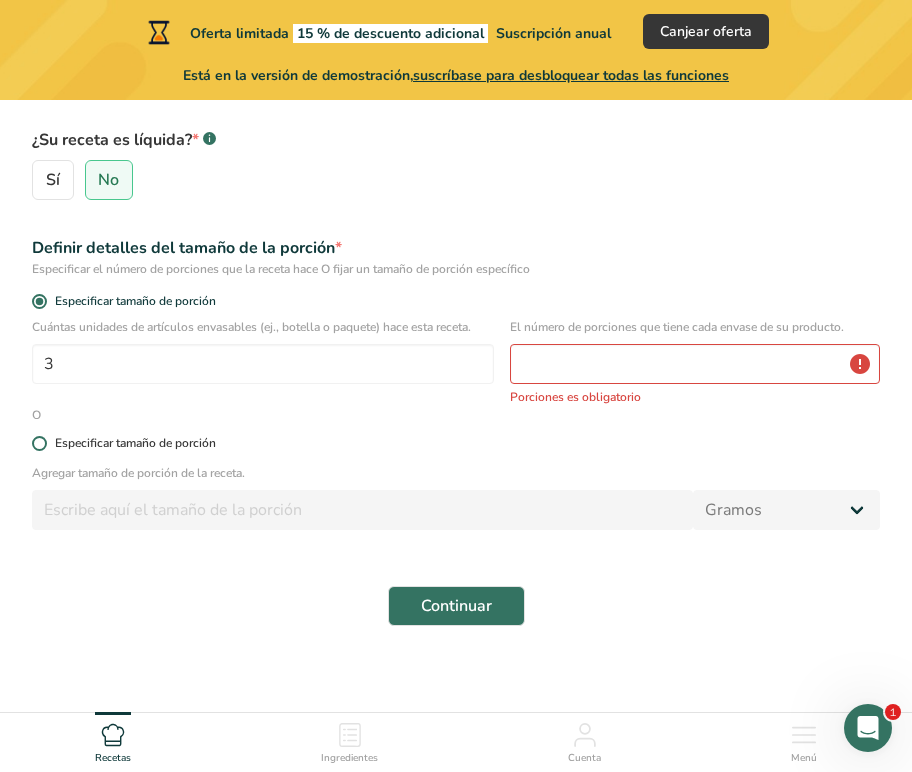 click on "Especificar tamaño de porción" at bounding box center [38, 443] 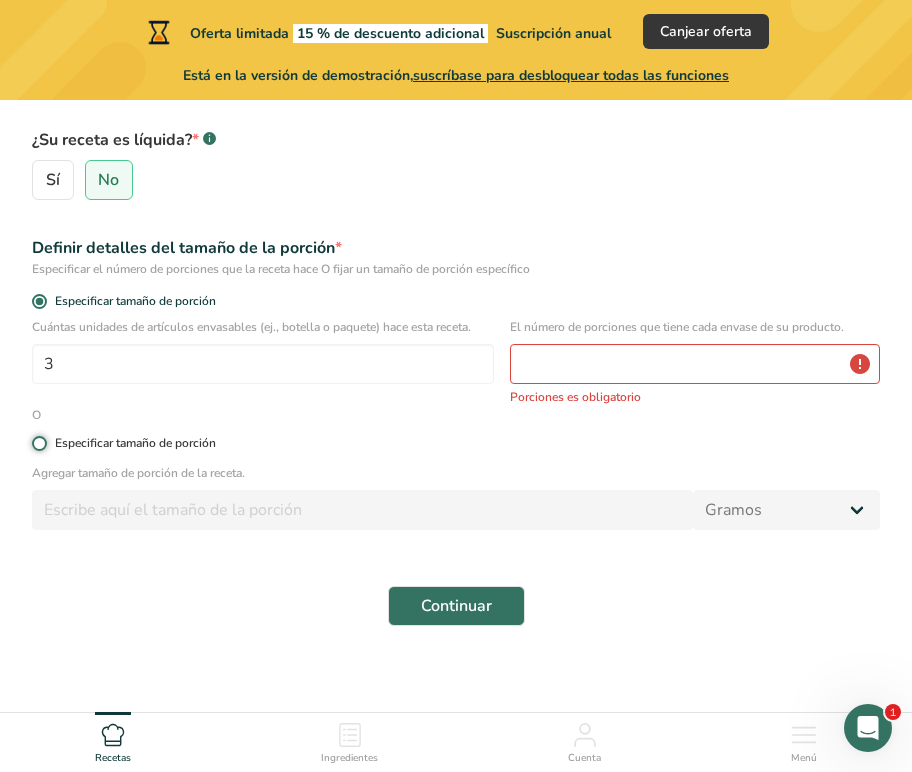radio on "true" 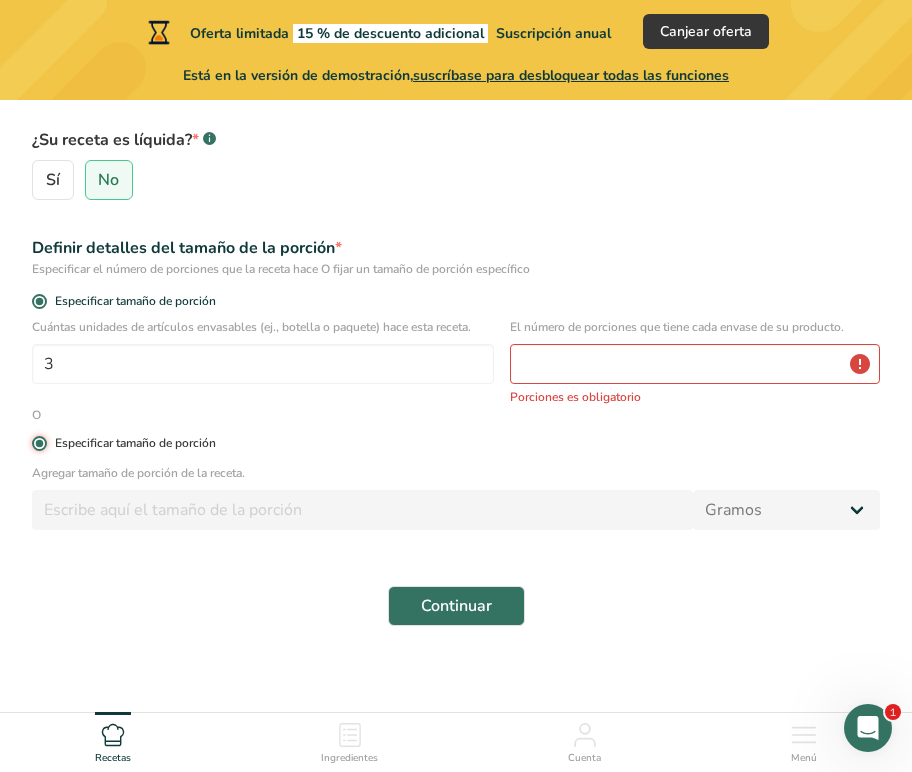 radio on "false" 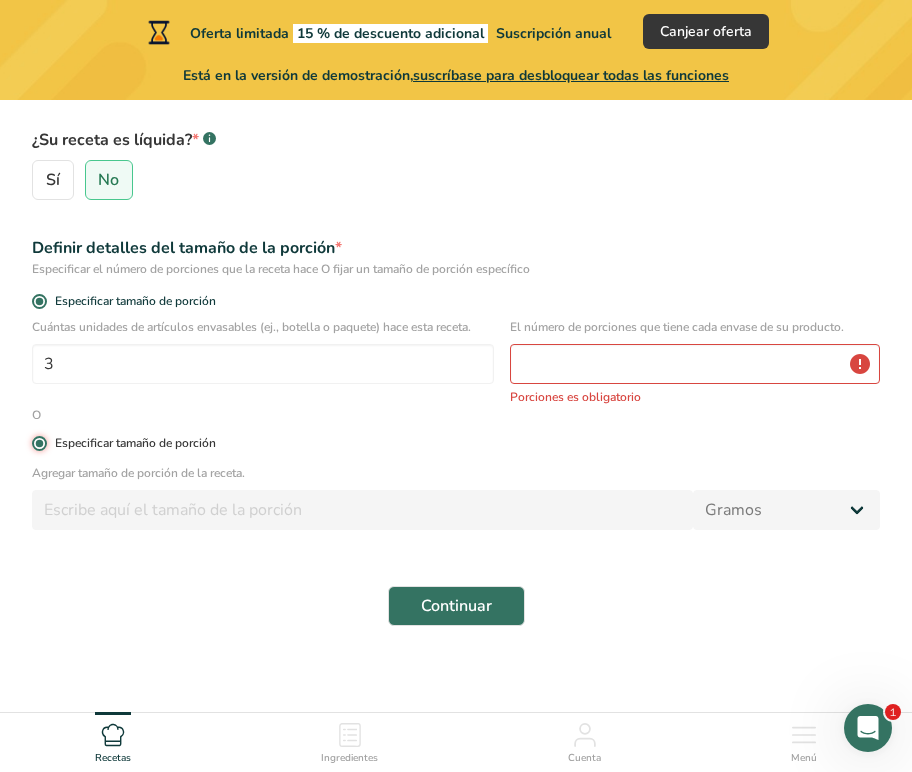 type 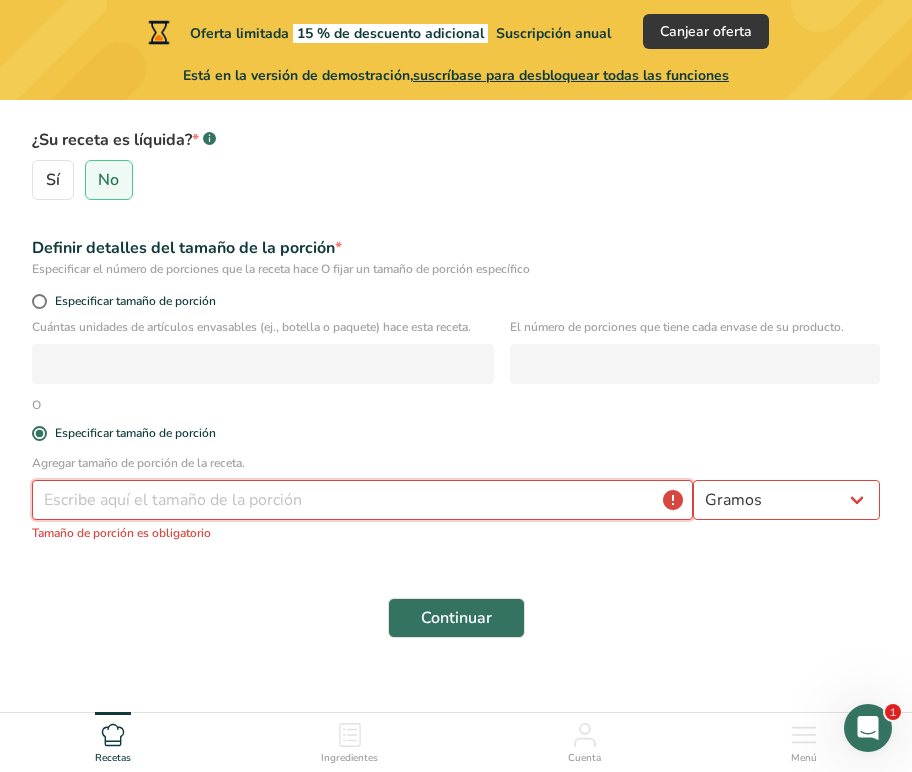 click at bounding box center [362, 500] 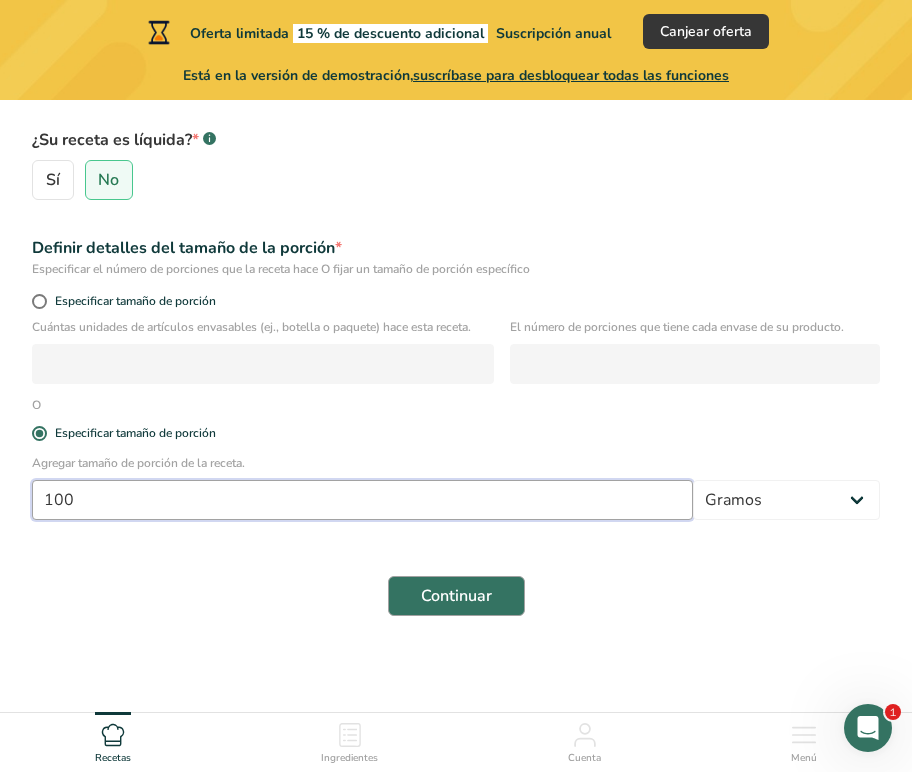type on "100" 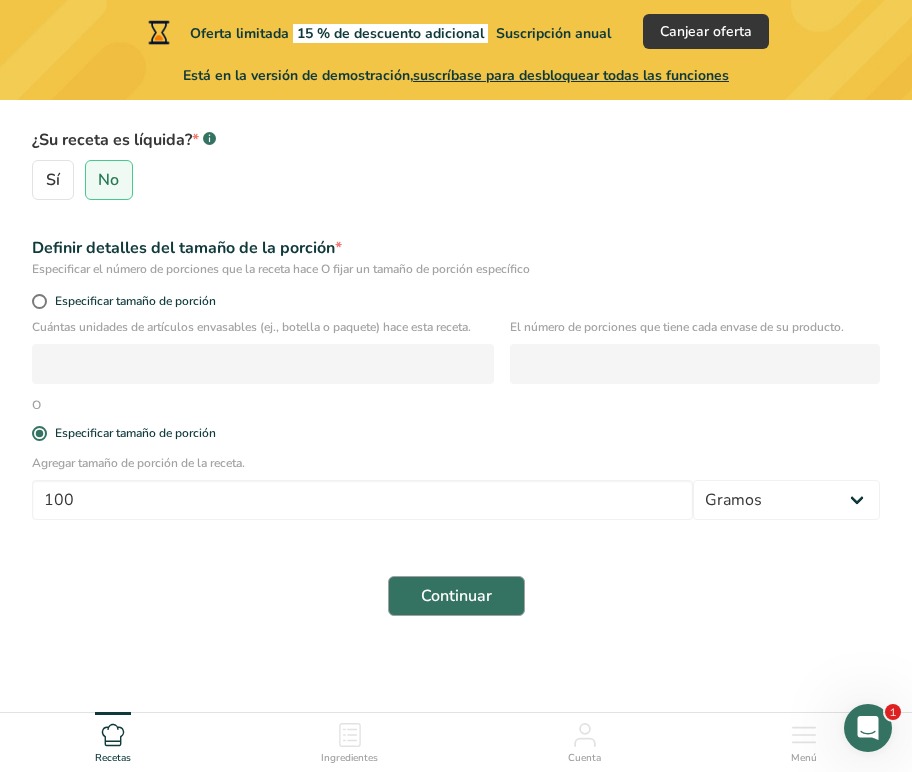 click on "Continuar" at bounding box center [456, 596] 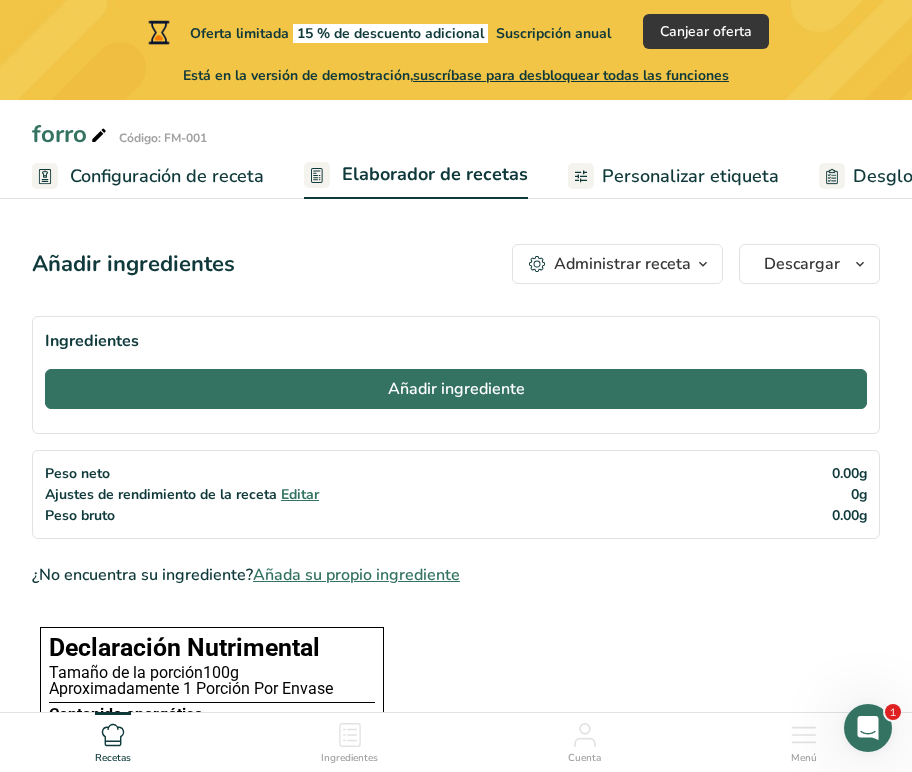 scroll, scrollTop: 66, scrollLeft: 0, axis: vertical 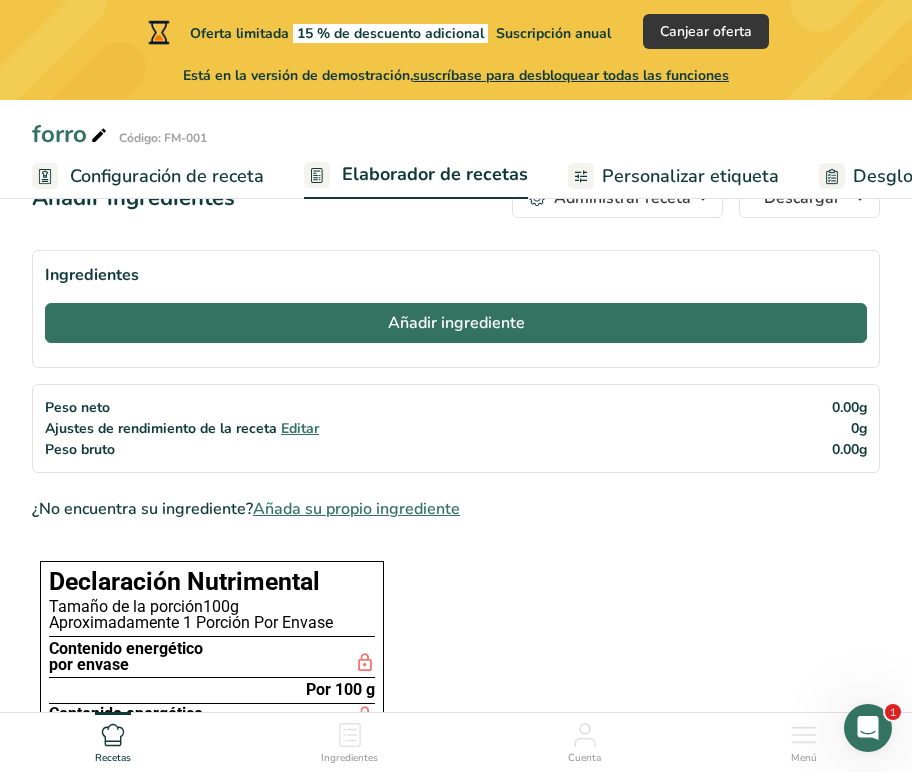 click on "Añadir ingrediente" at bounding box center [456, 323] 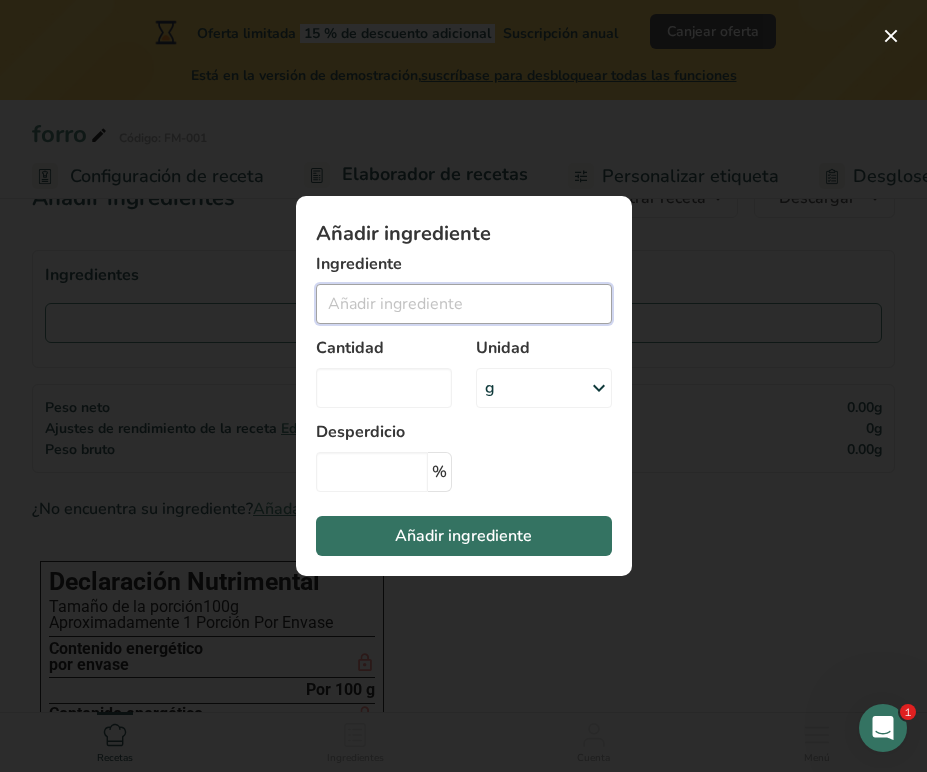 click at bounding box center [464, 304] 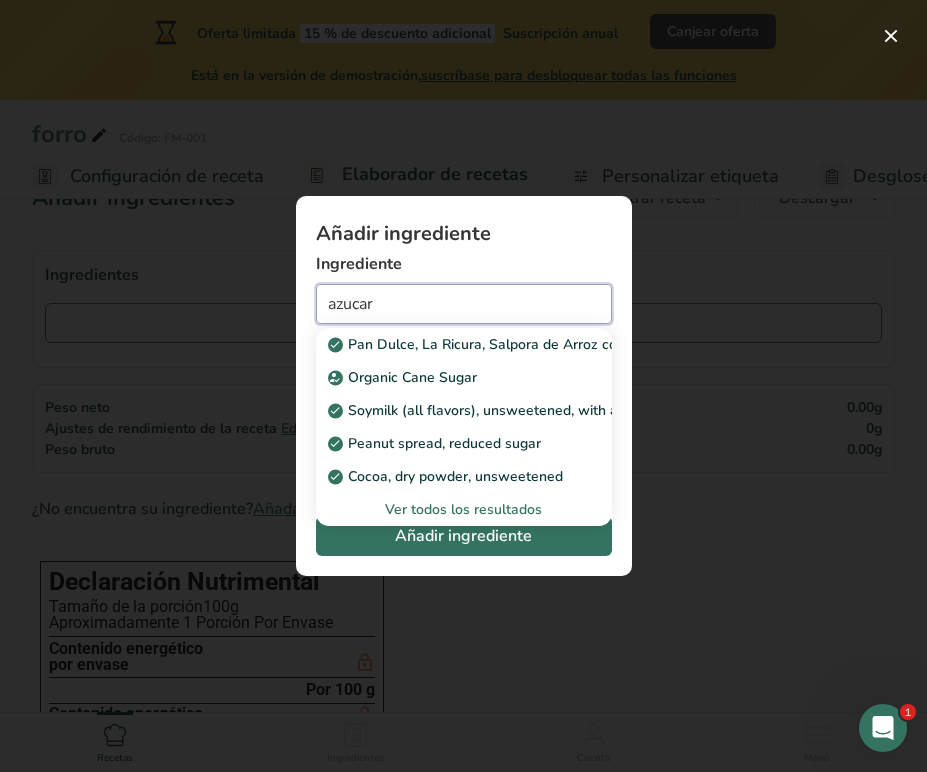 click on "azucar" at bounding box center (464, 304) 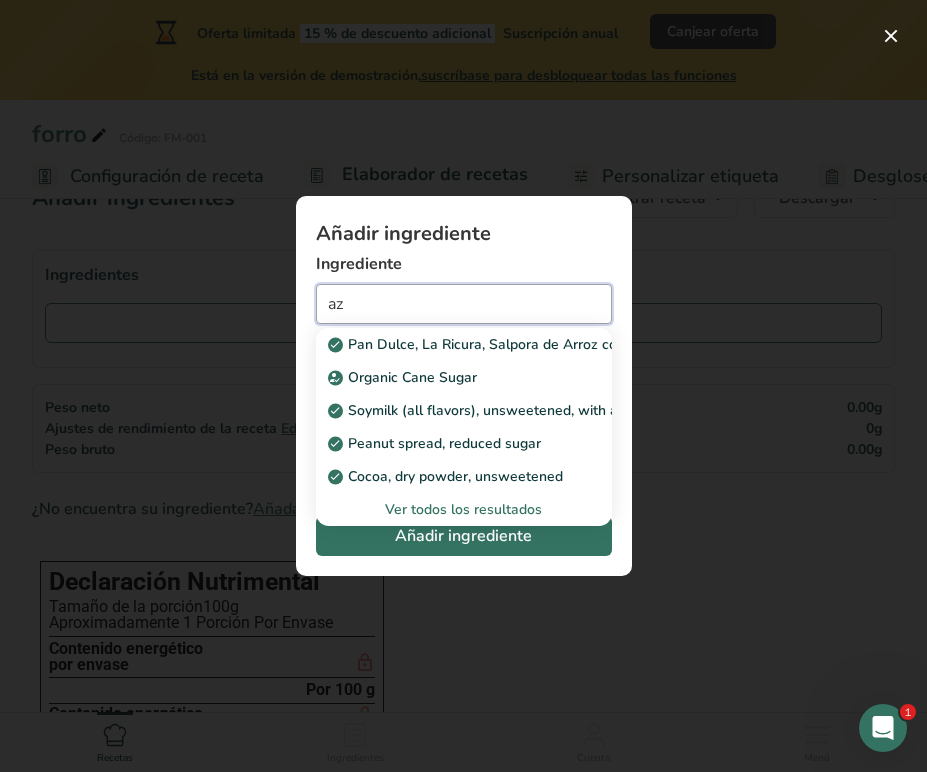 type on "a" 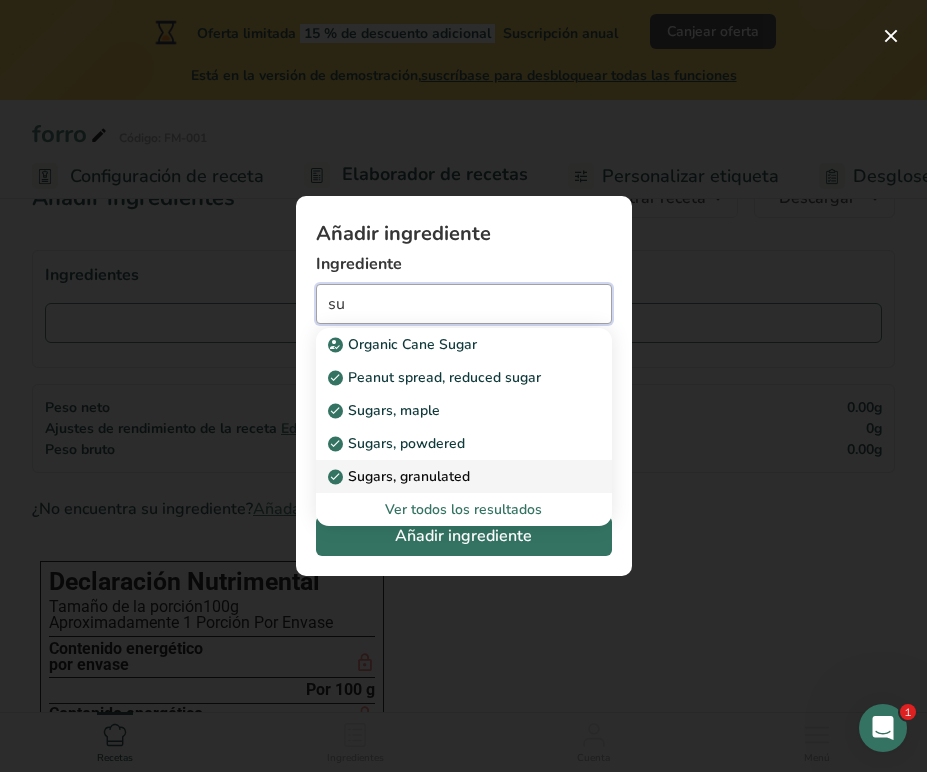 type on "s" 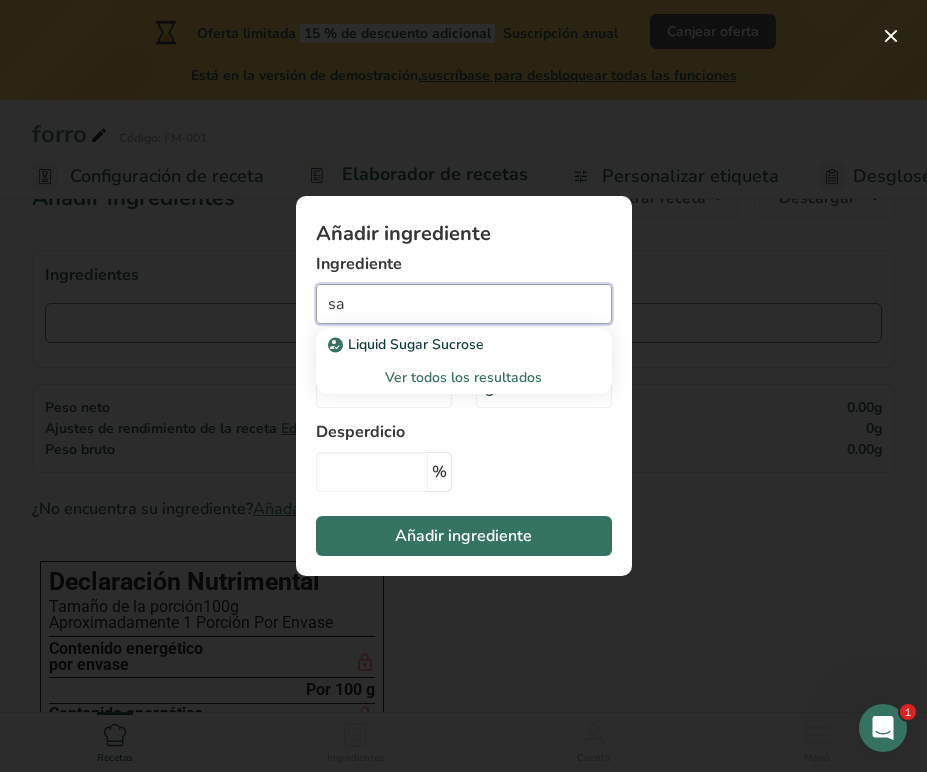 type on "s" 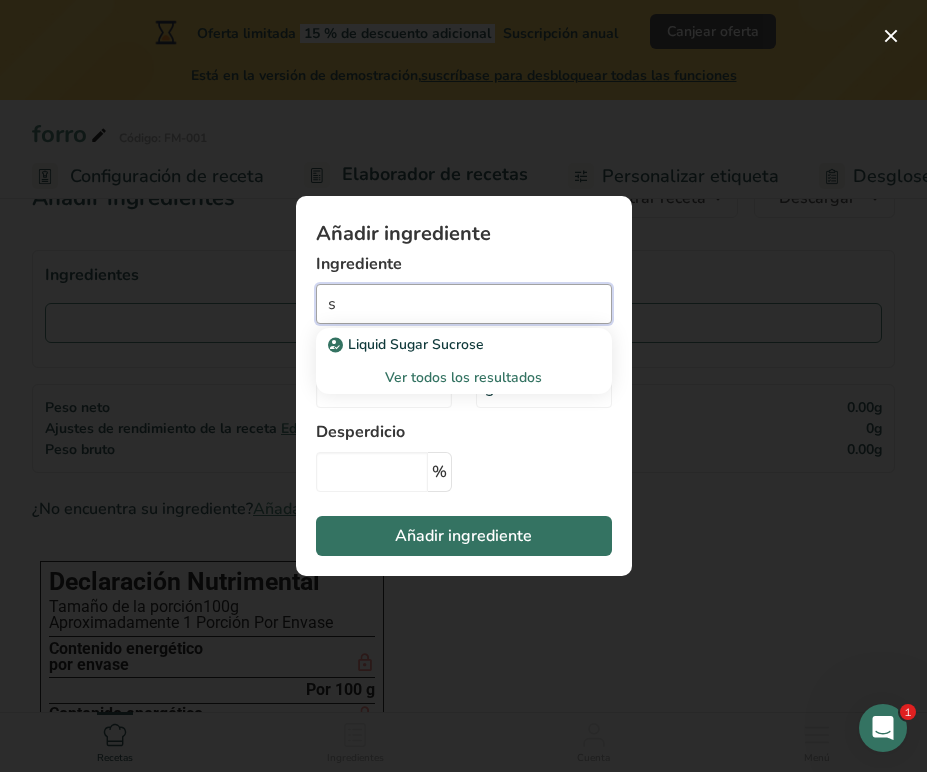 type 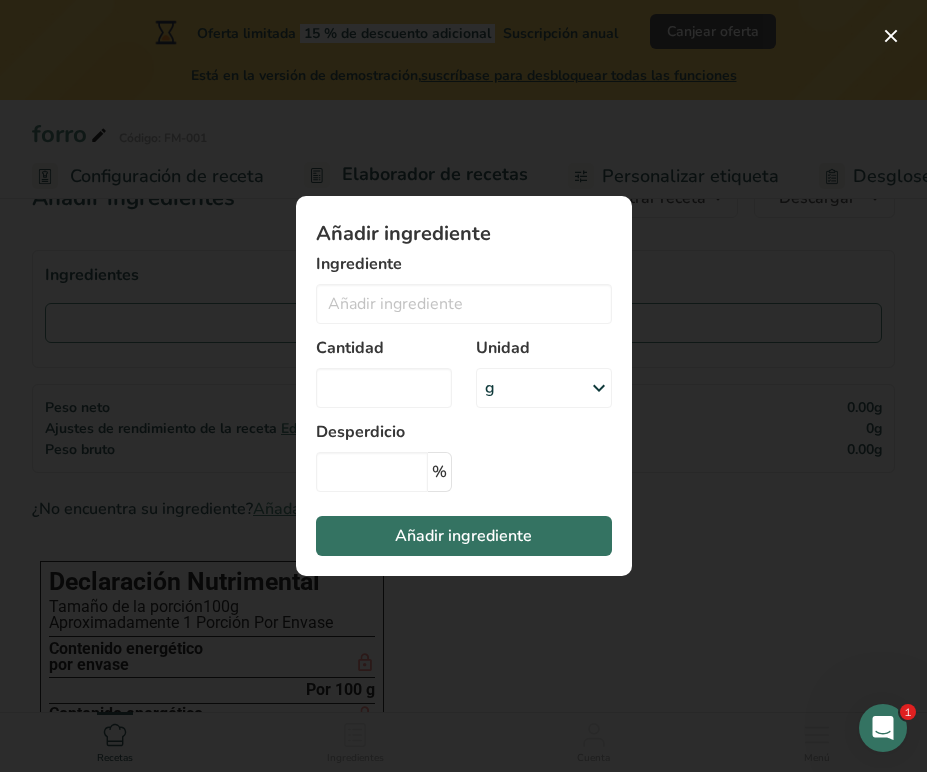 click at bounding box center [463, 386] 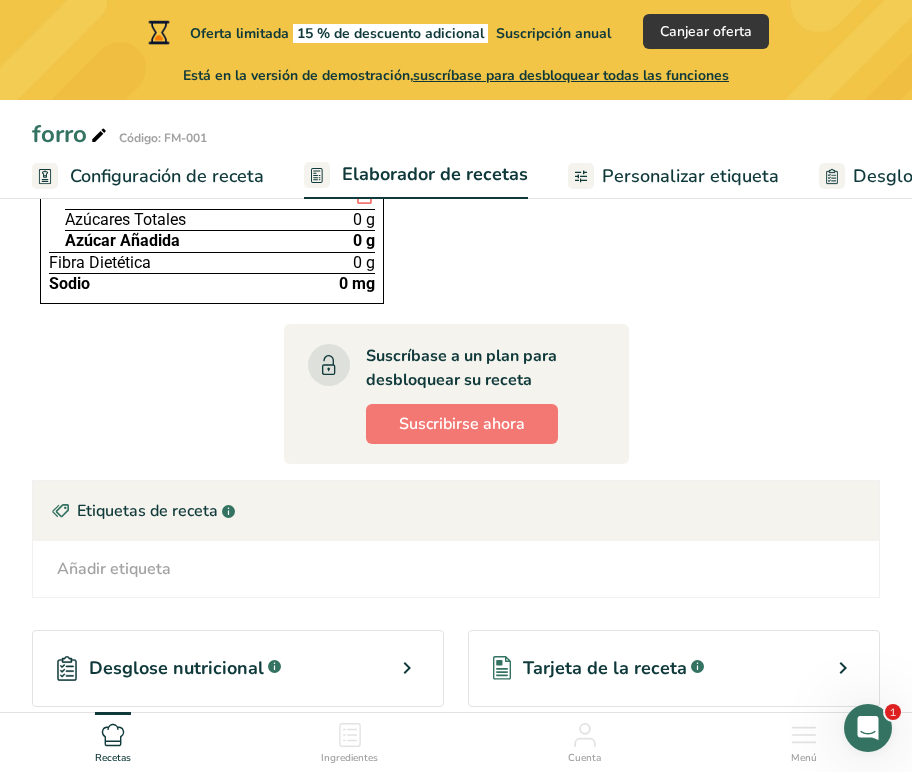 scroll, scrollTop: 287, scrollLeft: 0, axis: vertical 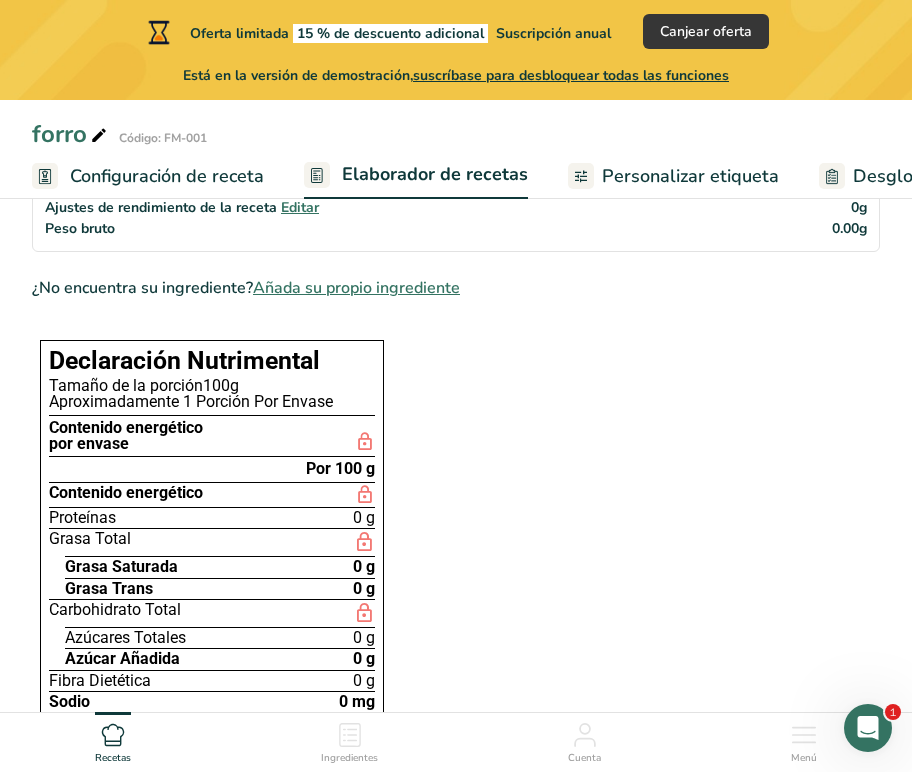 click on "Personalizar etiqueta" at bounding box center [690, 176] 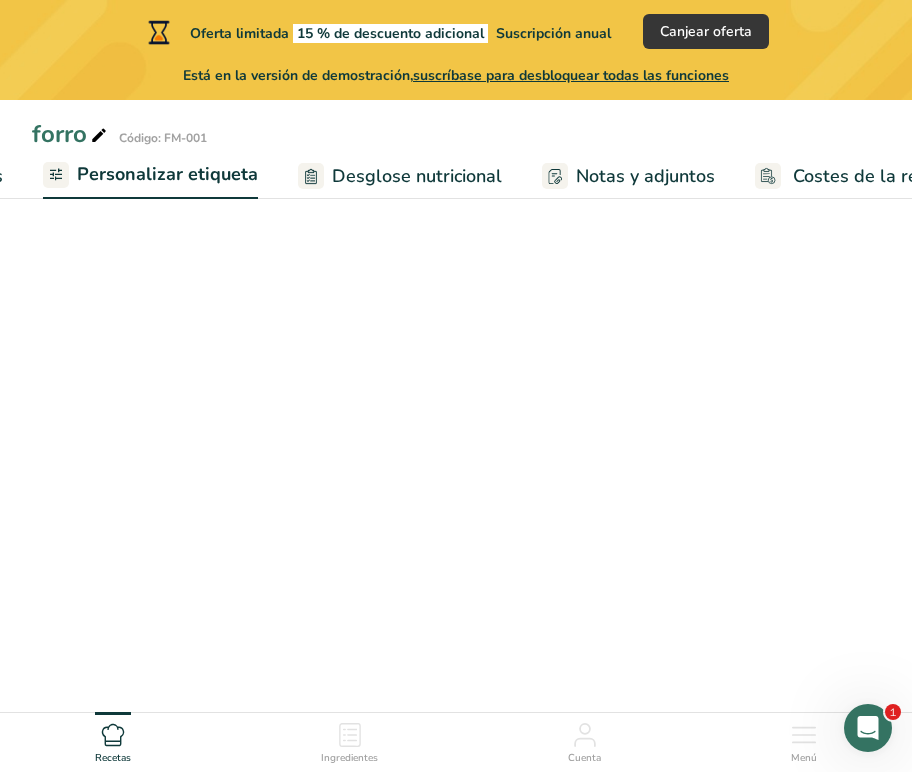 scroll, scrollTop: 0, scrollLeft: 536, axis: horizontal 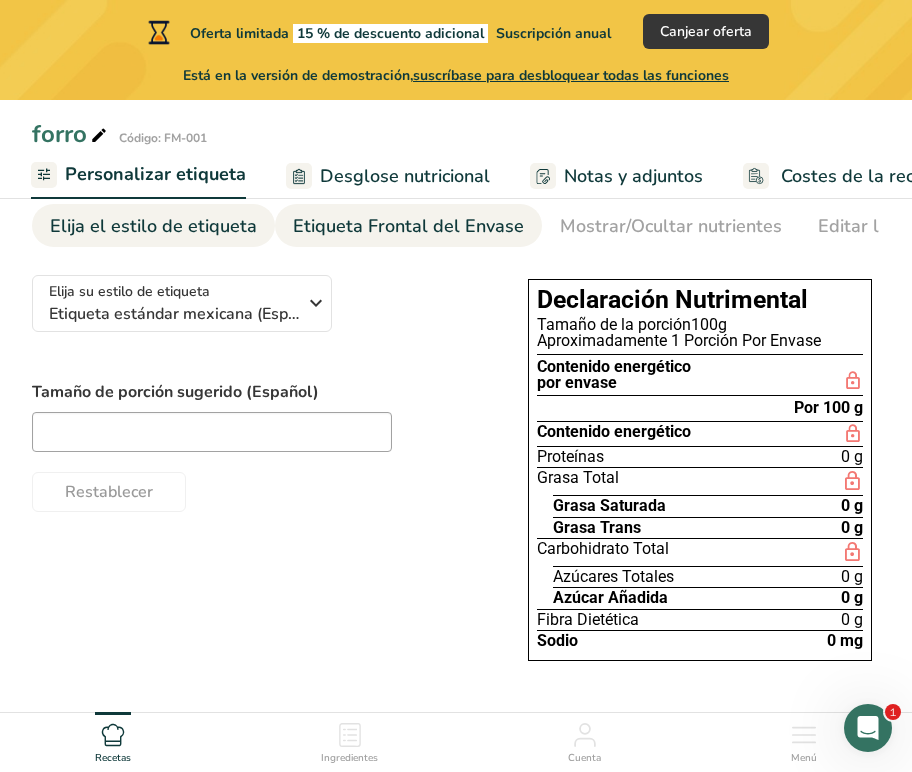 click on "Etiqueta Frontal del Envase" at bounding box center [408, 226] 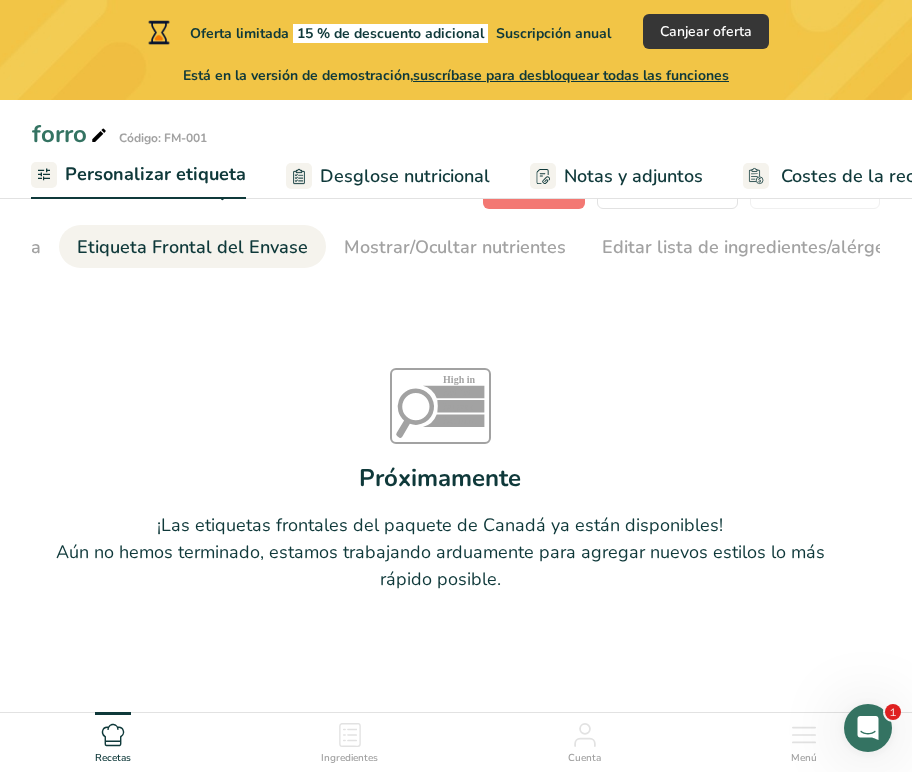scroll, scrollTop: 0, scrollLeft: 238, axis: horizontal 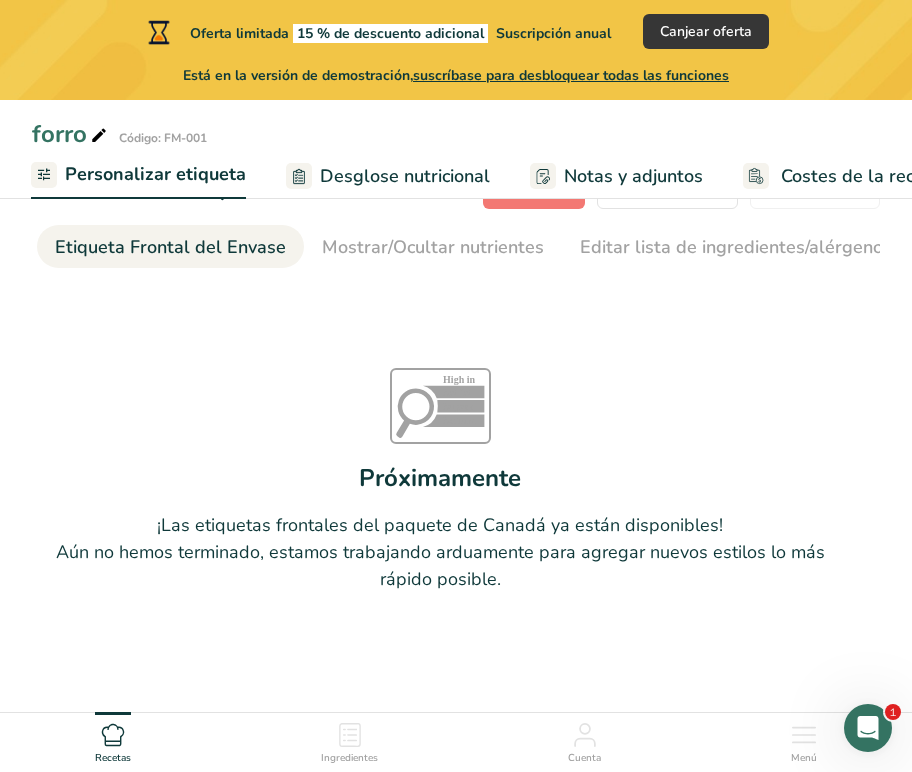 click on "Etiqueta Frontal del Envase" at bounding box center [170, 247] 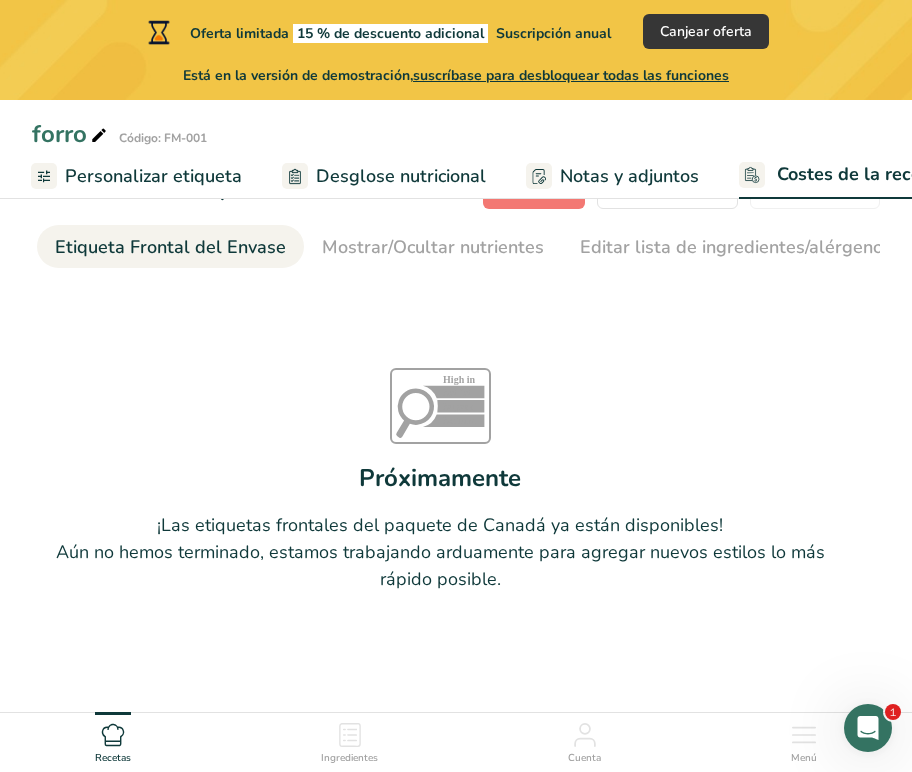 scroll, scrollTop: 0, scrollLeft: 586, axis: horizontal 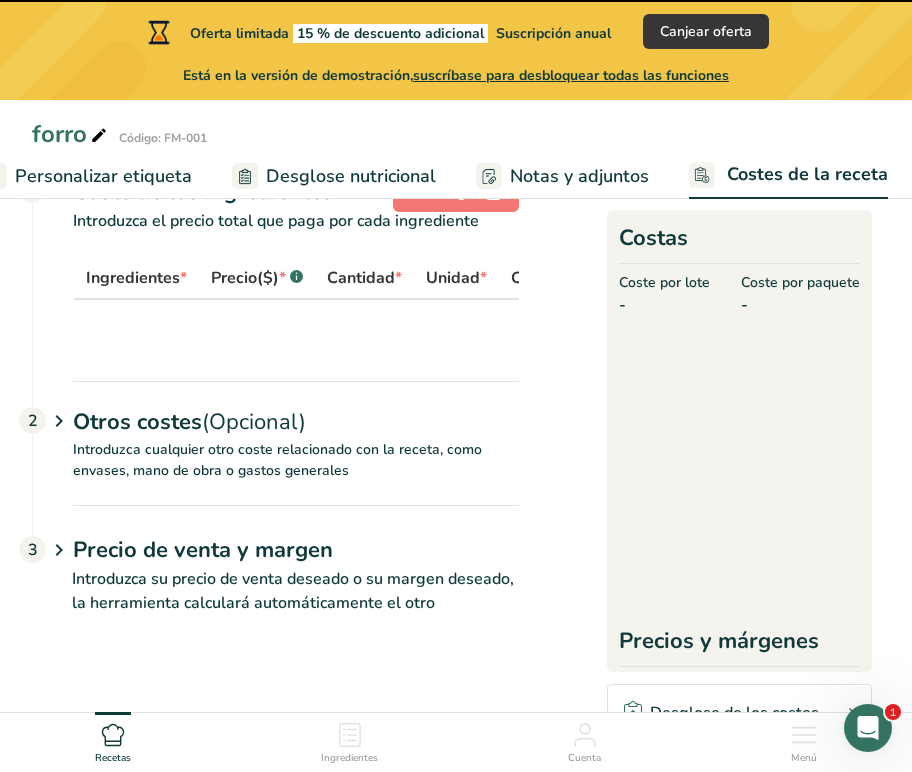 click on "Notas y adjuntos" at bounding box center (579, 176) 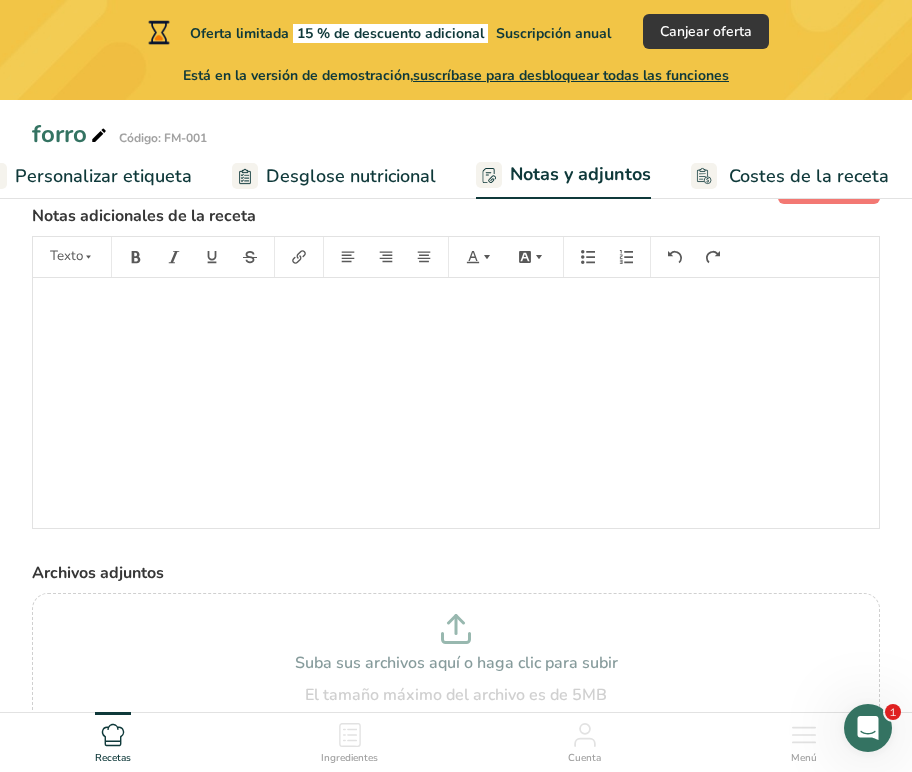 click on "Desglose nutricional" at bounding box center (351, 176) 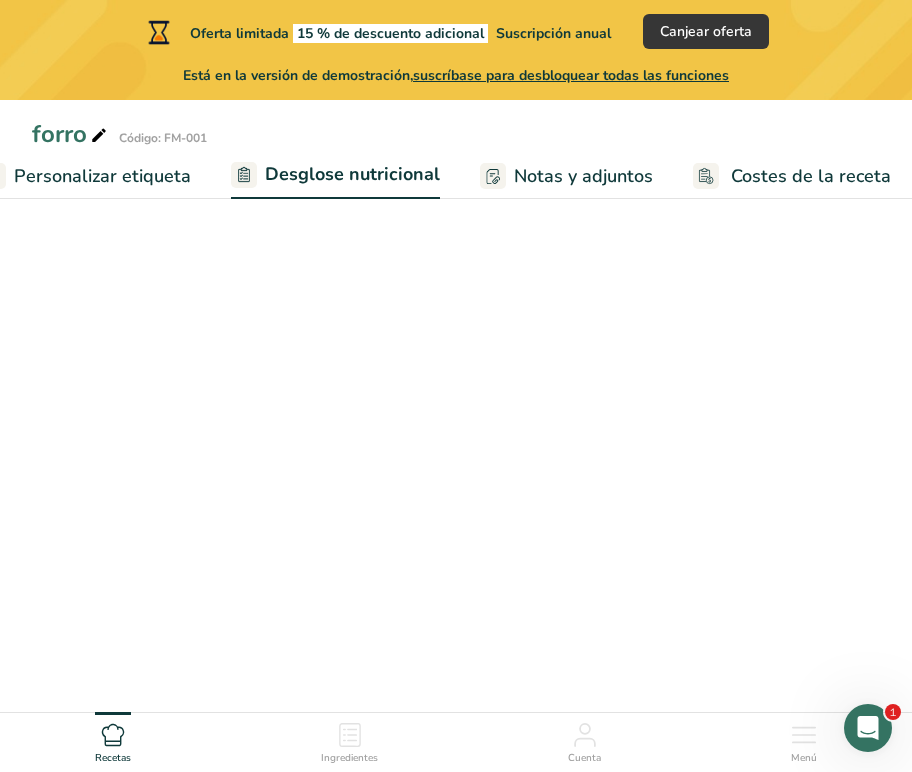 select on "Calories" 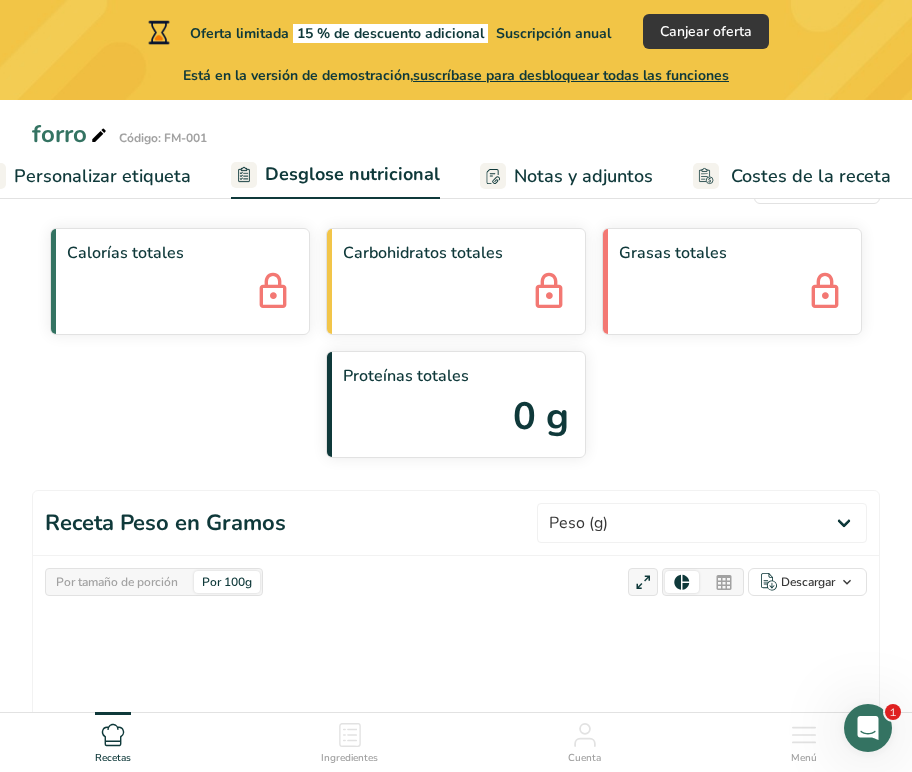 click on "Personalizar etiqueta" at bounding box center [102, 176] 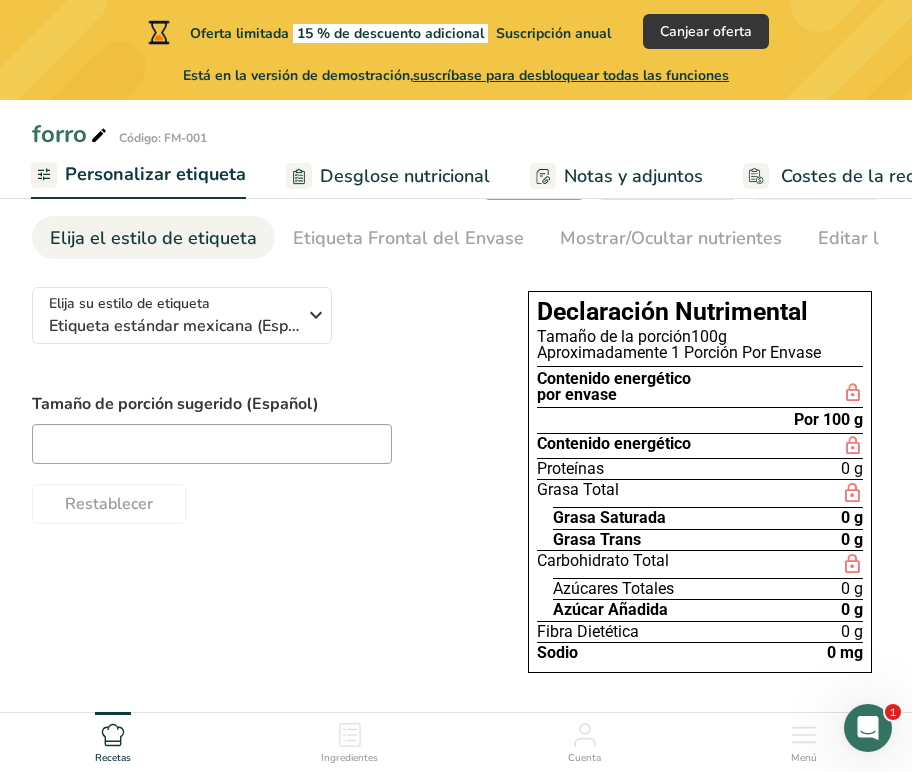 scroll, scrollTop: 88, scrollLeft: 0, axis: vertical 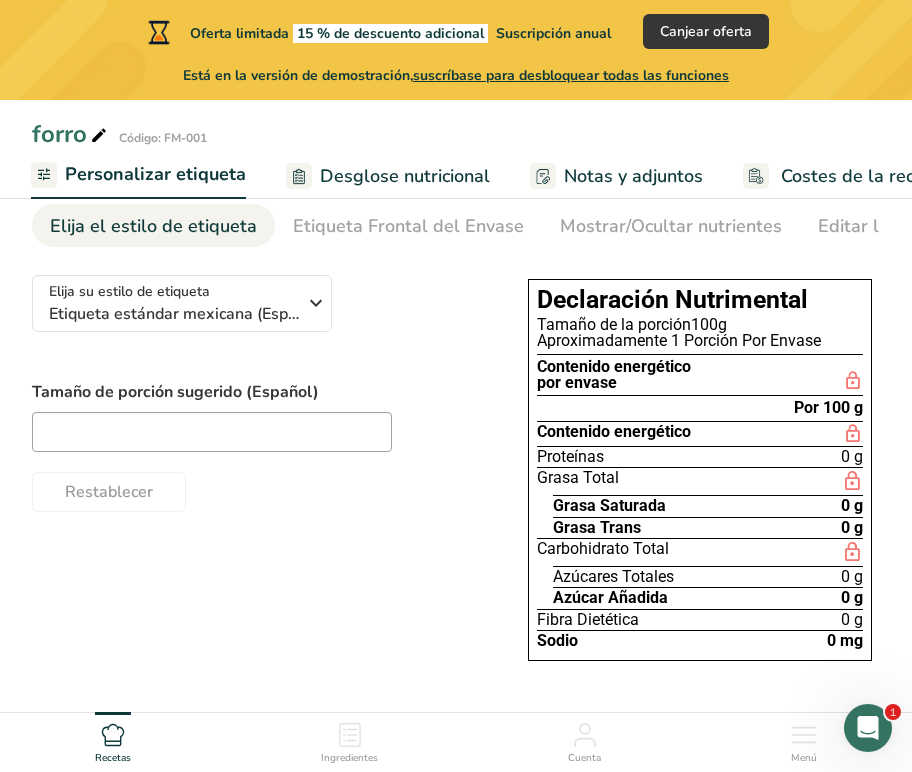 click 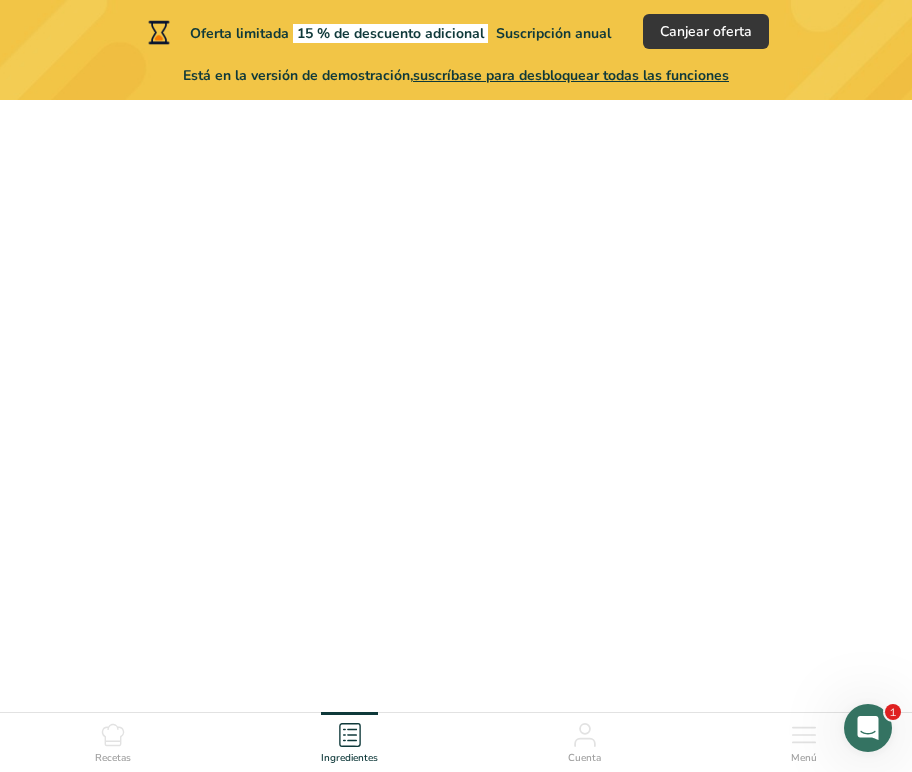 scroll, scrollTop: 0, scrollLeft: 0, axis: both 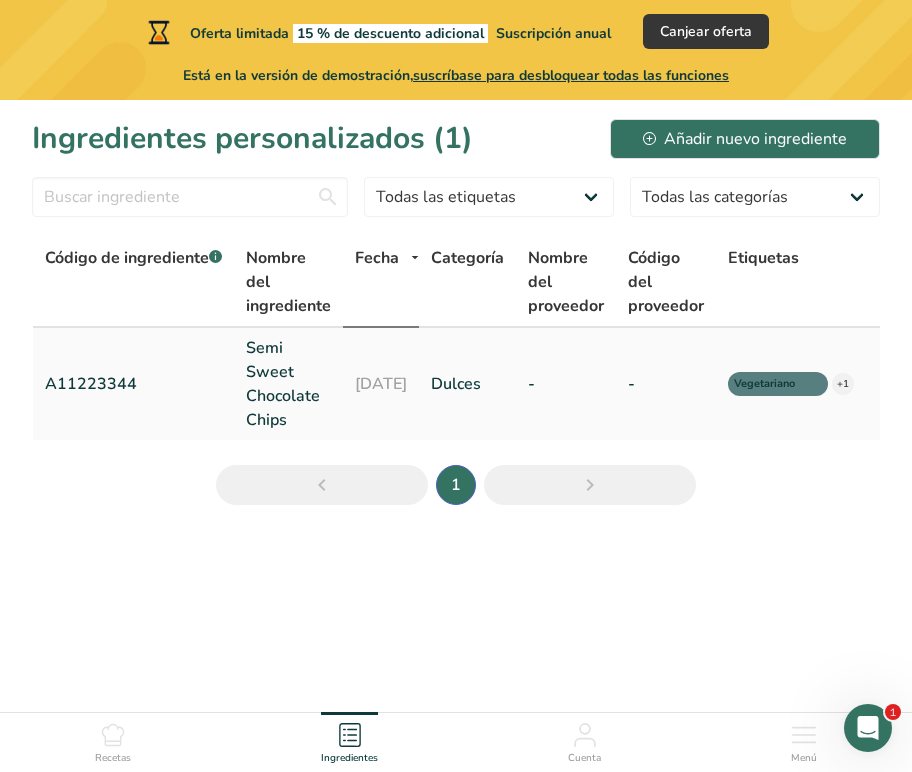 click on "10-07-2025" at bounding box center (381, 384) 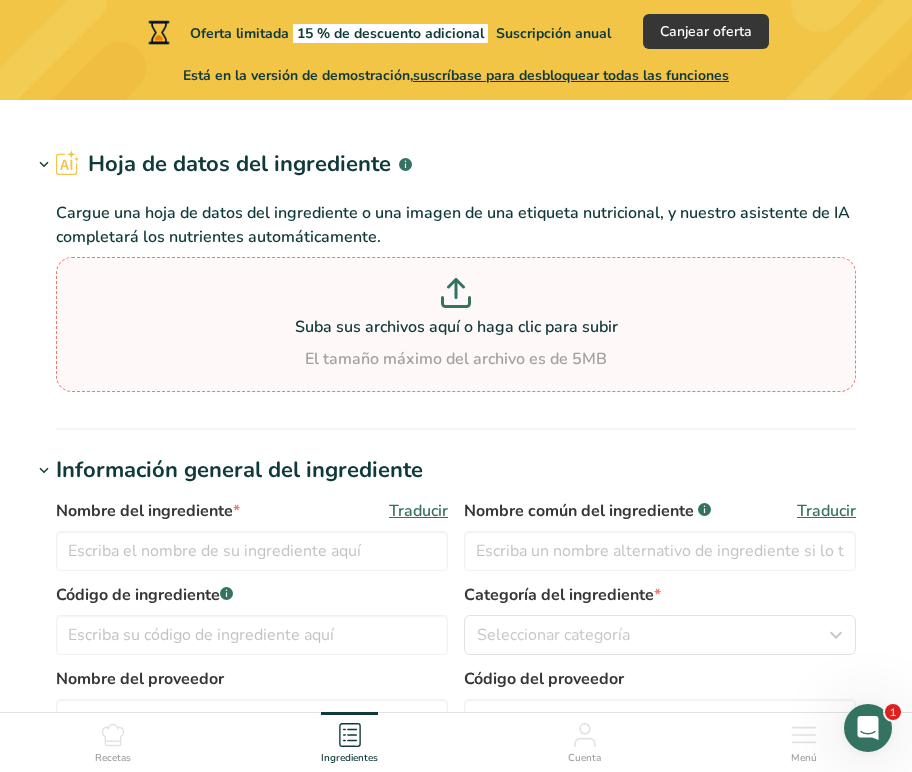 type on "Semi Sweet Chocolate Chips" 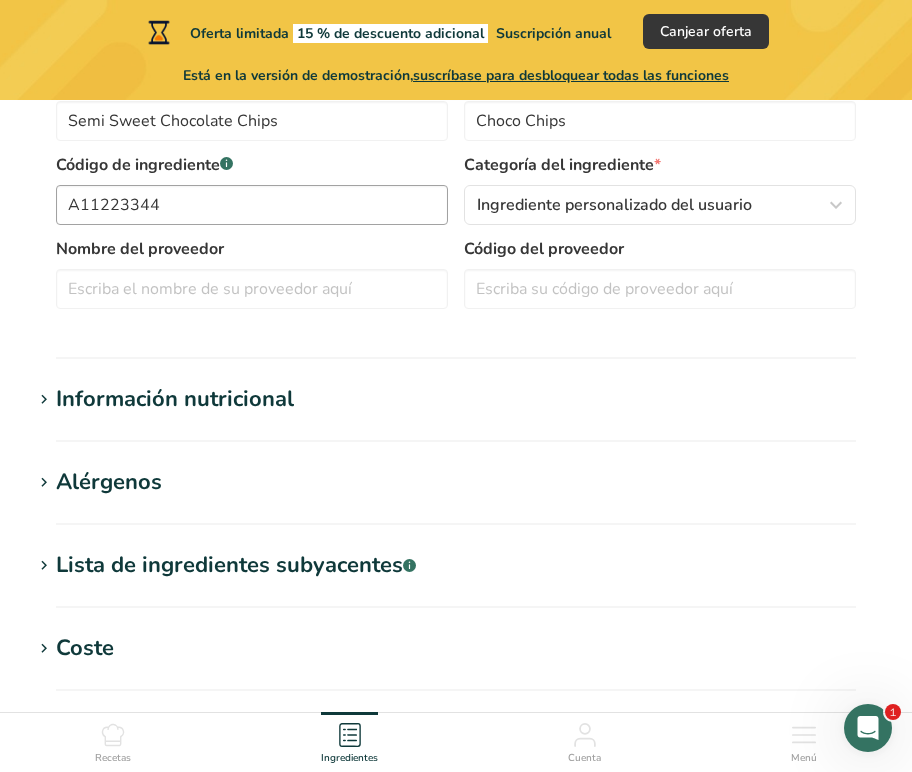 scroll, scrollTop: 638, scrollLeft: 0, axis: vertical 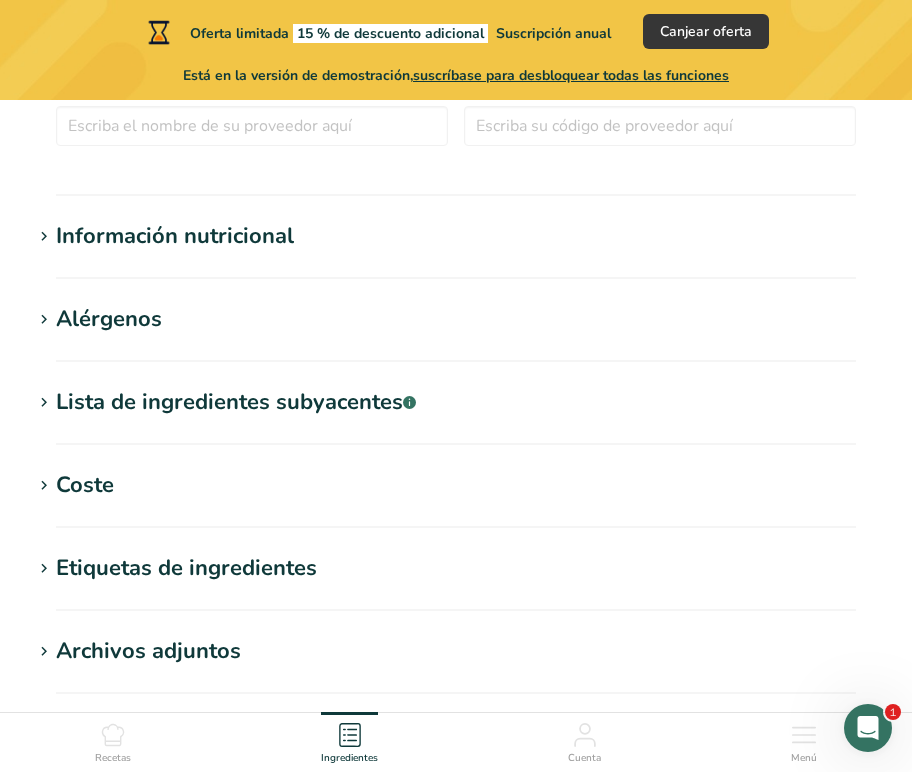 click at bounding box center (44, 237) 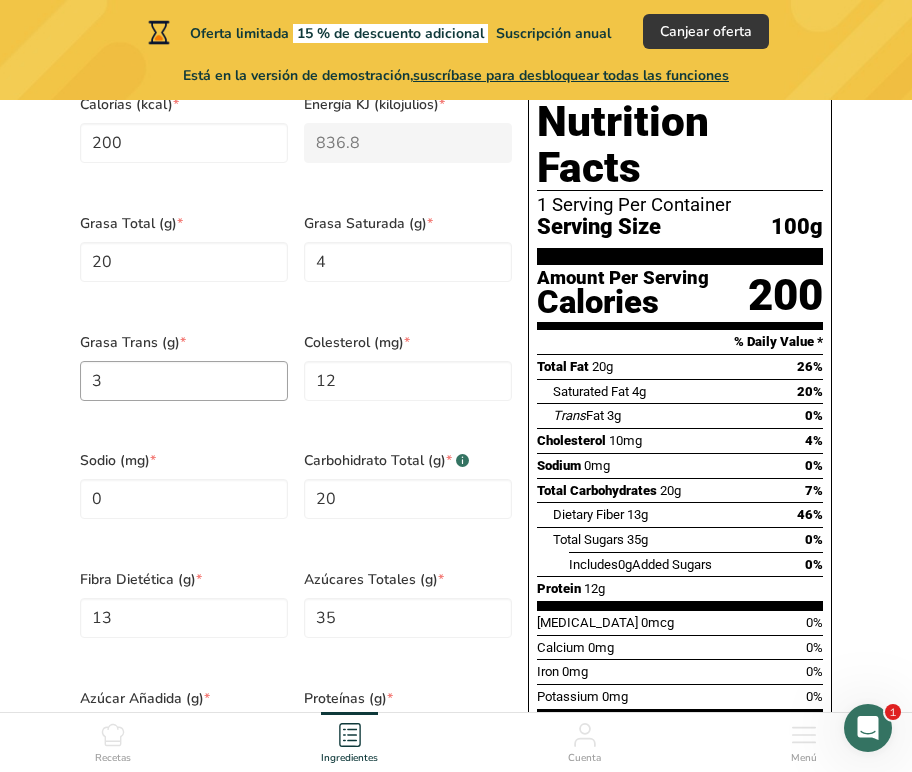 scroll, scrollTop: 0, scrollLeft: 0, axis: both 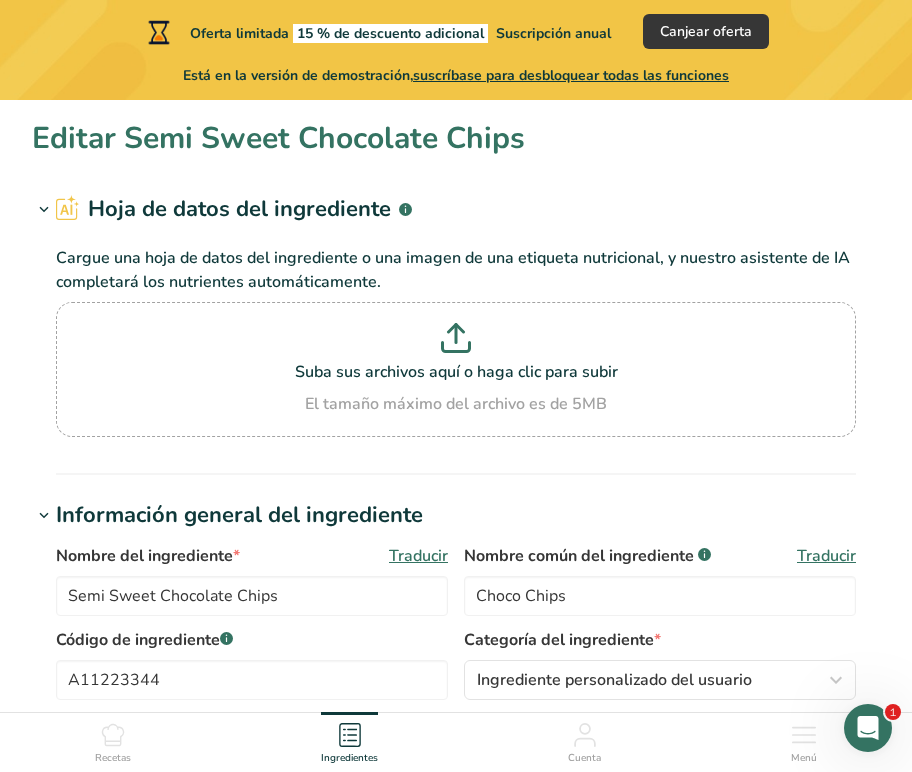click at bounding box center (44, 210) 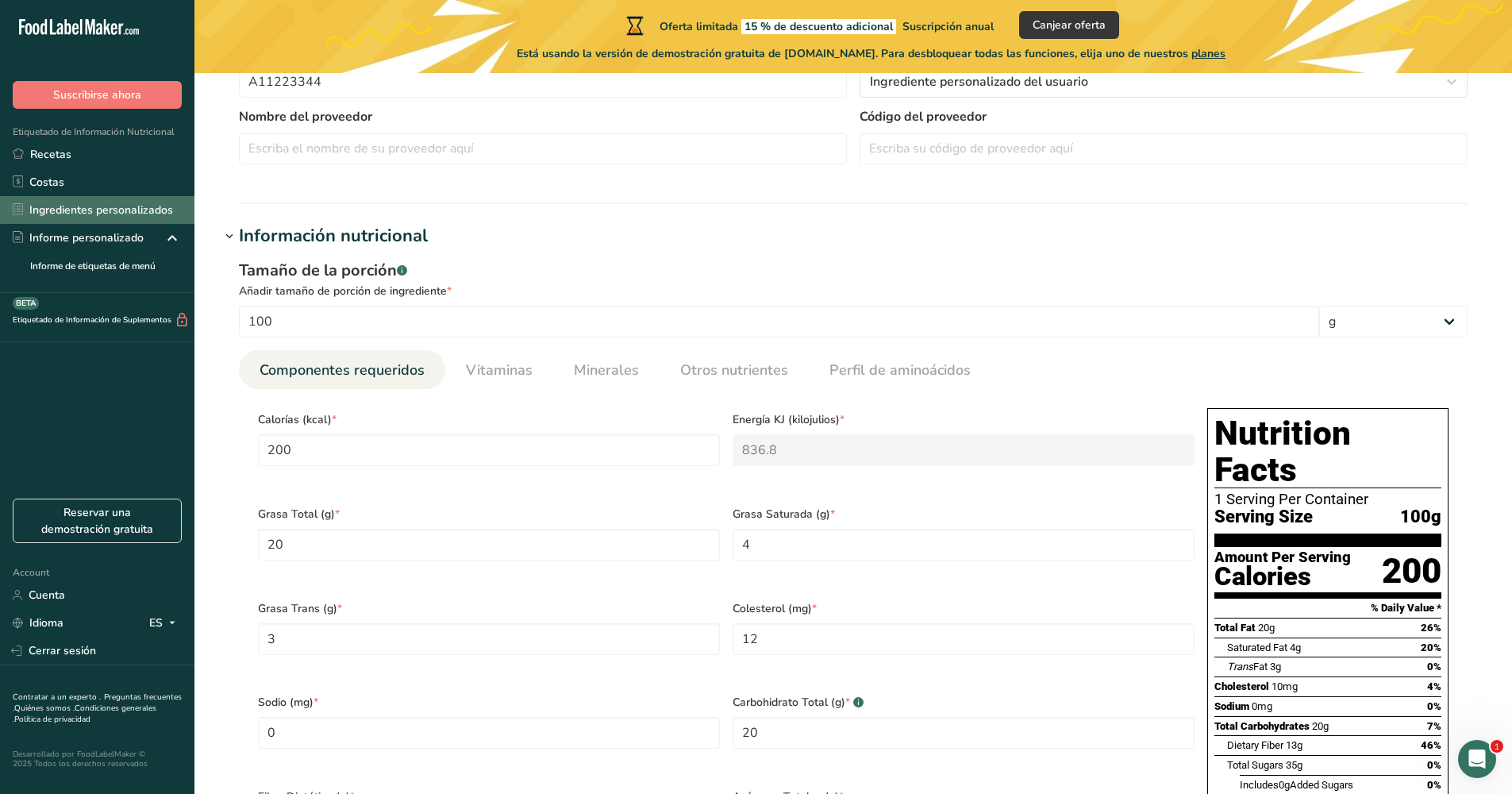 scroll, scrollTop: 305, scrollLeft: 0, axis: vertical 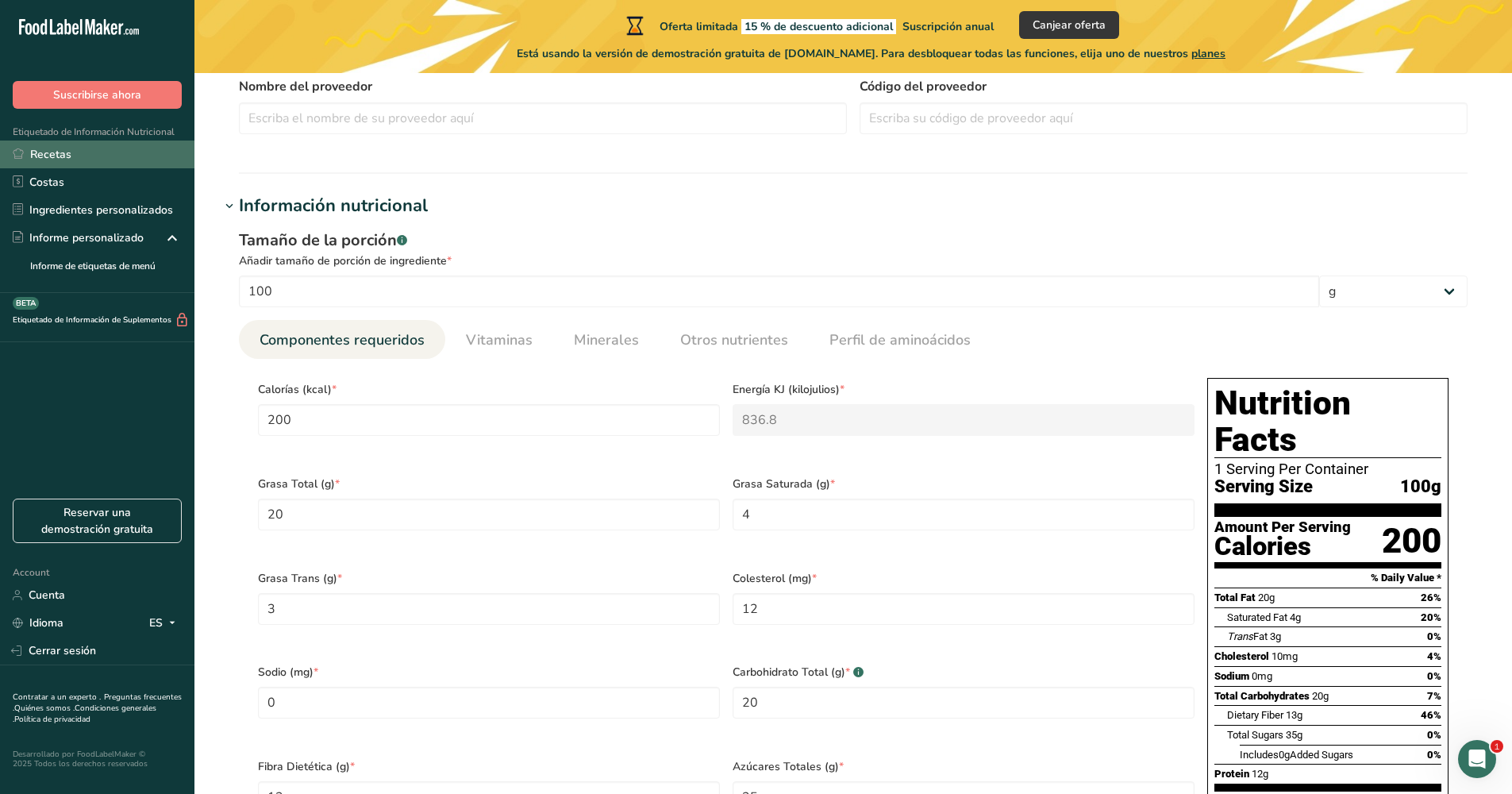 click on "Recetas" at bounding box center (97, 154) 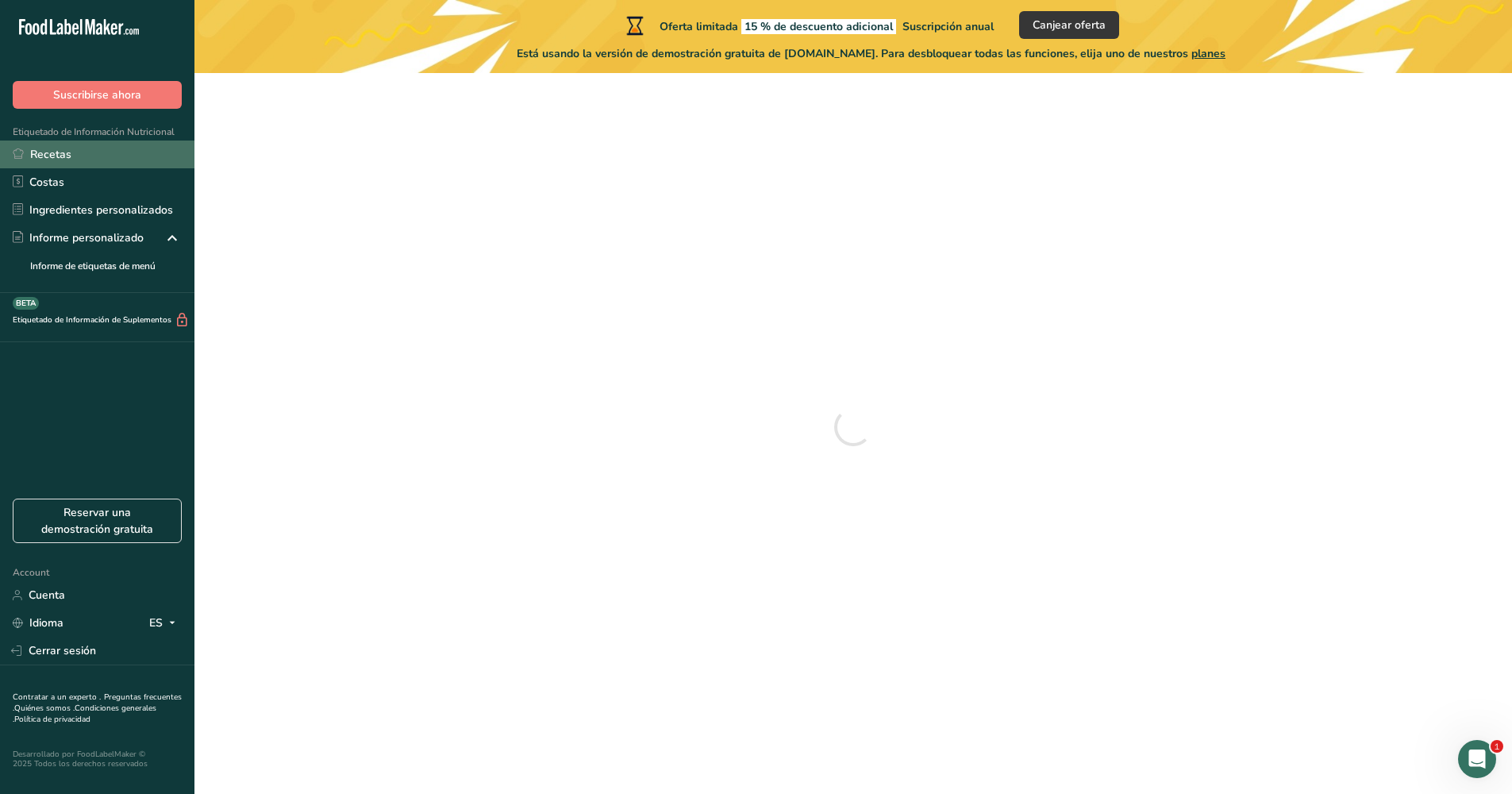 scroll, scrollTop: 0, scrollLeft: 0, axis: both 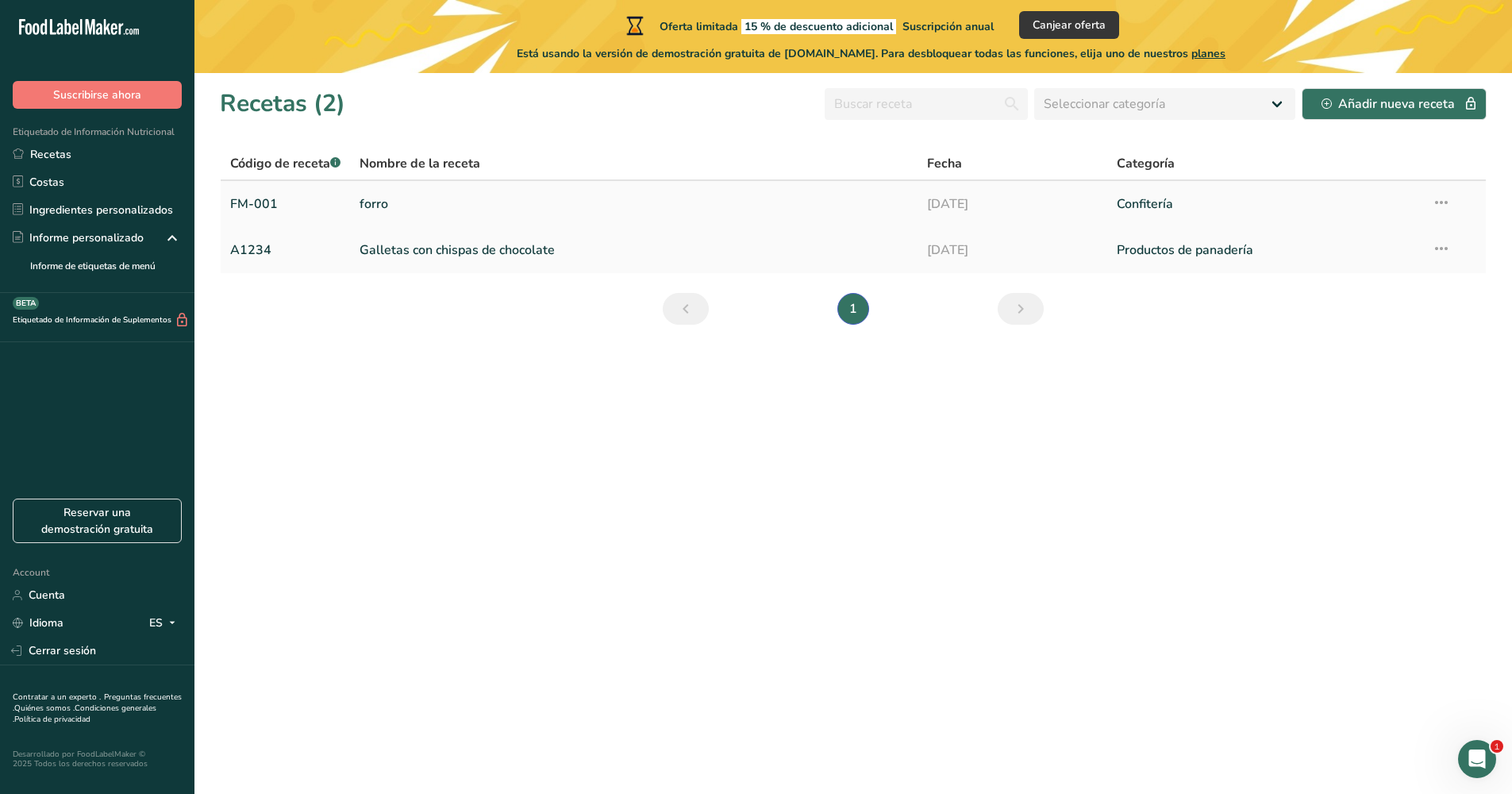 click on "forro" at bounding box center (633, 204) 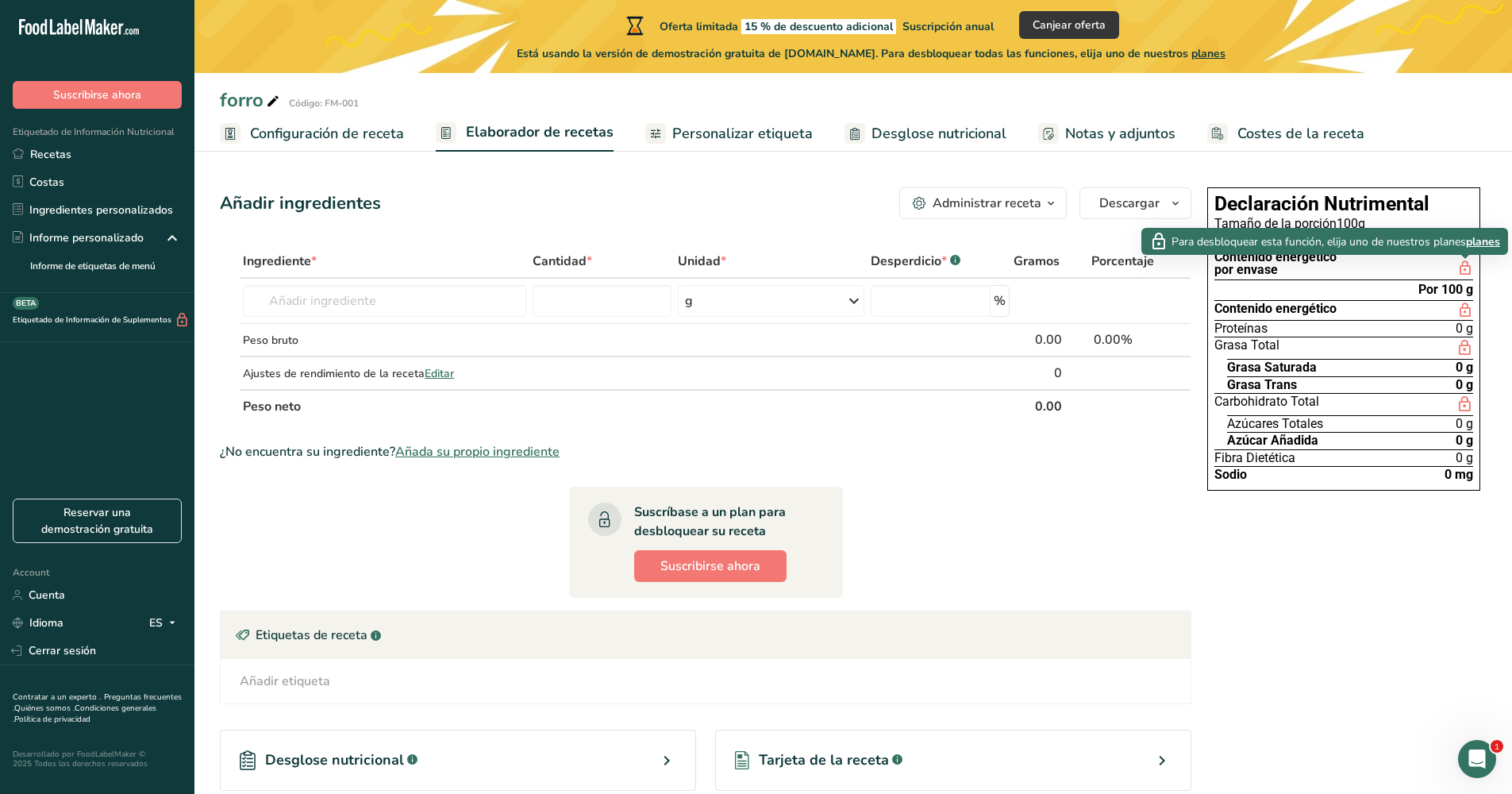 click on "planes" at bounding box center (1483, 241) 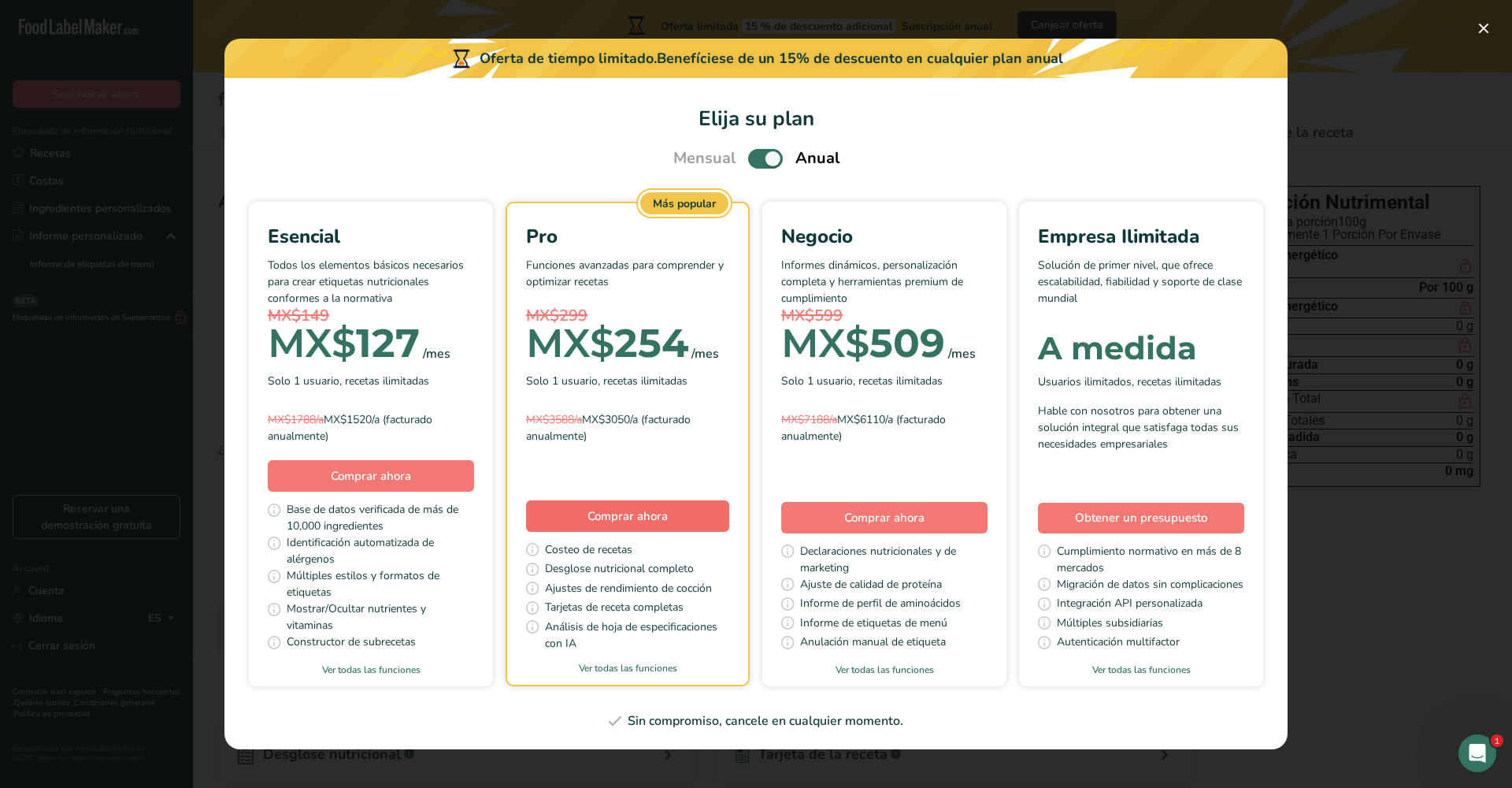 click on "Comprar ahora" at bounding box center [628, 516] 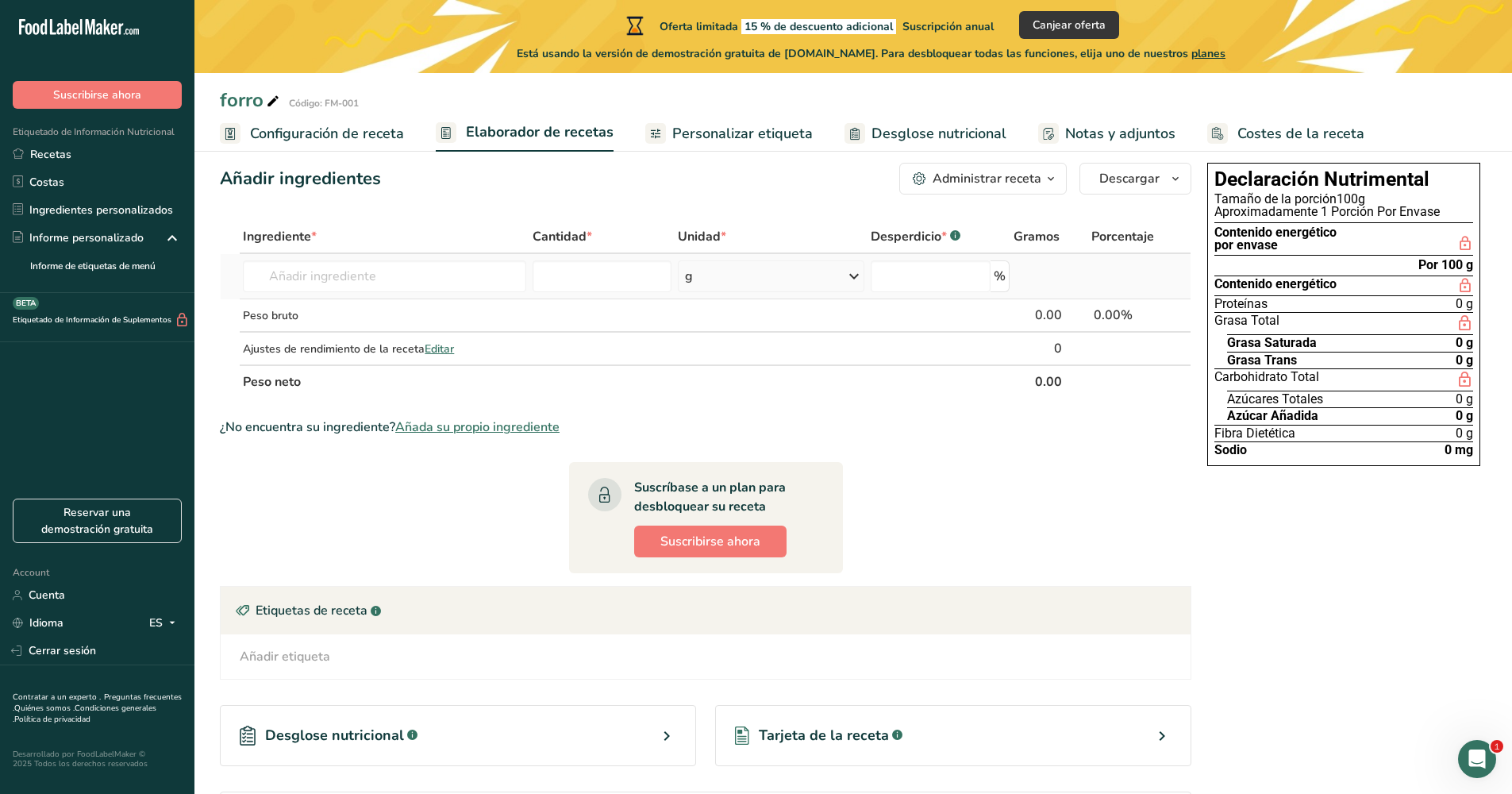 scroll, scrollTop: 0, scrollLeft: 0, axis: both 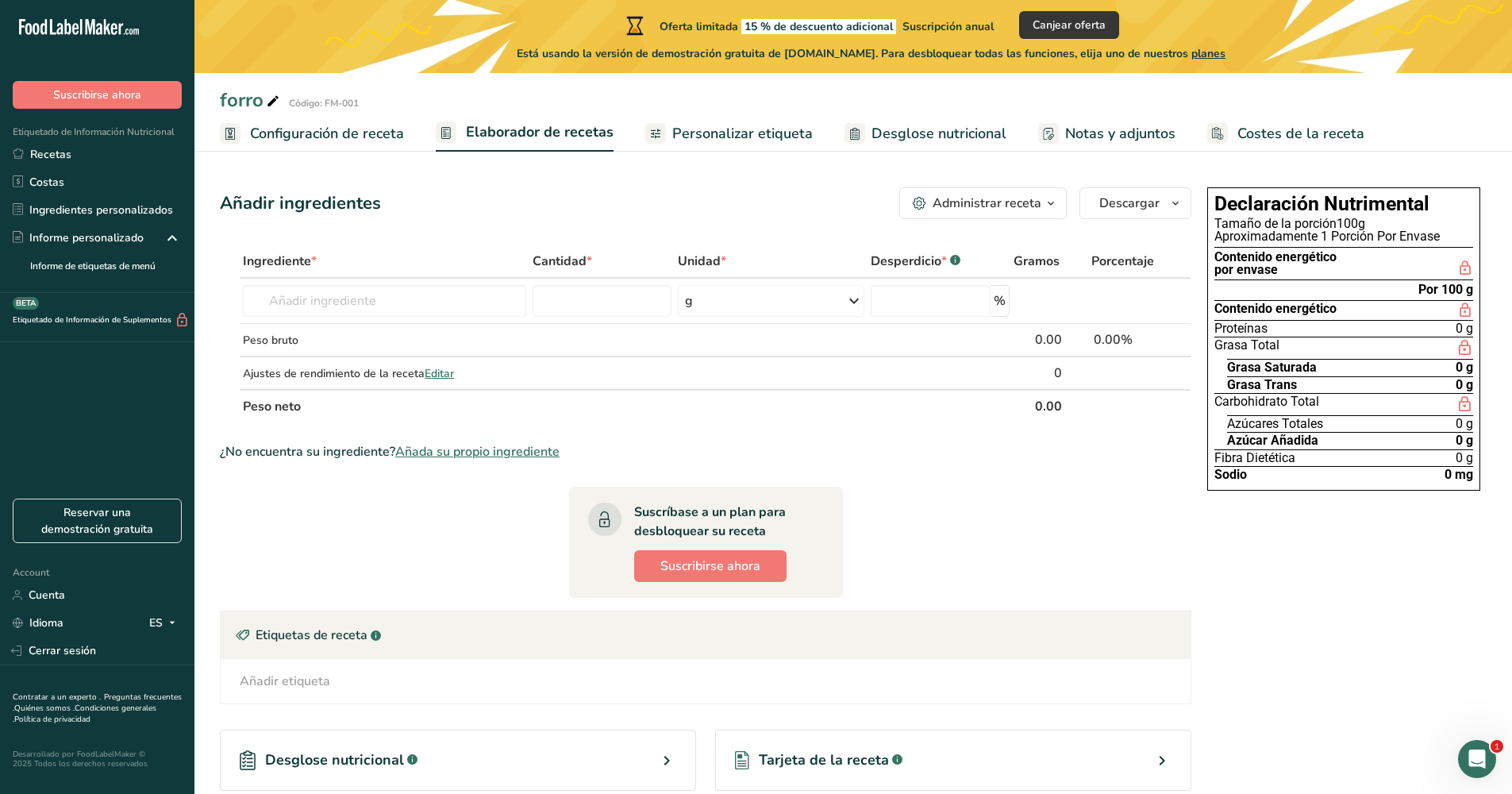click on "Configuración de receta" at bounding box center (327, 133) 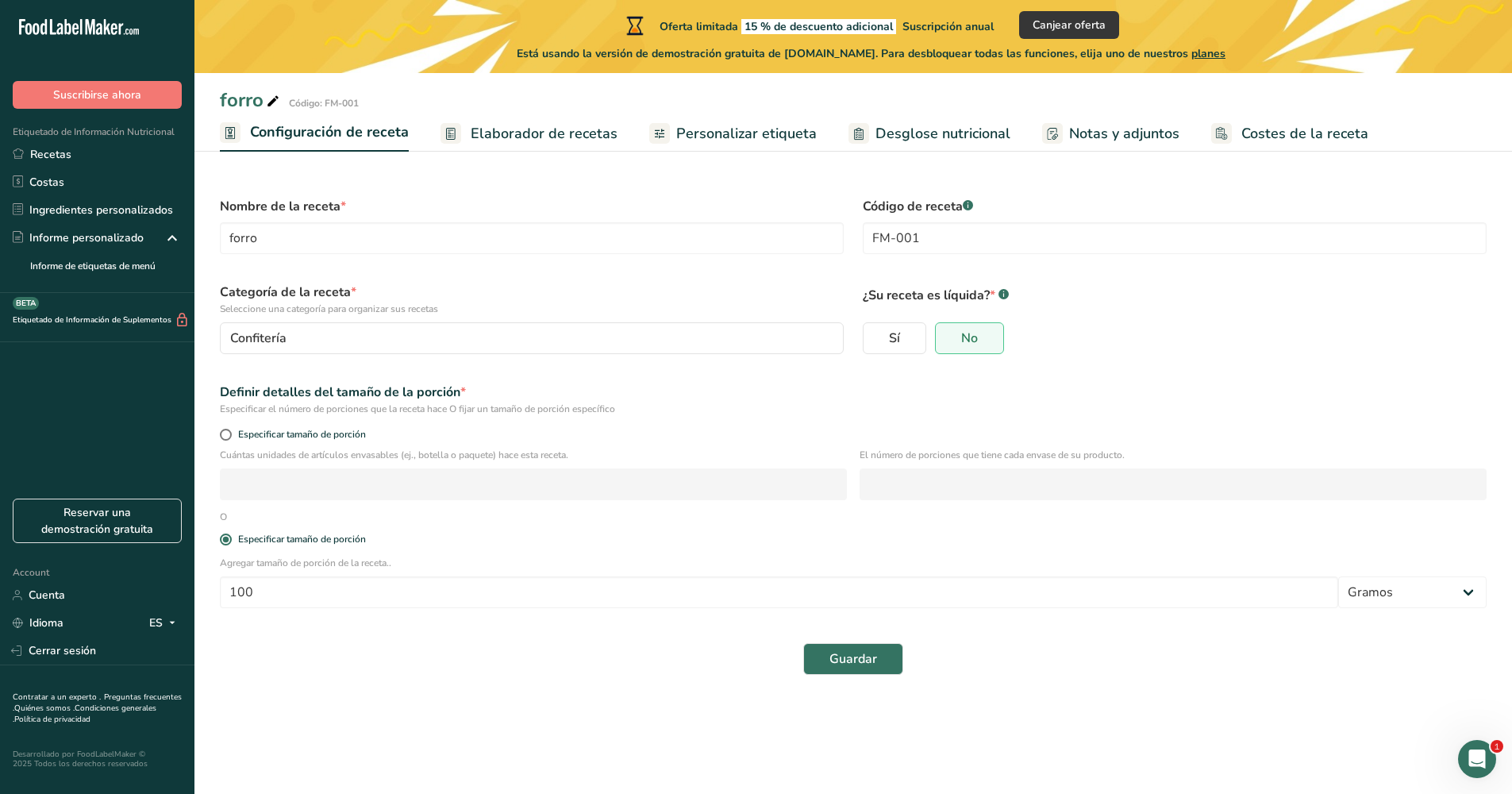 click on "Elaborador de recetas" at bounding box center (544, 133) 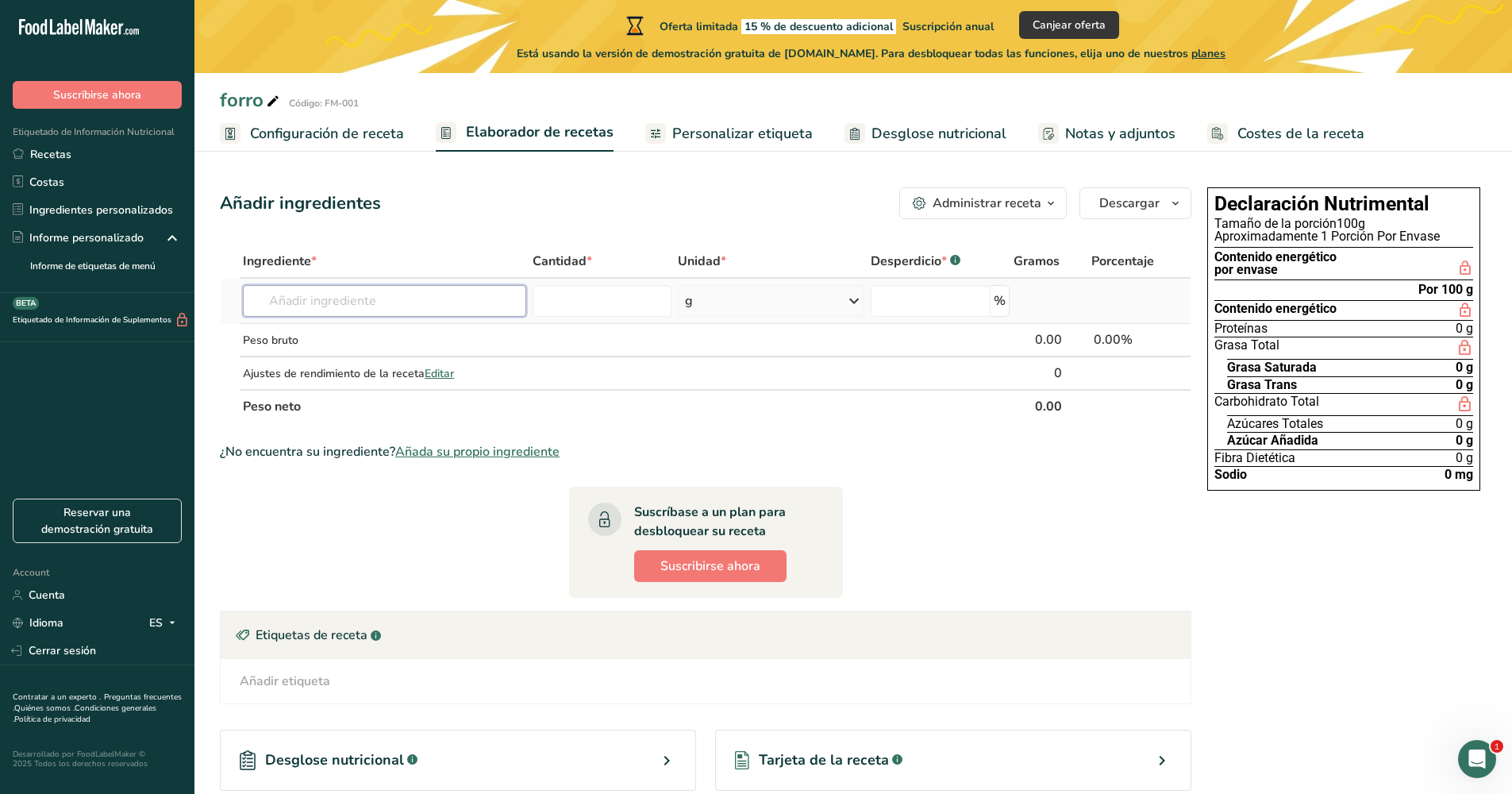 click at bounding box center (384, 301) 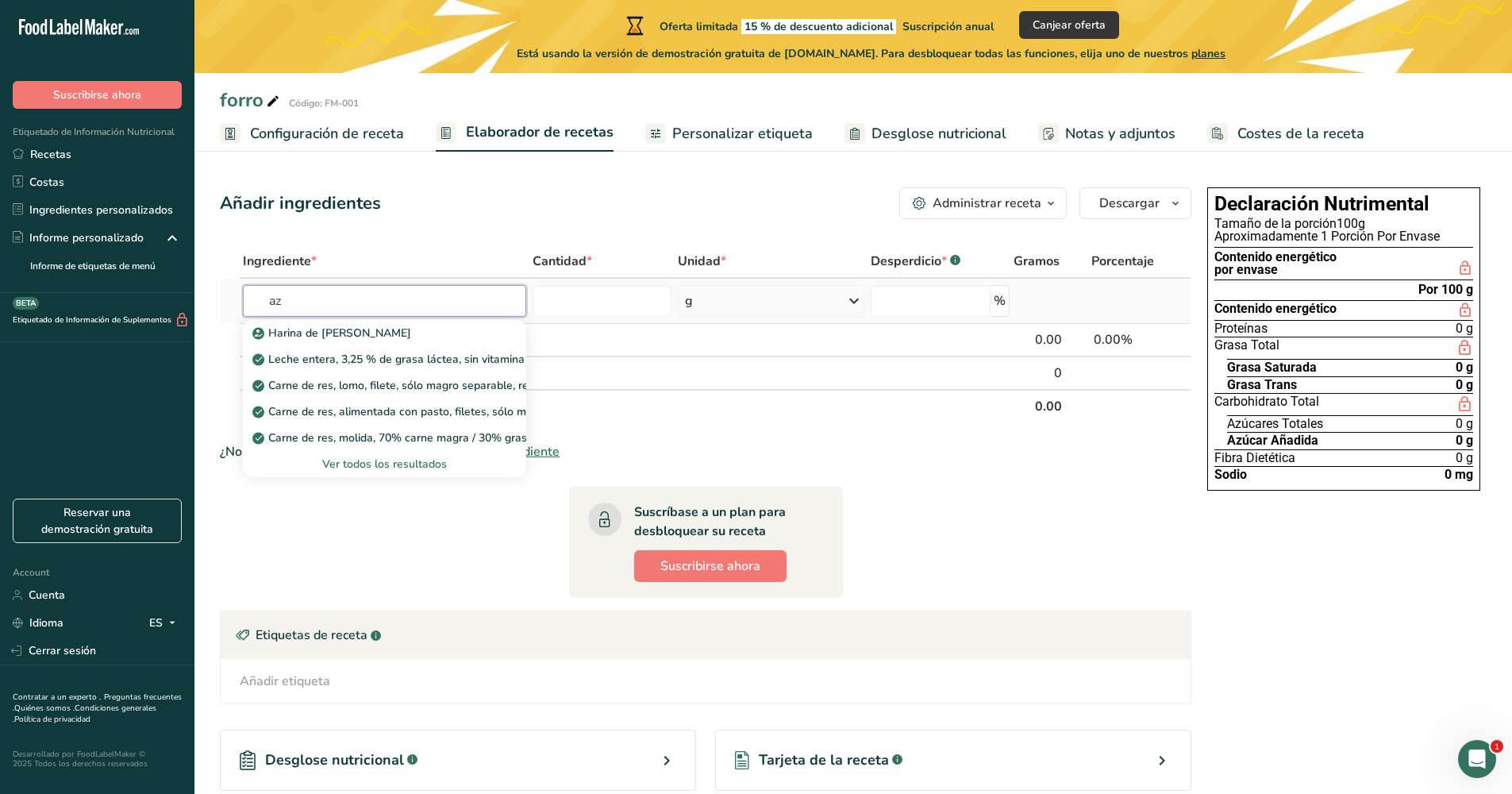 type on "a" 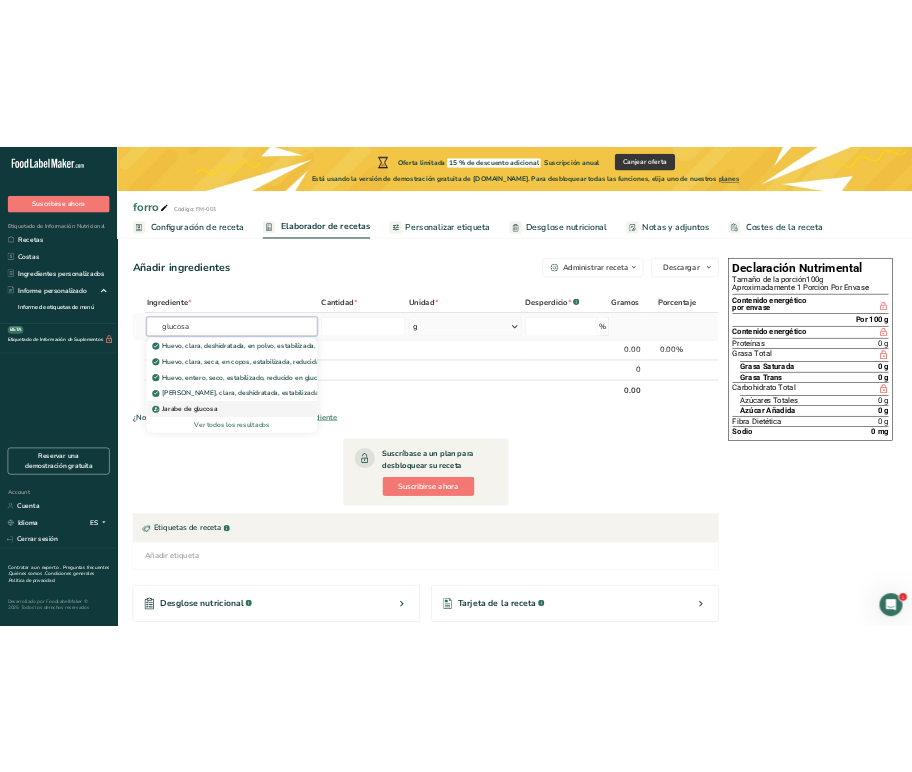scroll, scrollTop: 8, scrollLeft: 0, axis: vertical 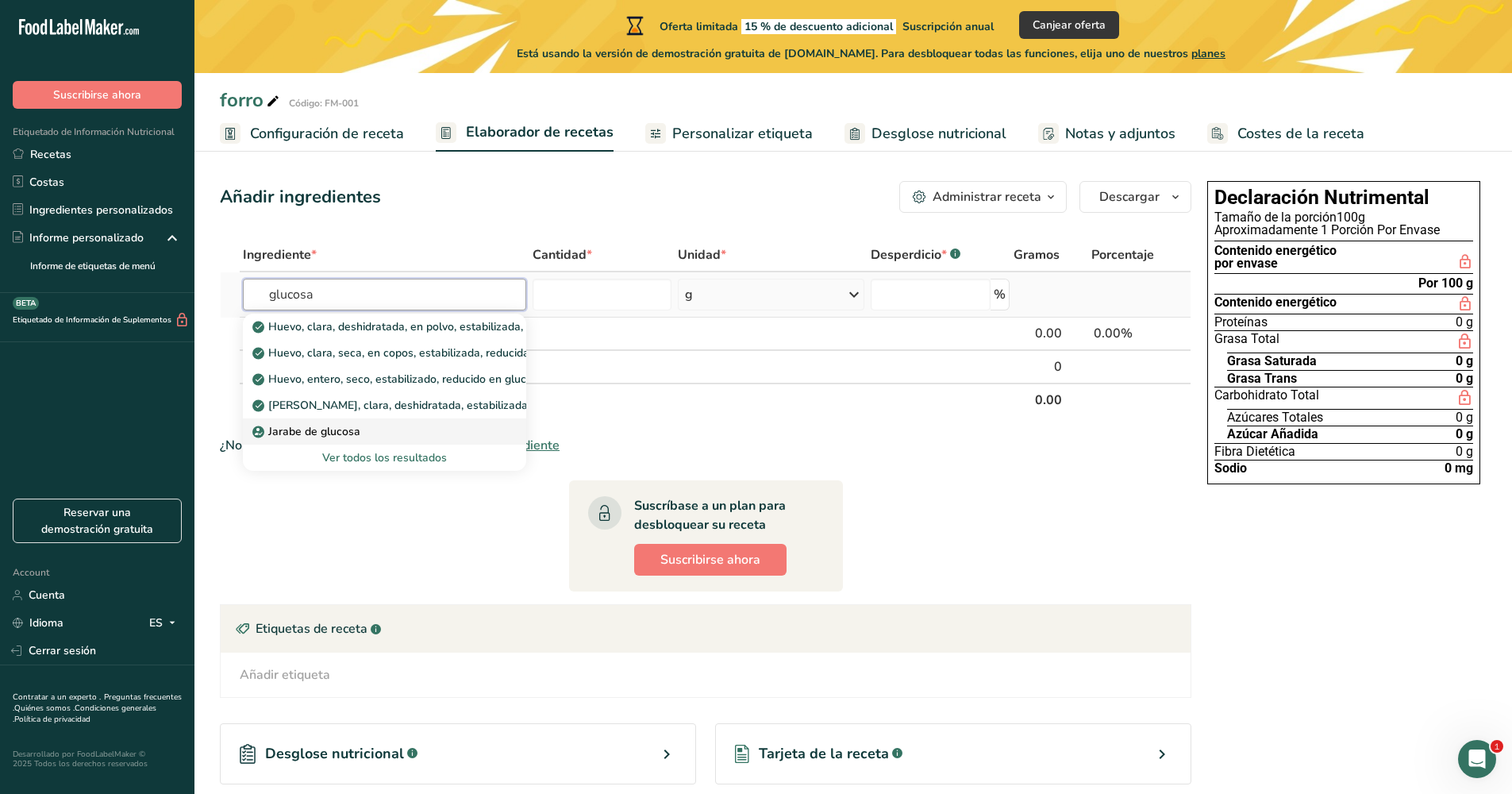 type on "glucosa" 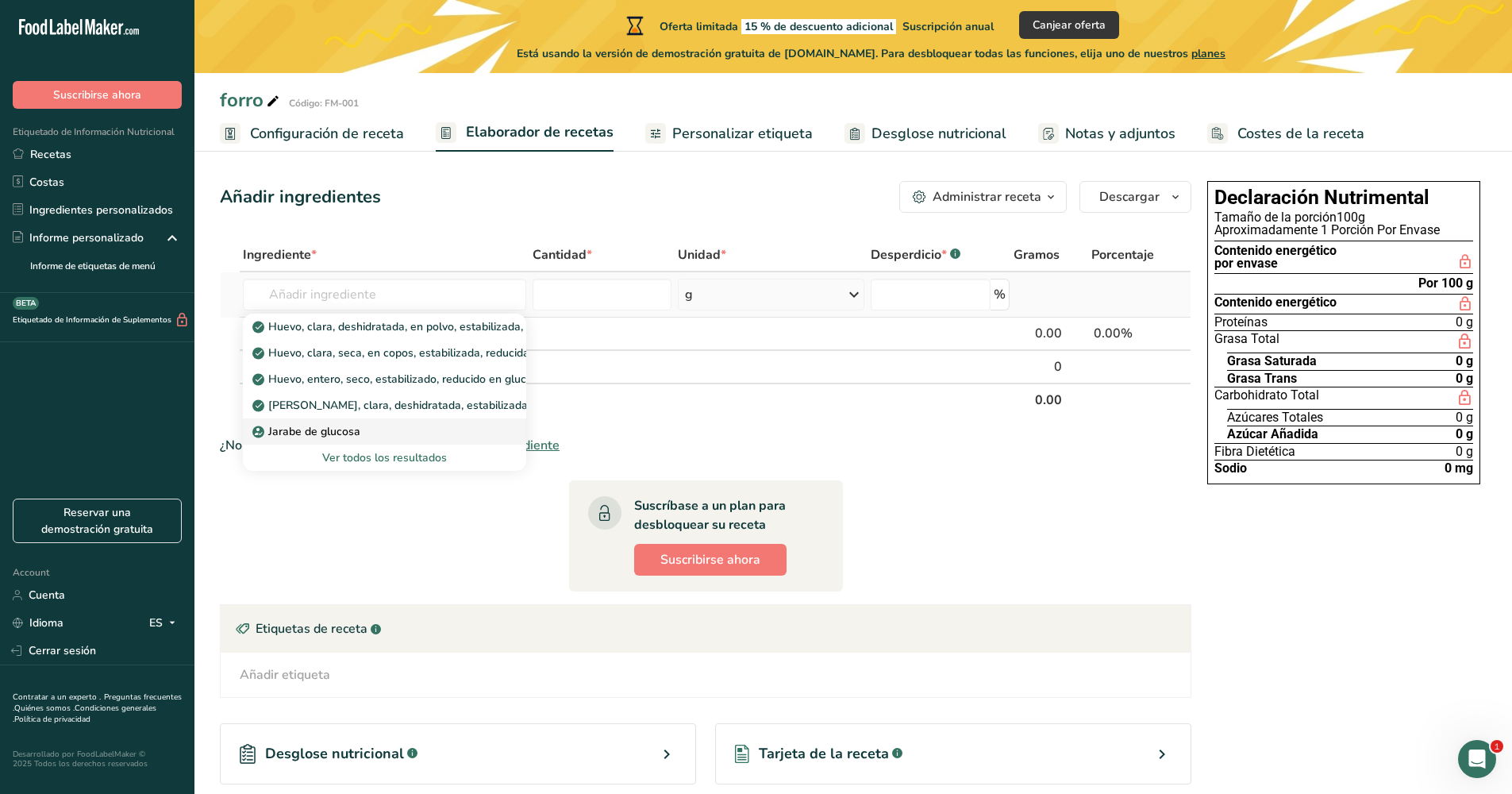 click on "Jarabe de glucosa" at bounding box center (308, 431) 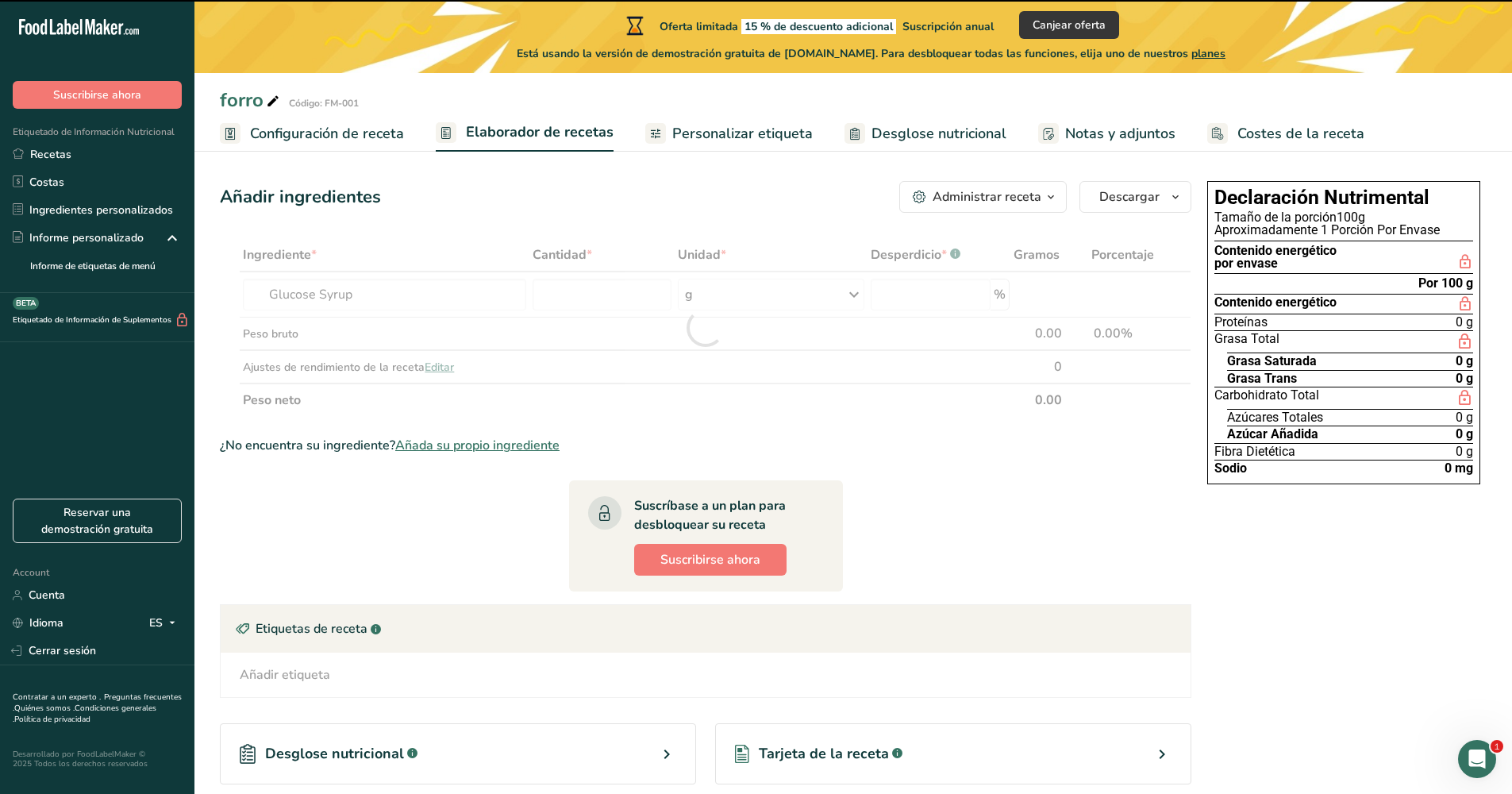 type on "0" 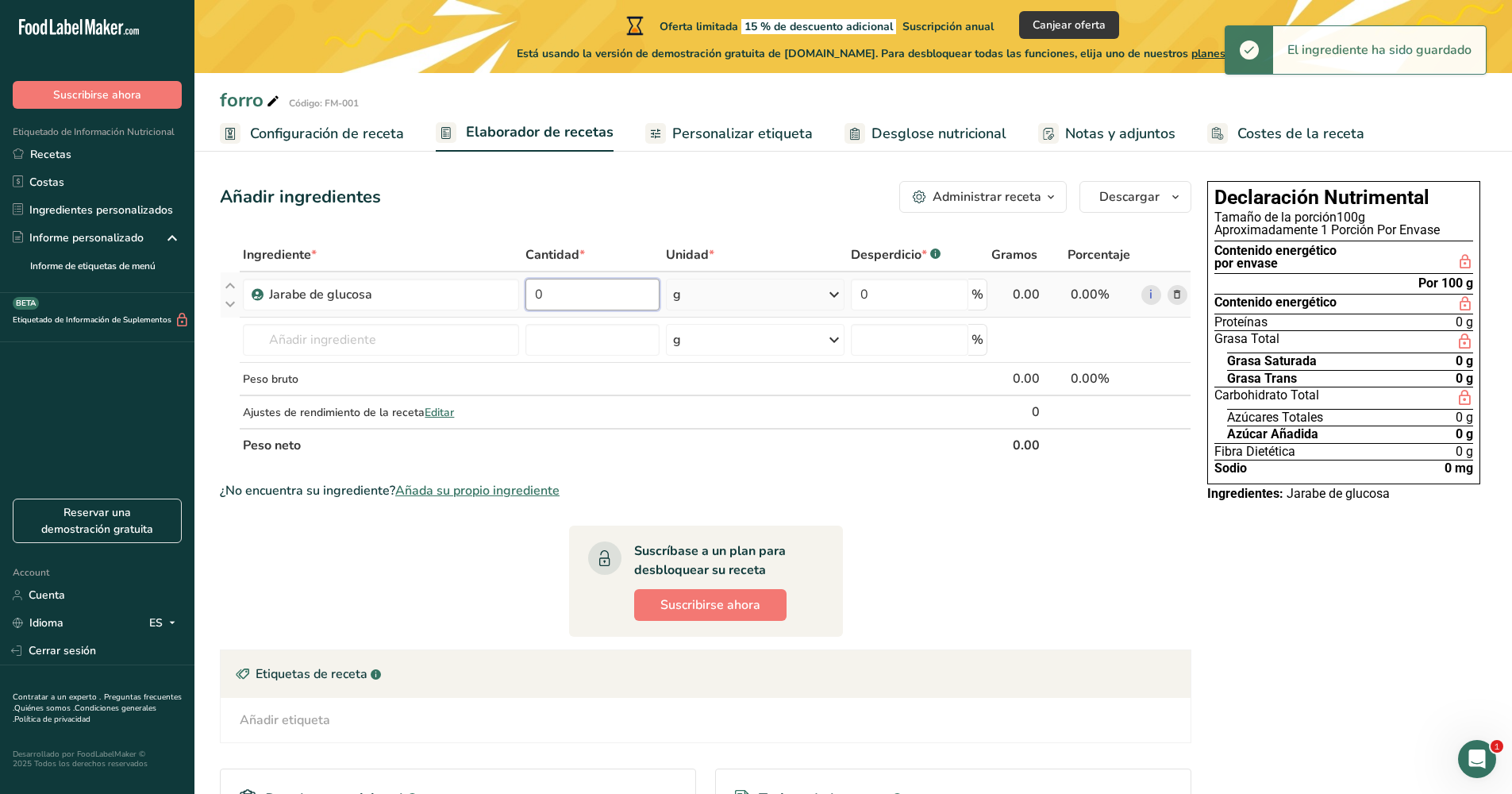 click on "0" at bounding box center (592, 295) 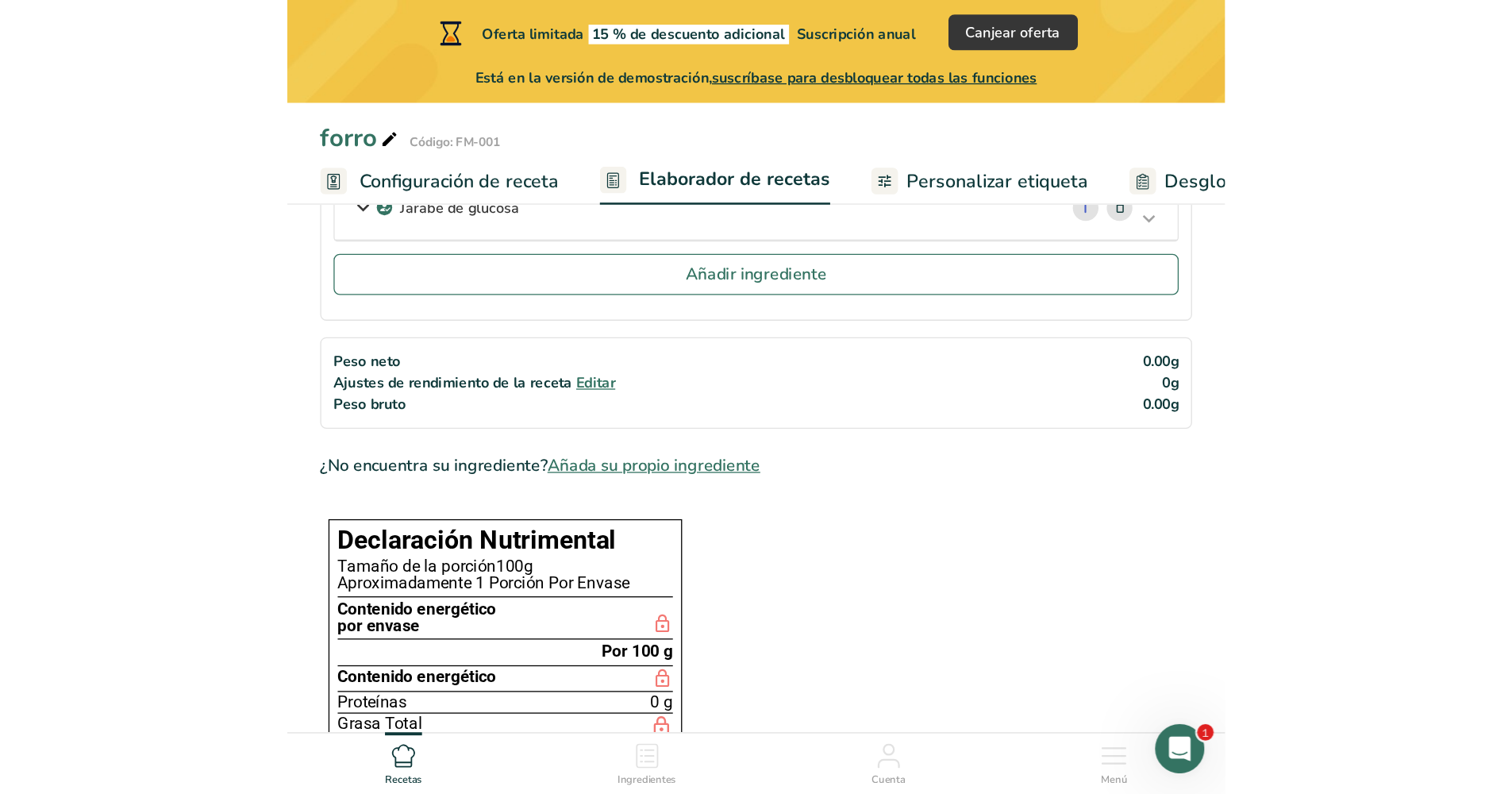 scroll, scrollTop: 0, scrollLeft: 0, axis: both 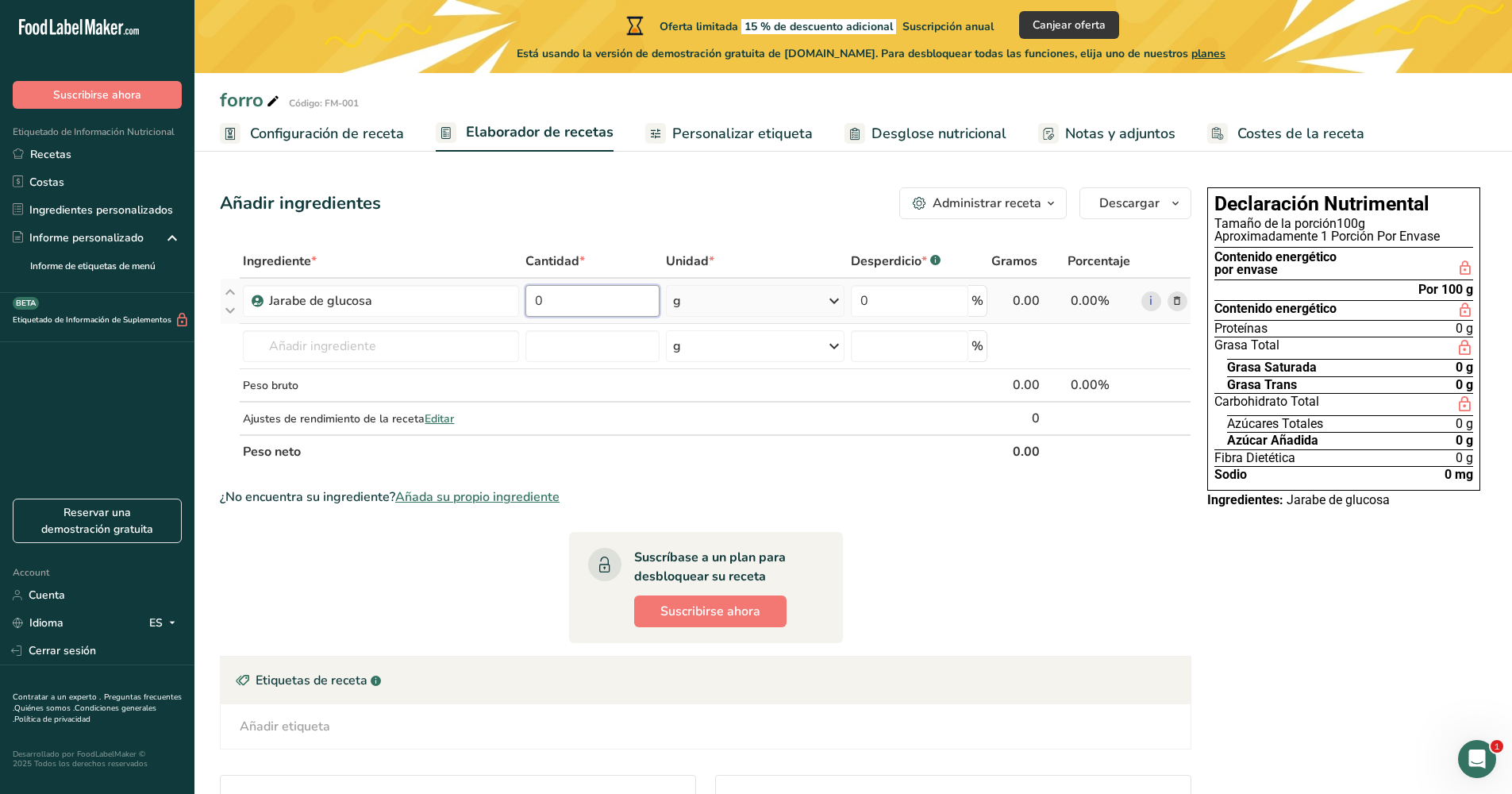 click on "0" at bounding box center (592, 301) 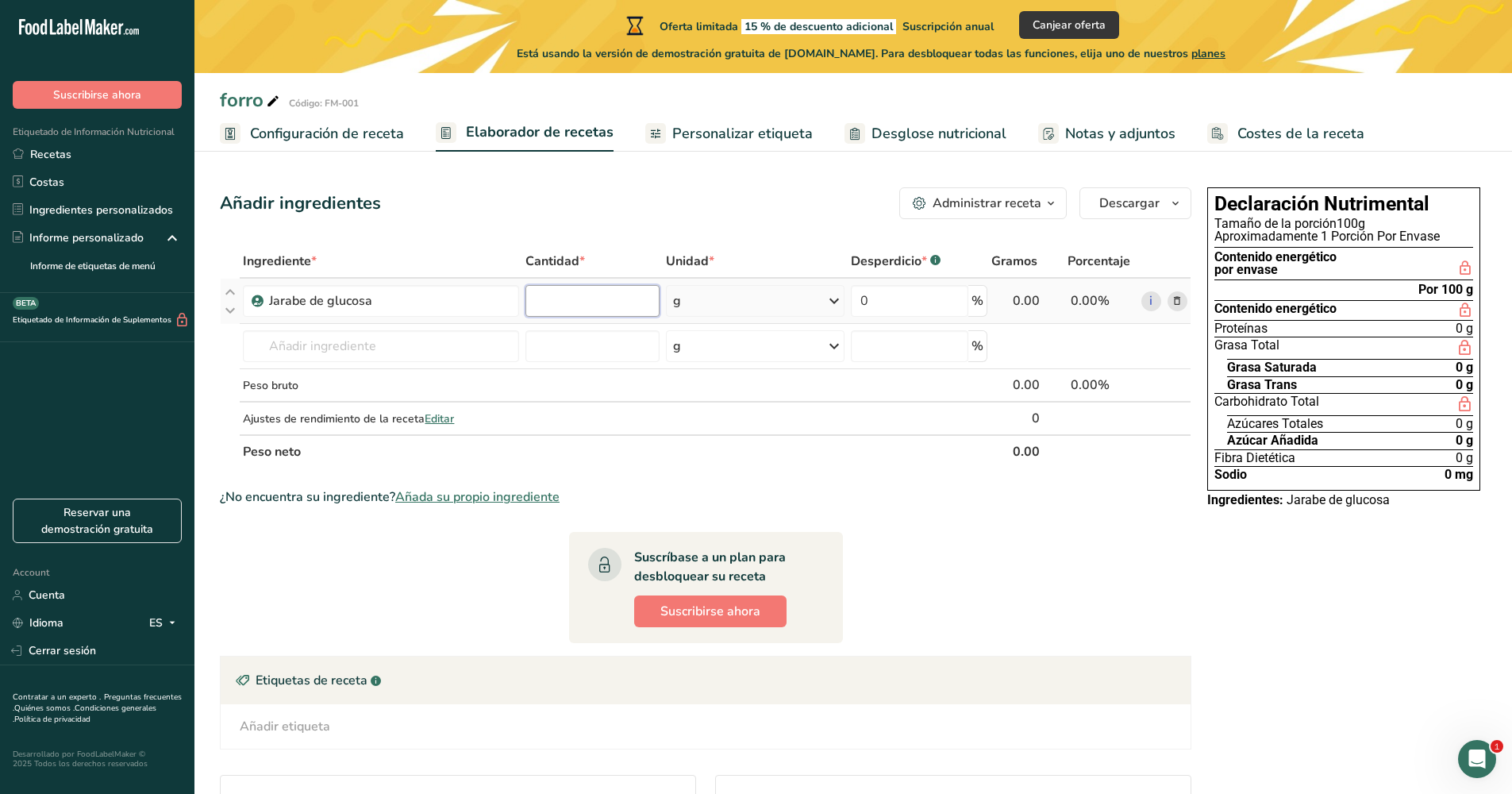 type on "2" 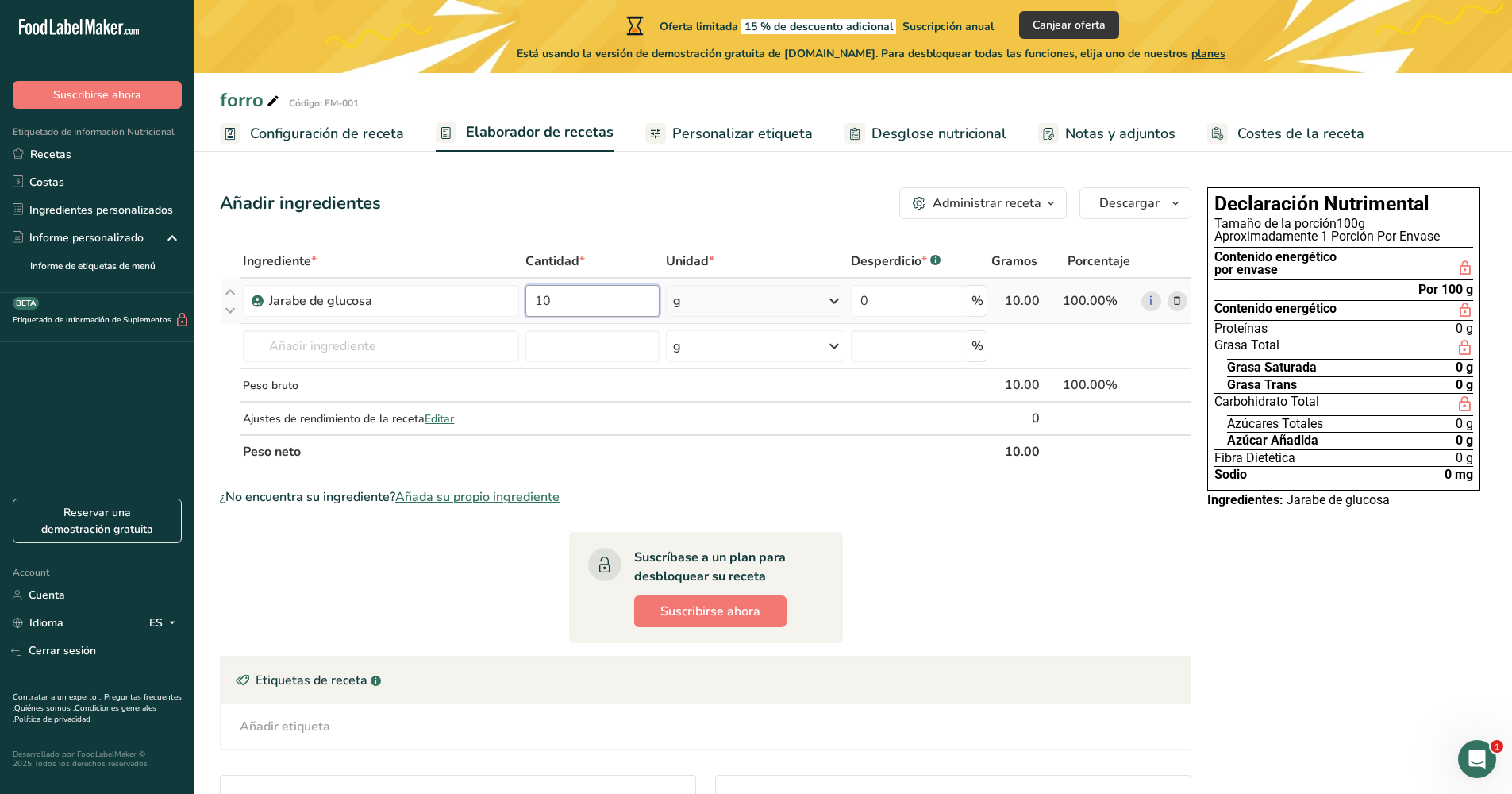 type on "10" 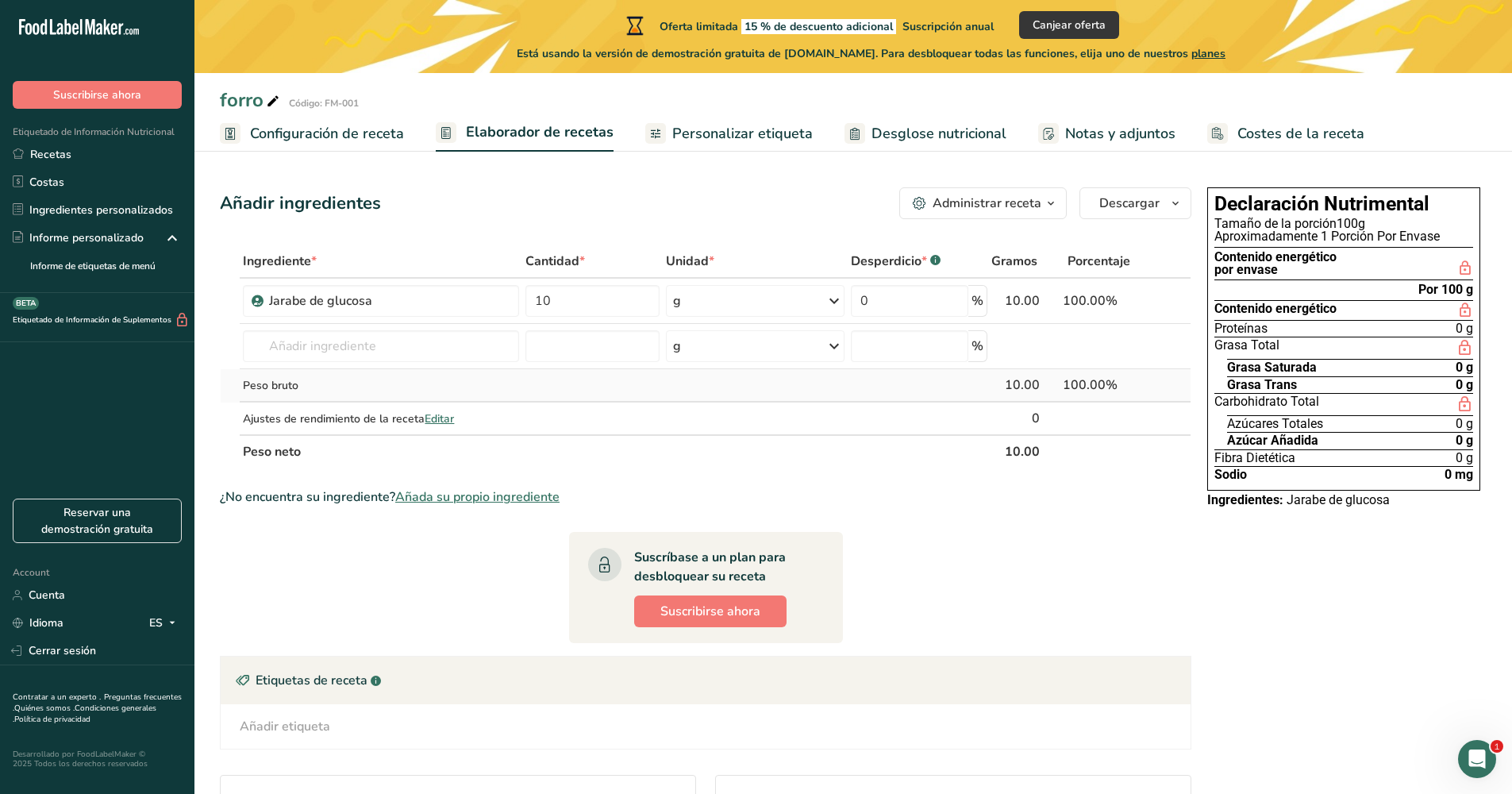 click on "Ingrediente *
Cantidad *
Unidad *
Desperdicio *   .a-a{fill:#347362;}.b-a{fill:#fff;}          Gramos
Porcentaje
Jarabe de glucosa
10
g
Unidades de peso
g
kg
mg
Ver más
Unidades de volumen
litro
Las unidades de volumen requieren una conversión de densidad. Si conoce la densidad de su ingrediente, introdúzcala a continuación. De lo contrario, haga clic en "RIA", nuestra asistente regulatoria de IA, quien podrá ayudarle.
lb/pie³
g/cm³
Confirmar
mL
lb/pie³
g/cm³
Confirmar
onza líquida" at bounding box center (706, 357) 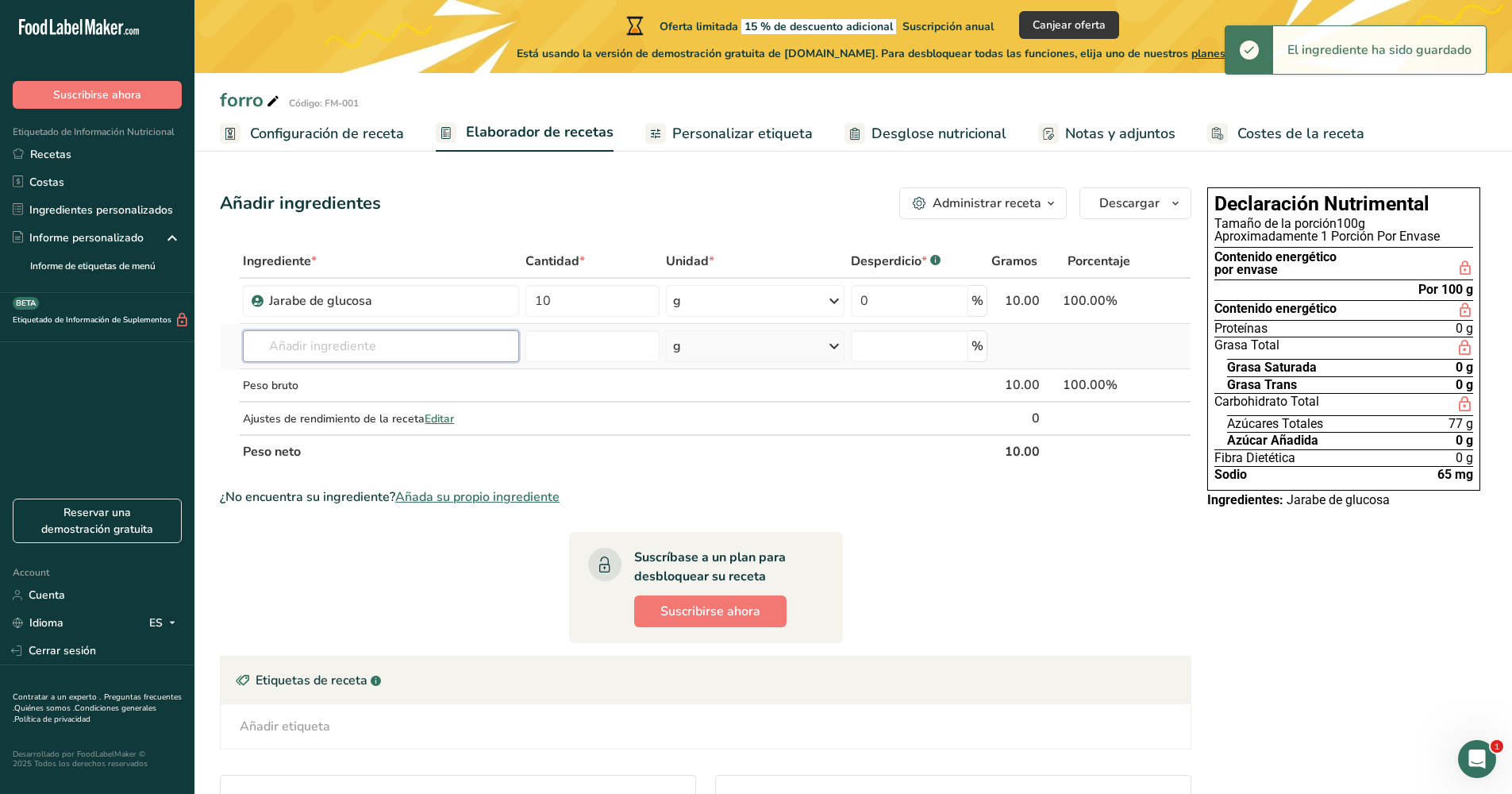 click at bounding box center [380, 346] 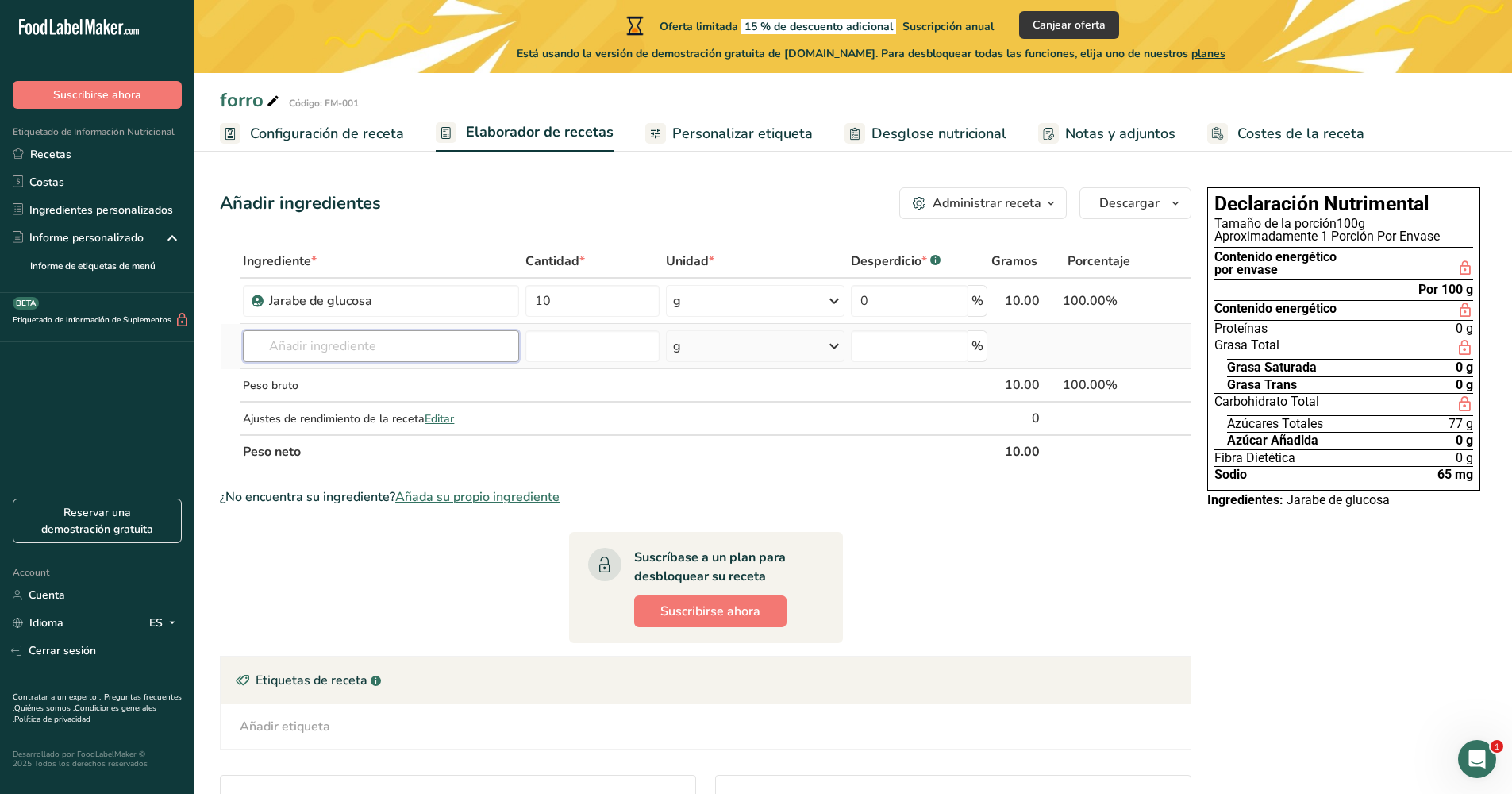 click at bounding box center [380, 346] 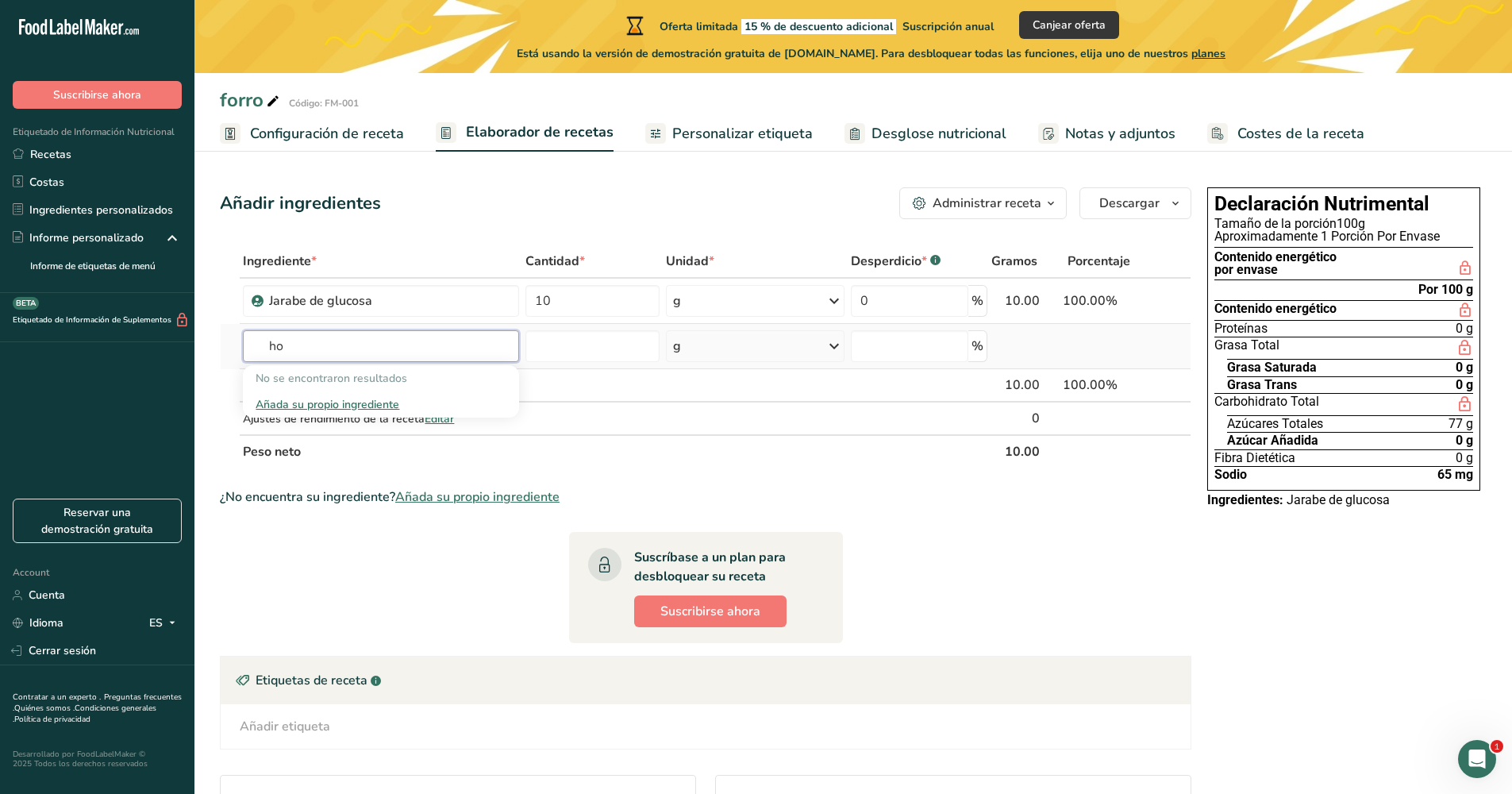 type on "h" 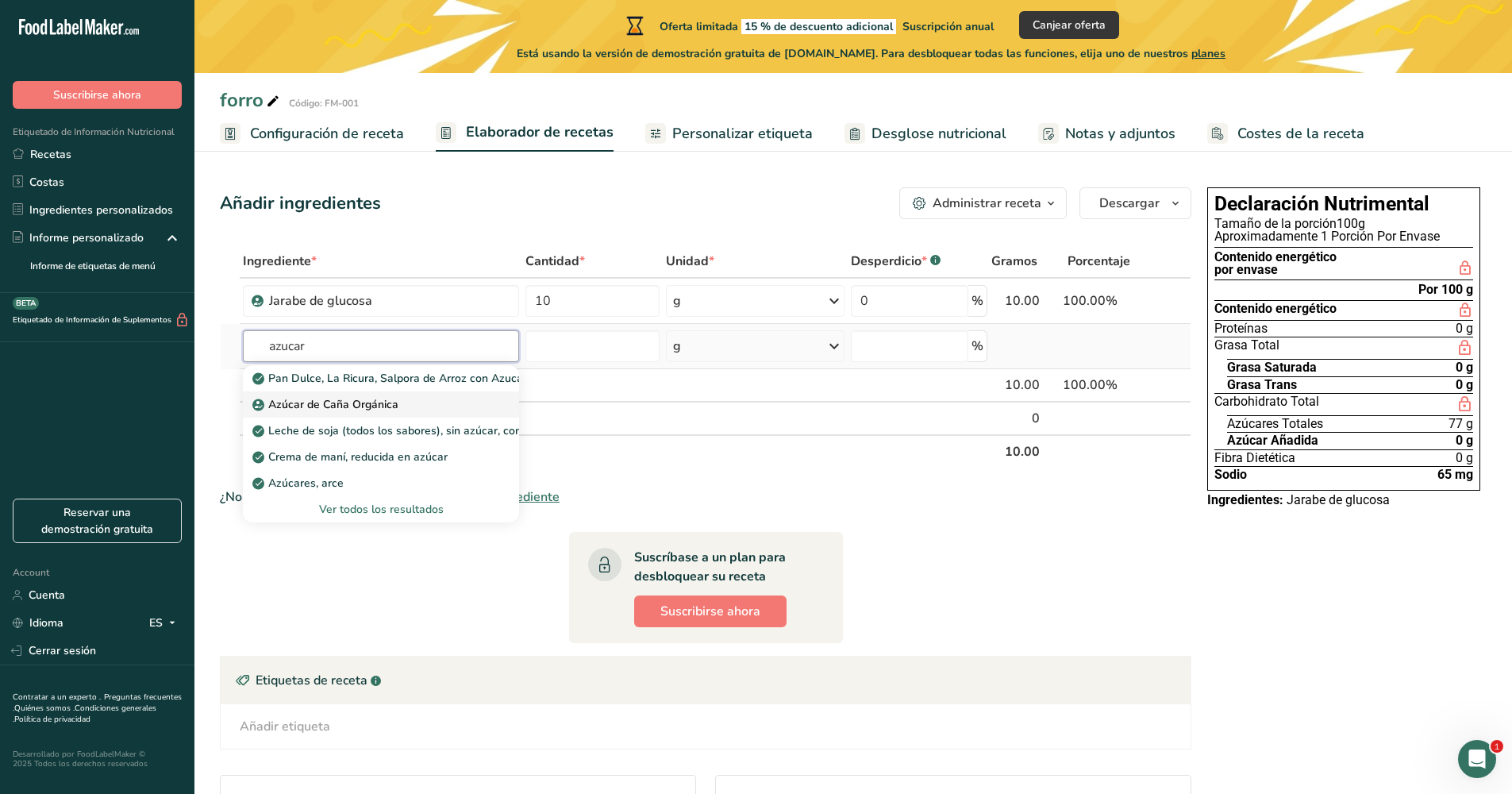 type on "azucar" 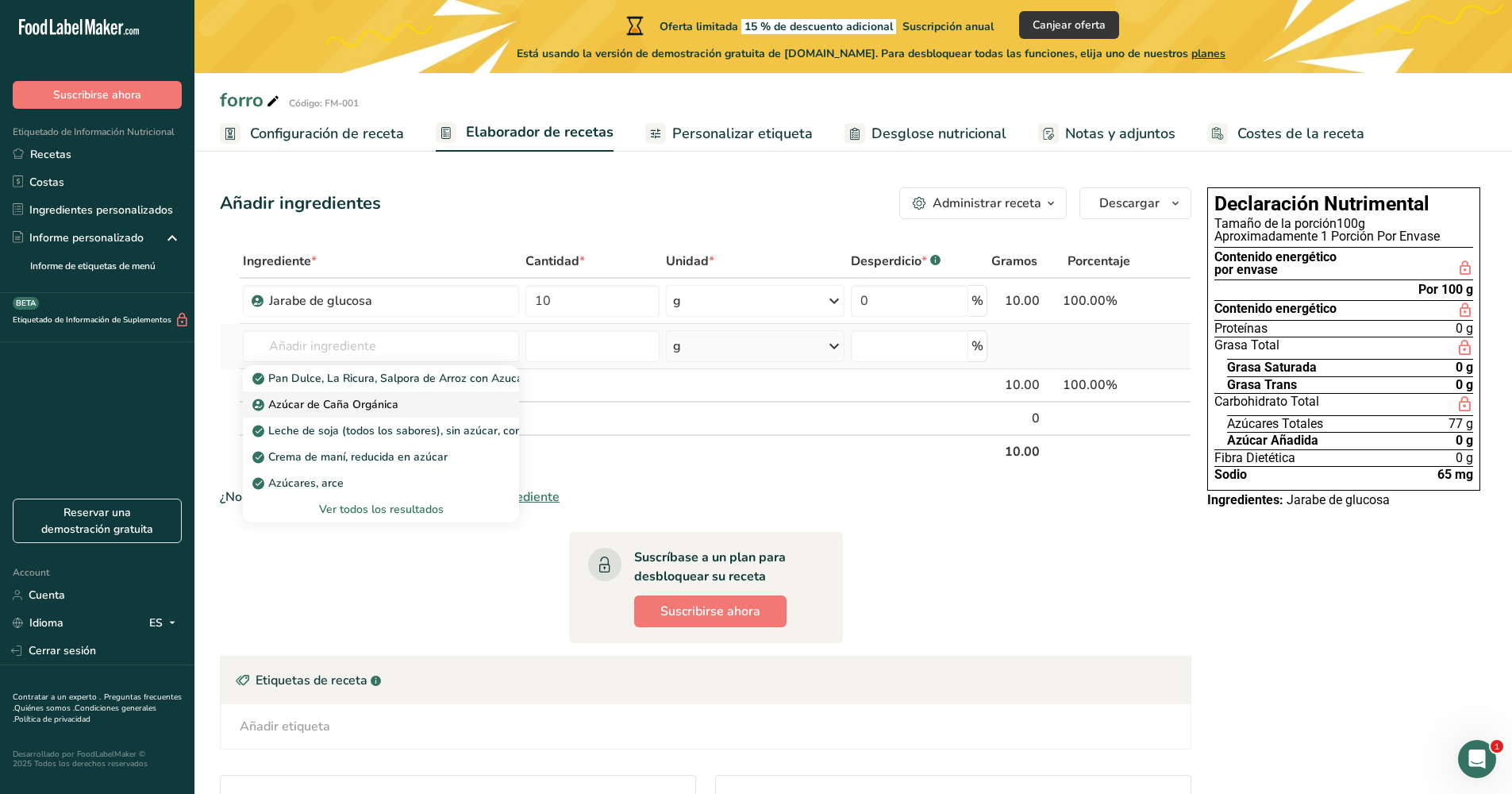 click on "Azúcar de Caña Orgánica" at bounding box center (327, 404) 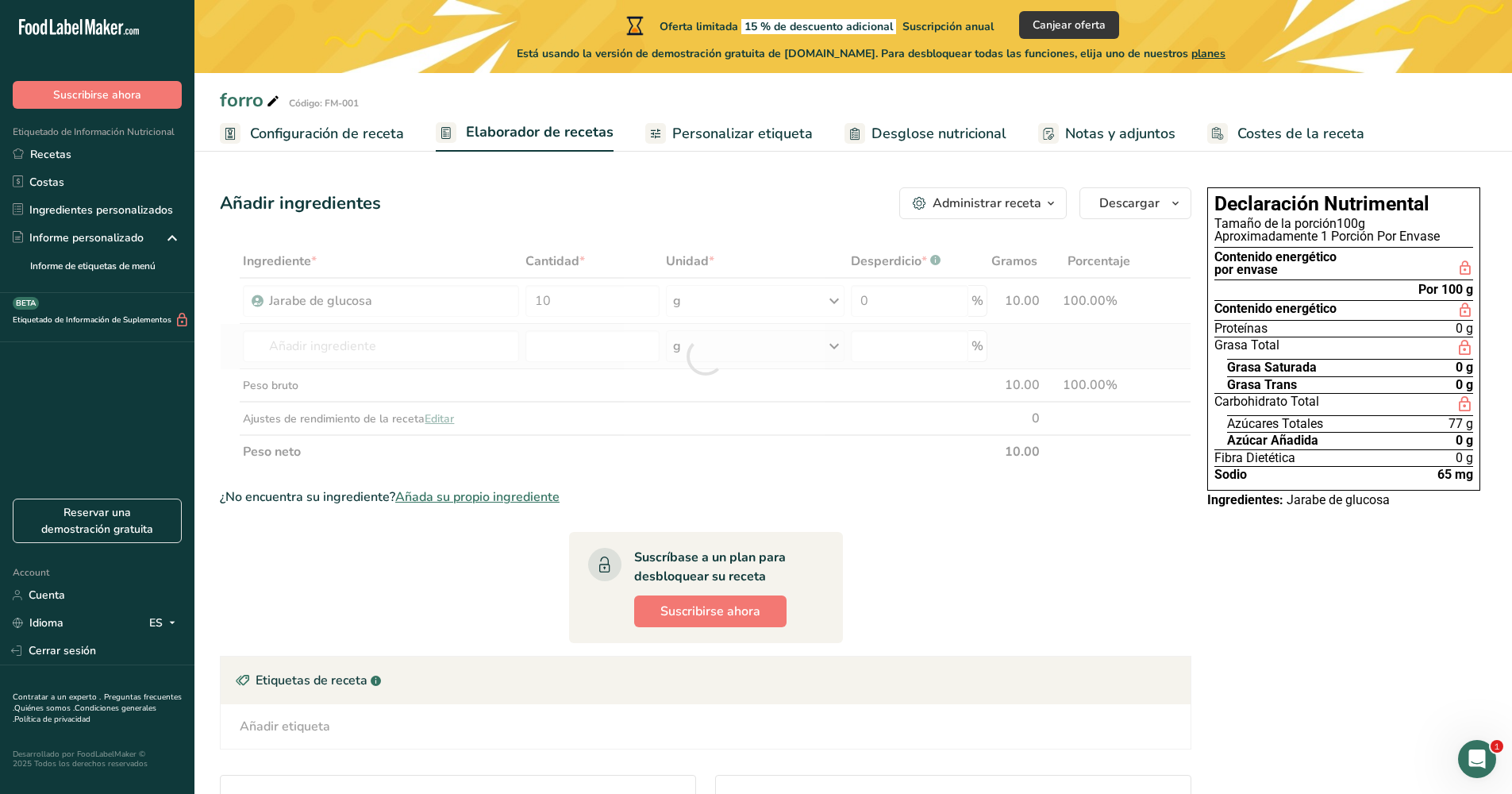 type on "Organic Cane Sugar" 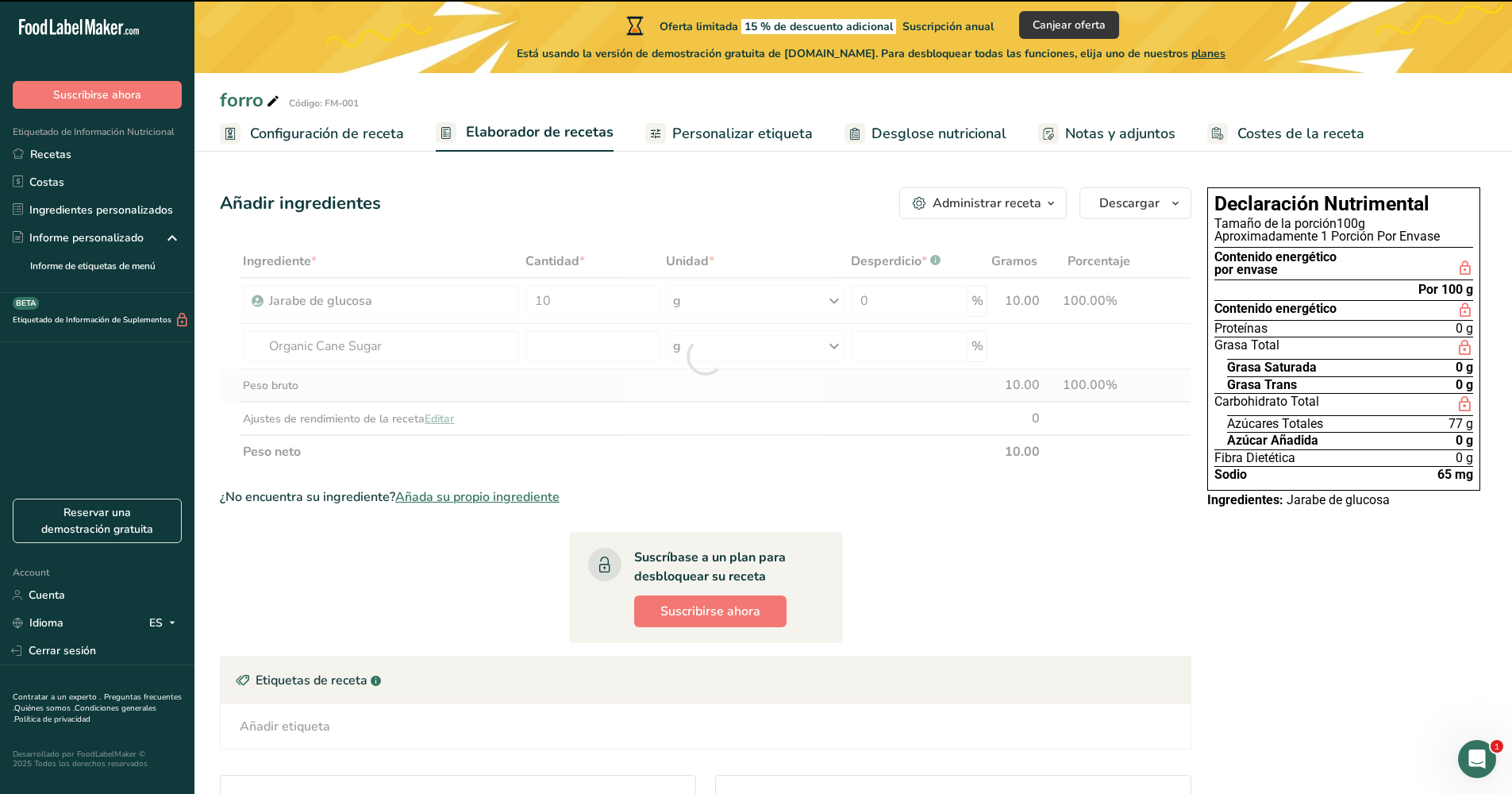 type on "0" 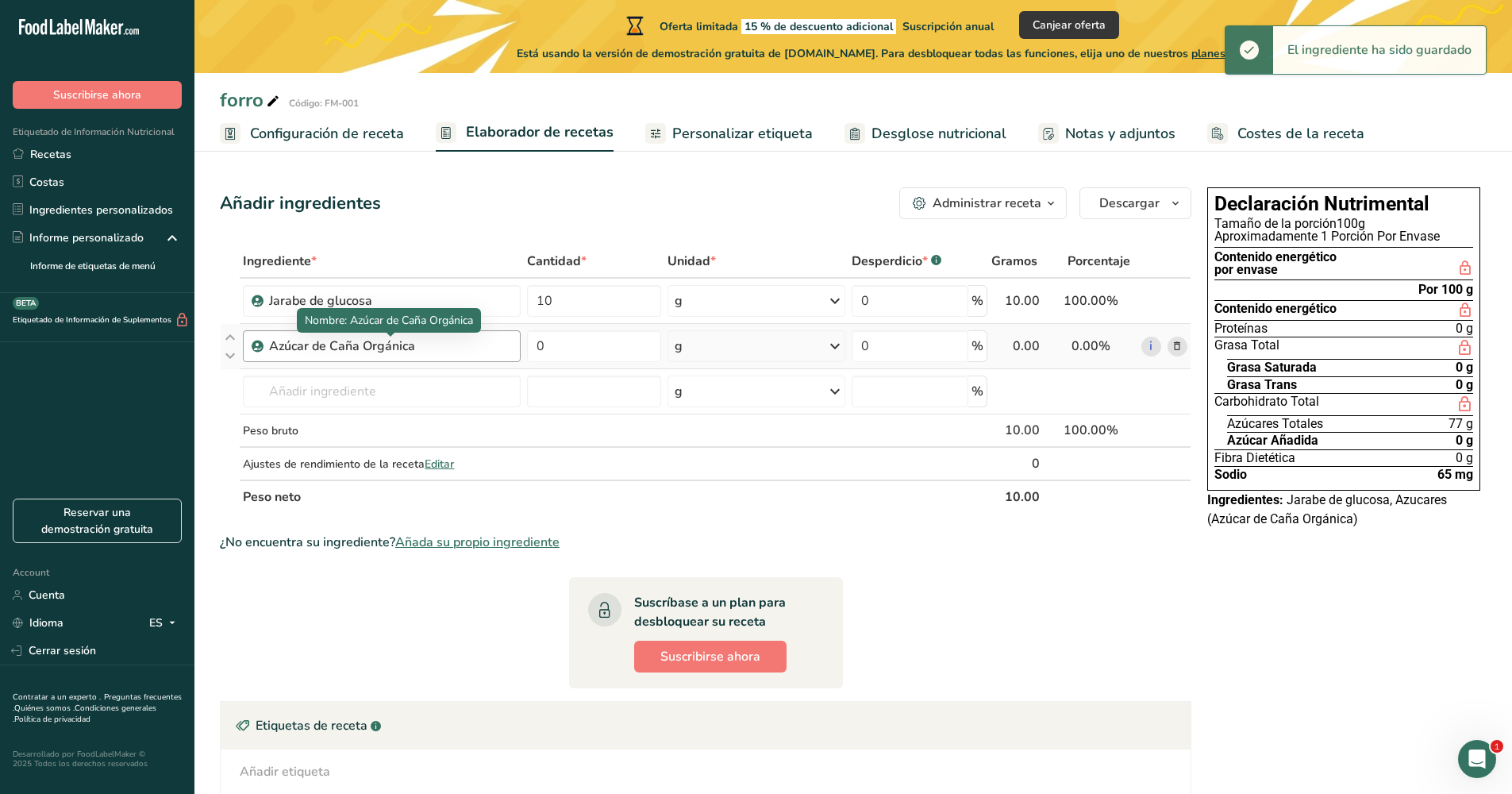 click on "Azúcar de Caña Orgánica" at bounding box center (368, 346) 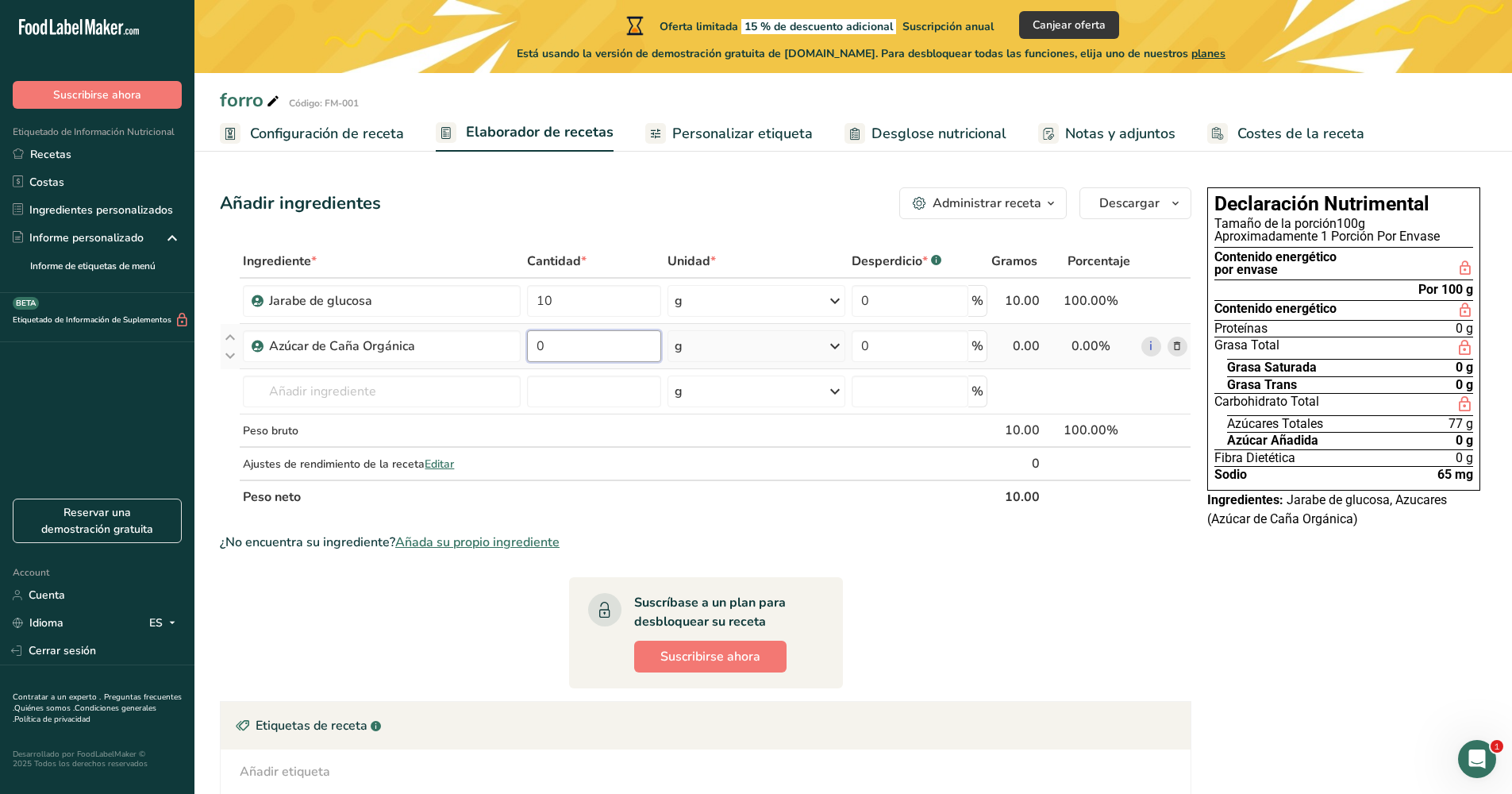 click on "0" at bounding box center (594, 346) 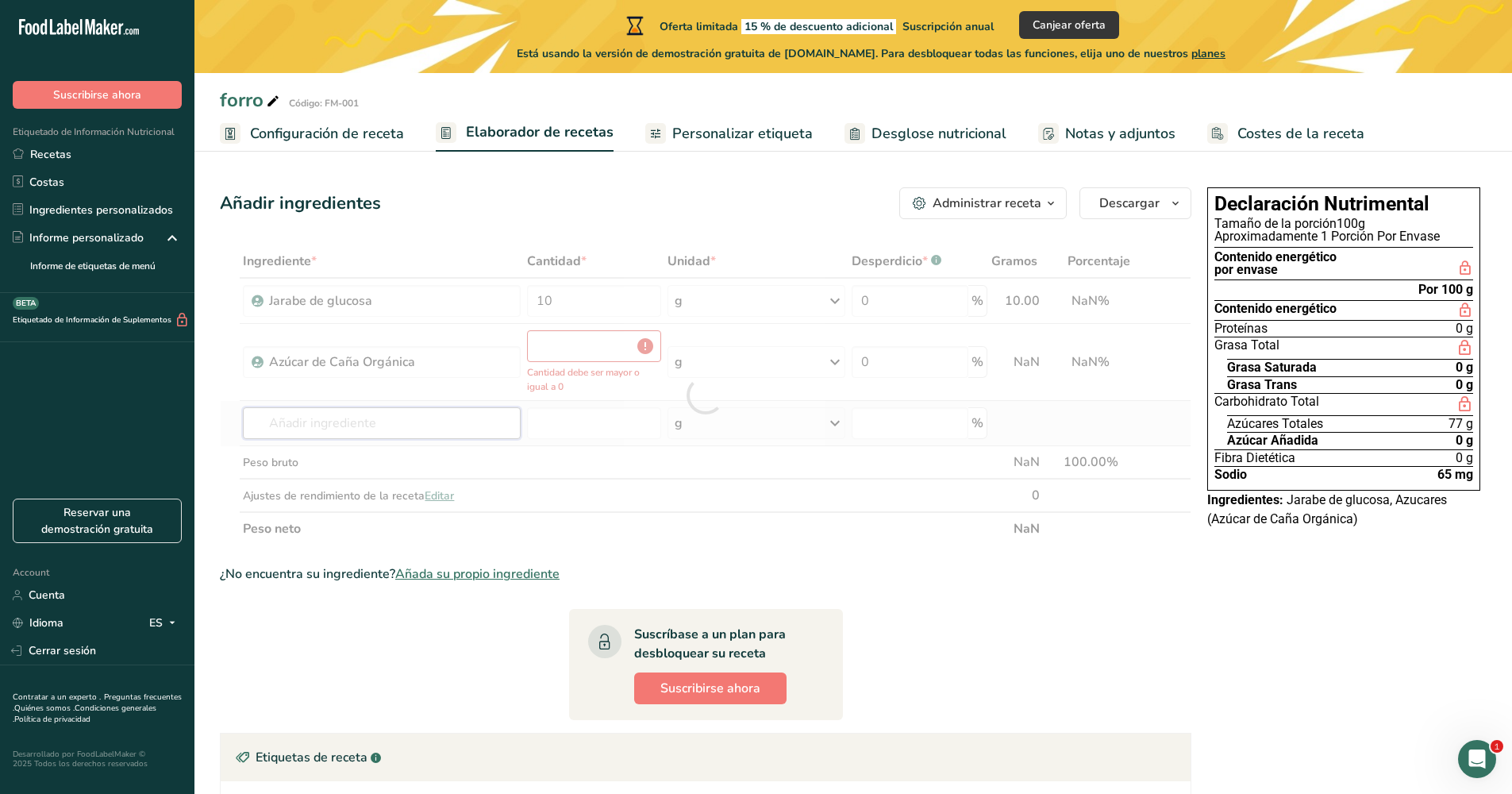 click on "Ingrediente *
Cantidad *
Unidad *
Desperdicio *   .a-a{fill:#347362;}.b-a{fill:#fff;}          Gramos
Porcentaje
Jarabe de glucosa
10
g
Unidades de peso
g
kg
mg
Ver más
Unidades de volumen
litro
Las unidades de volumen requieren una conversión de densidad. Si conoce la densidad de su ingrediente, introdúzcala a continuación. De lo contrario, haga clic en "RIA", nuestra asistente regulatoria de IA, quien podrá ayudarle.
lb/pie³
g/cm³
Confirmar
mL
lb/pie³
g/cm³
Confirmar
onza líquida" at bounding box center [706, 395] 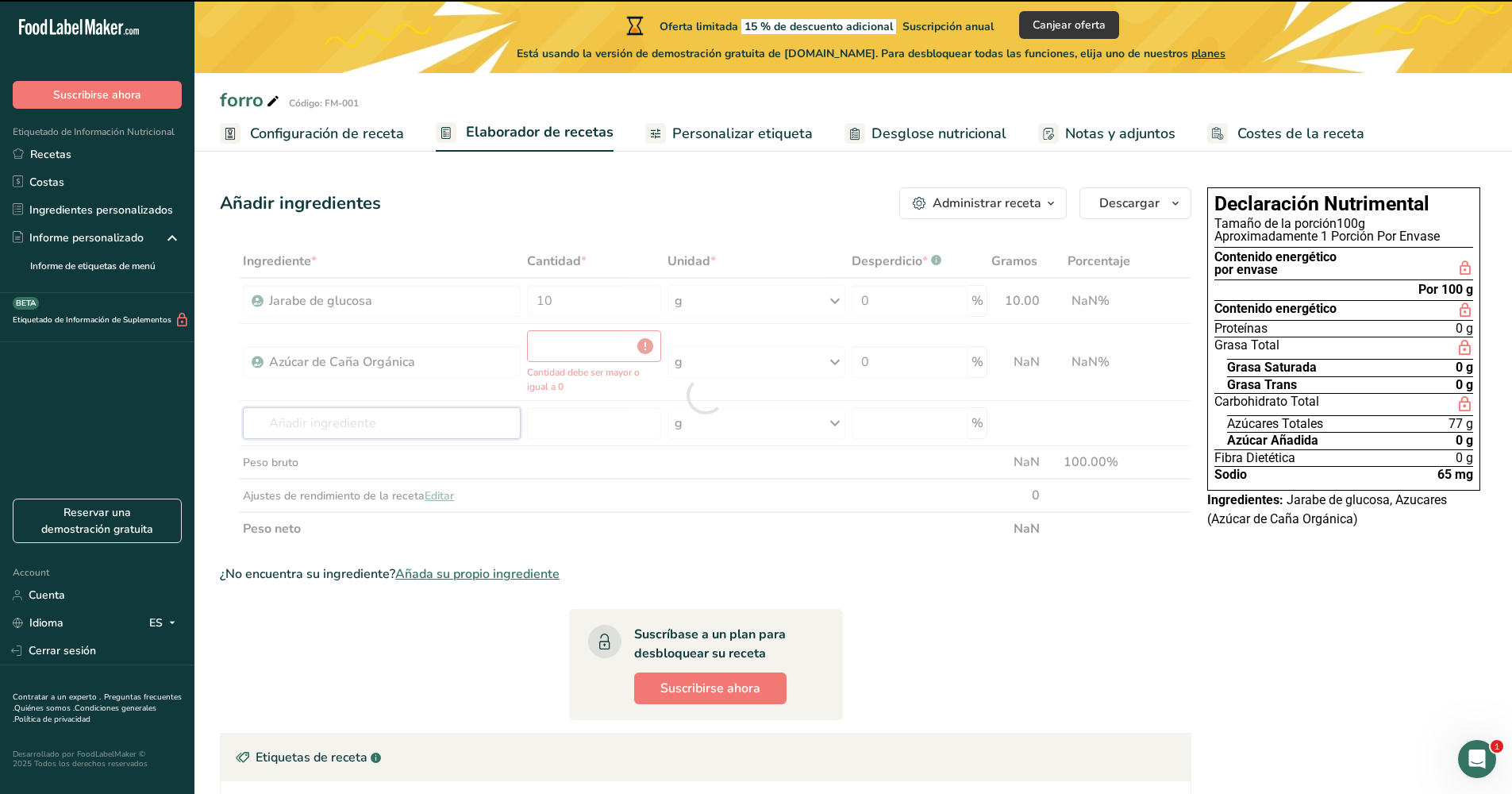 type on "0" 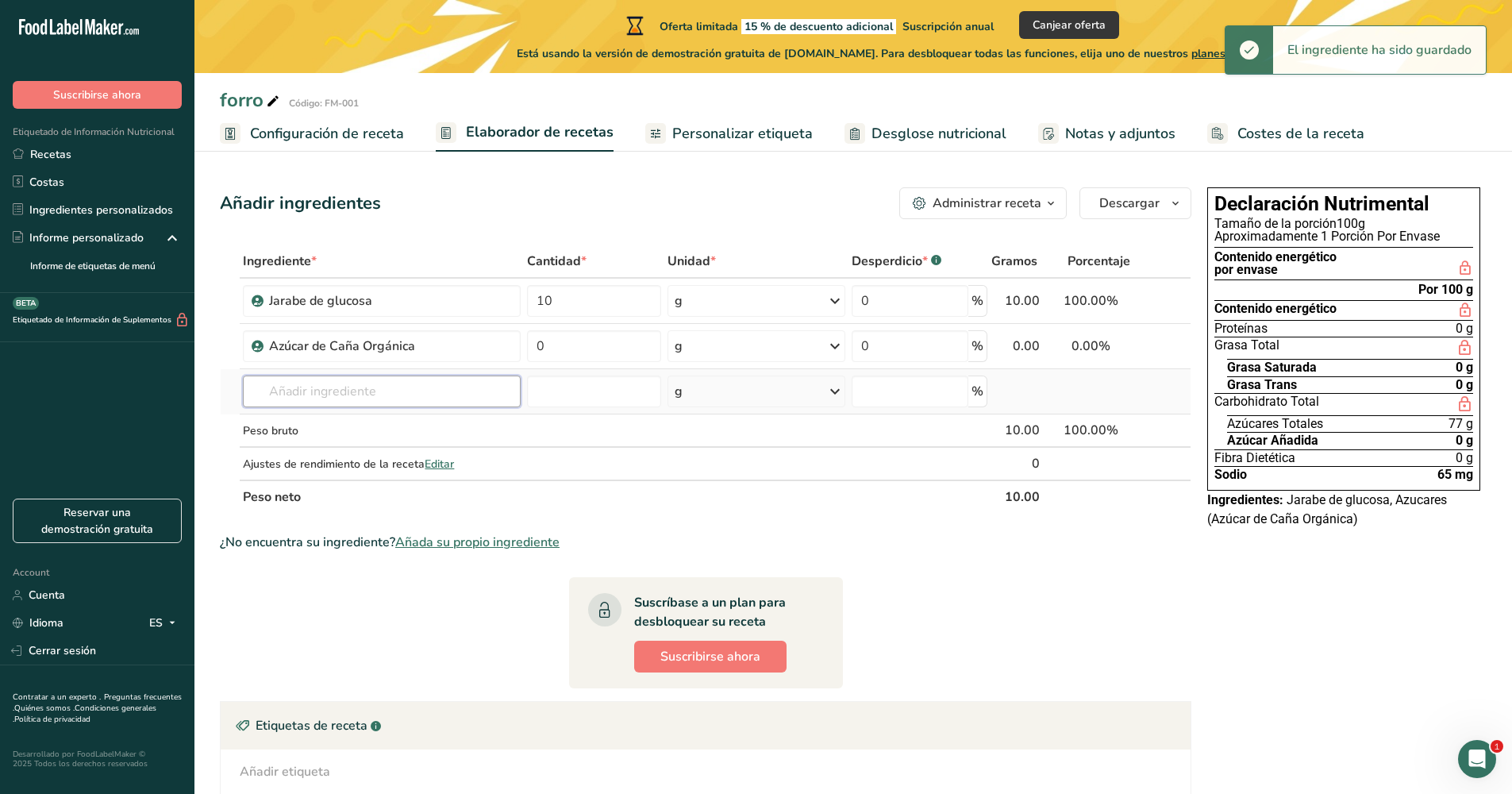 click at bounding box center (382, 391) 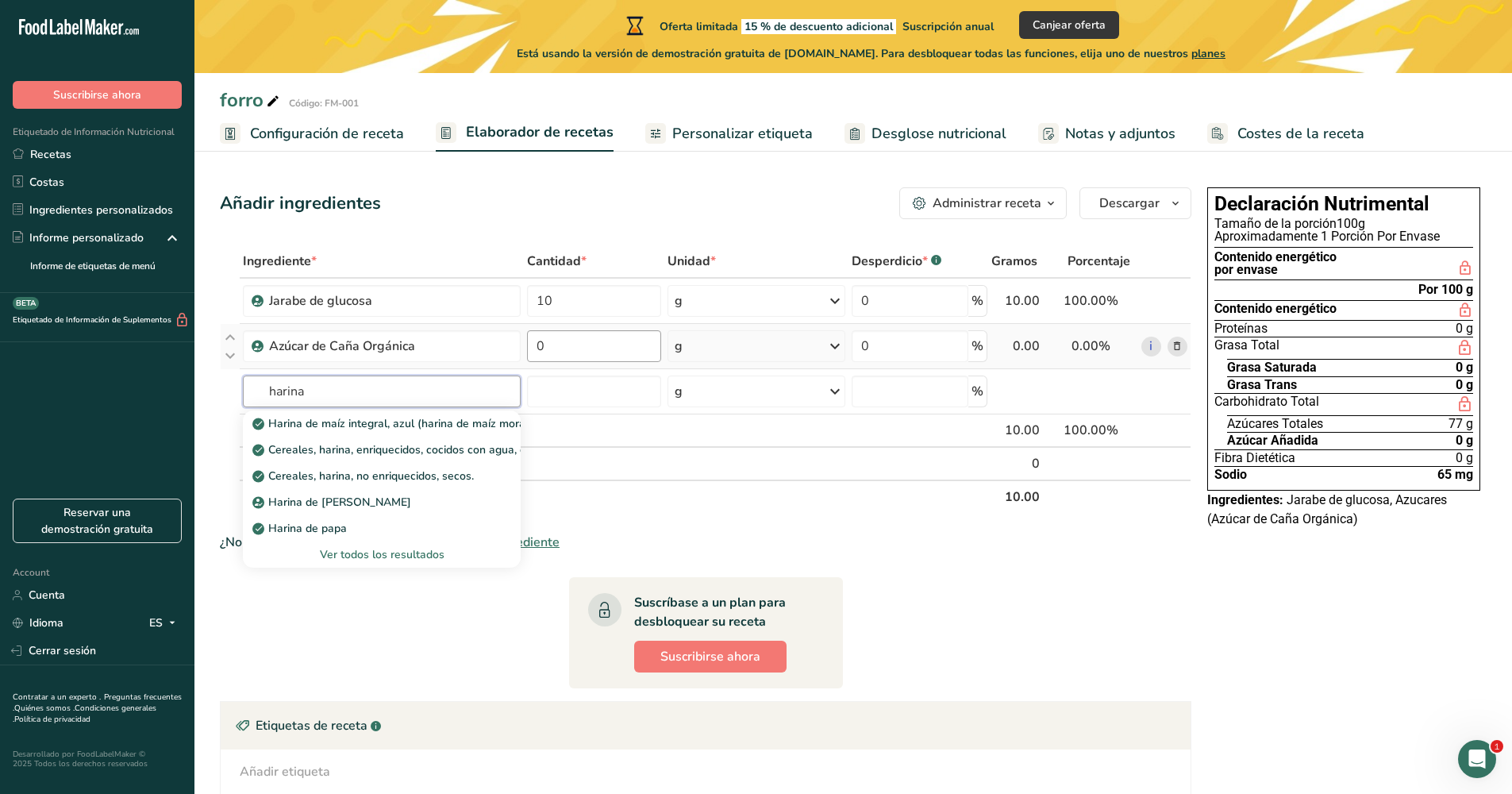 type on "harina" 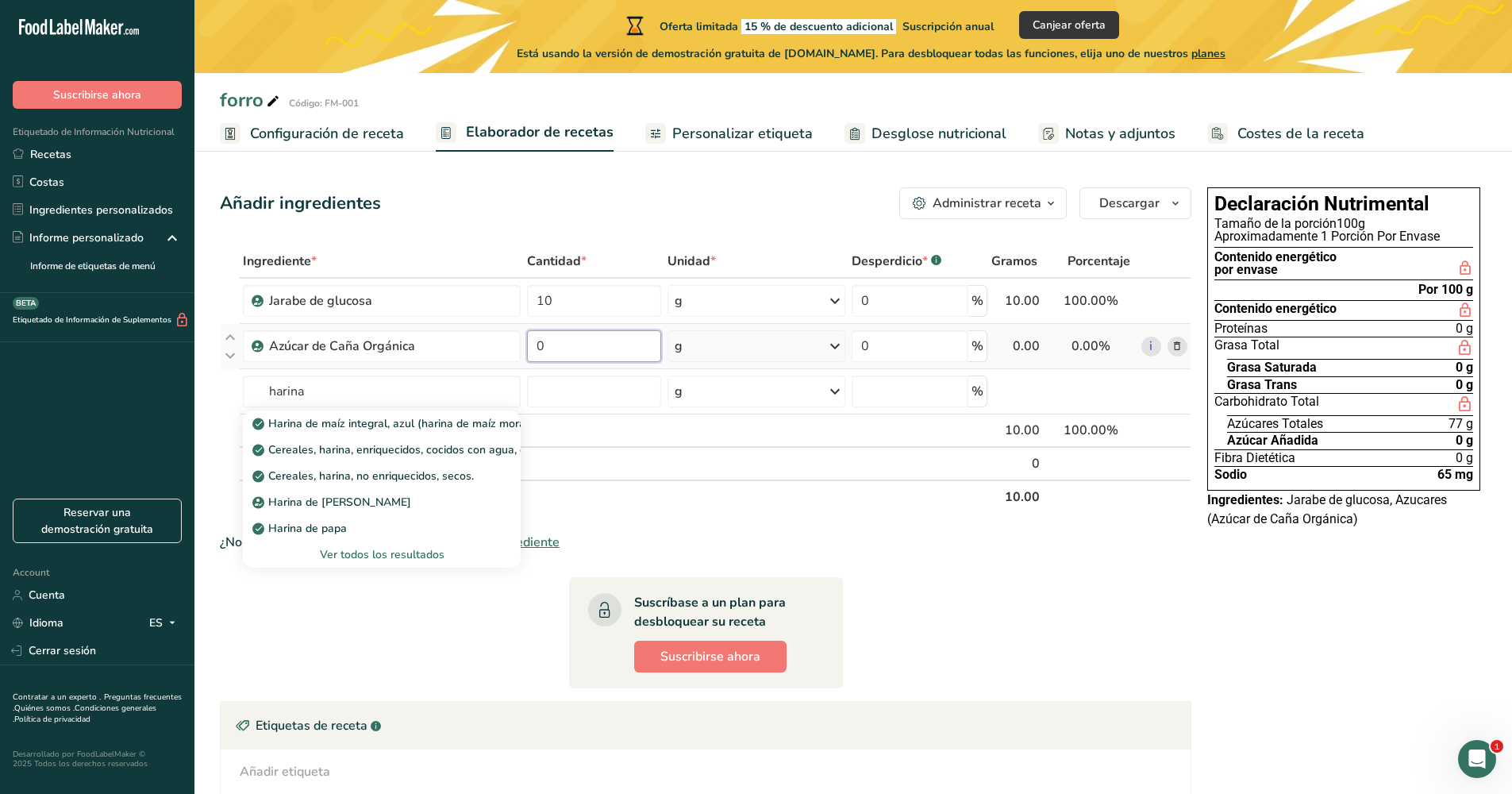 type 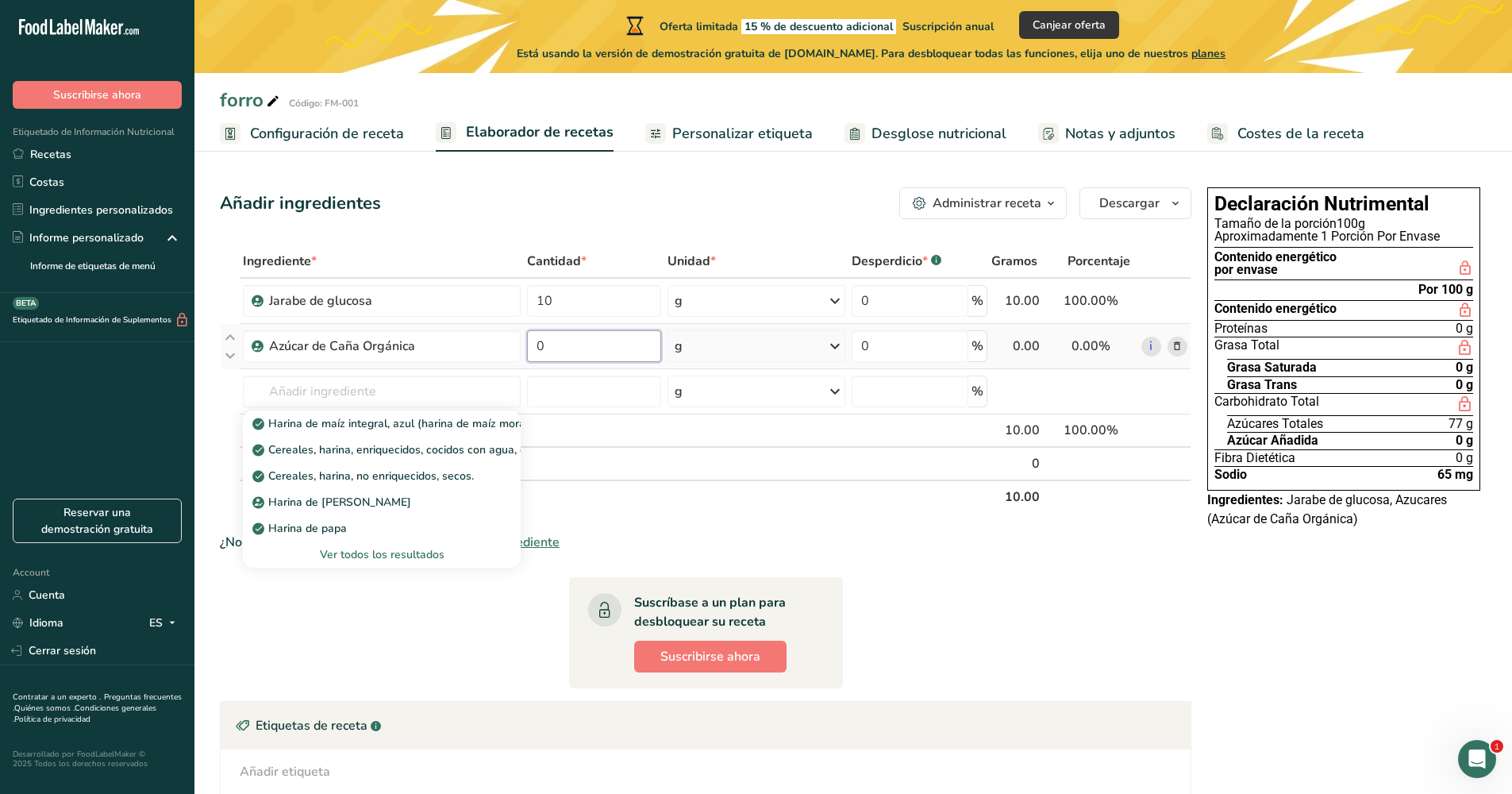 click on "0" at bounding box center (594, 346) 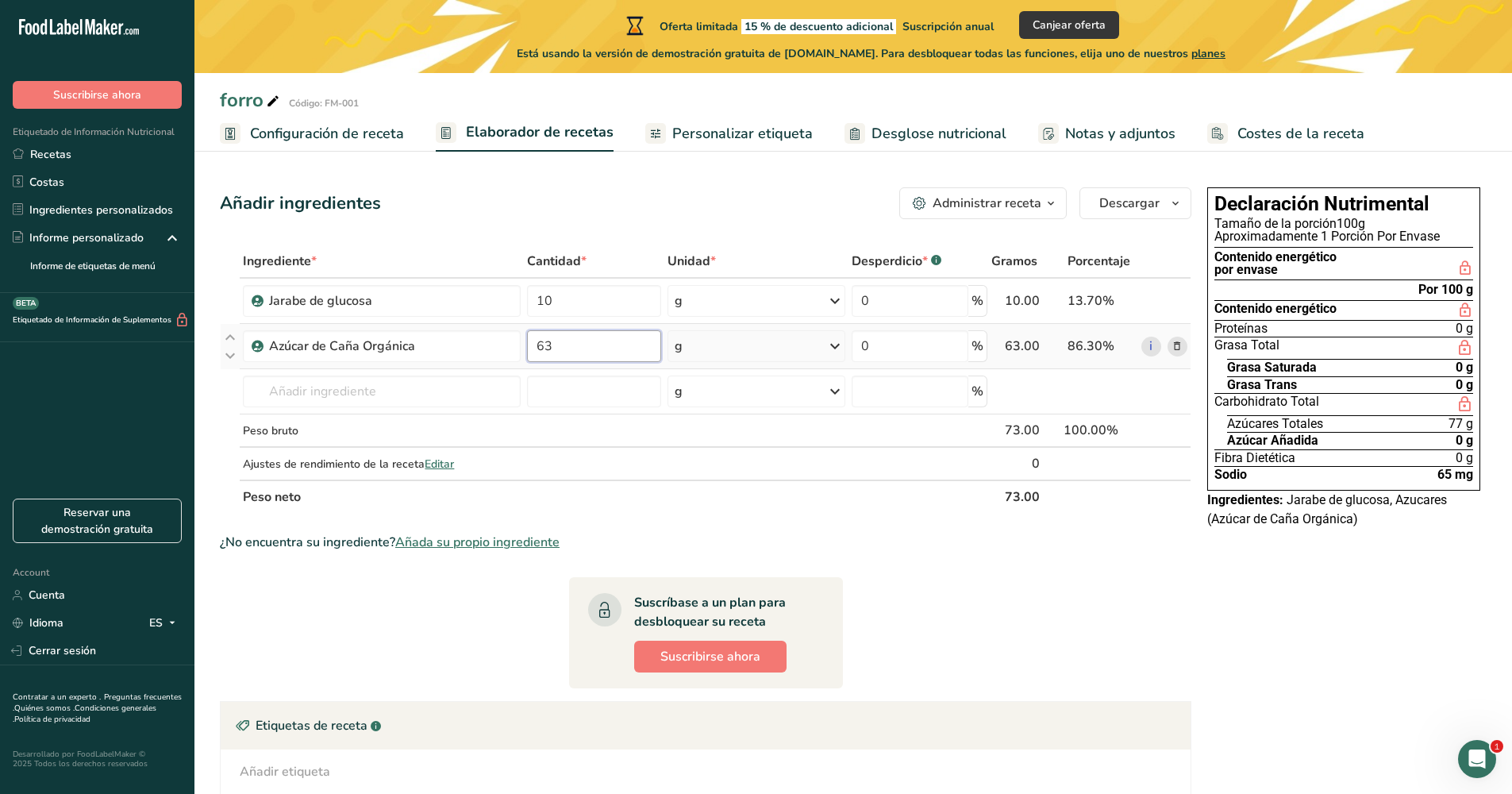 type on "63" 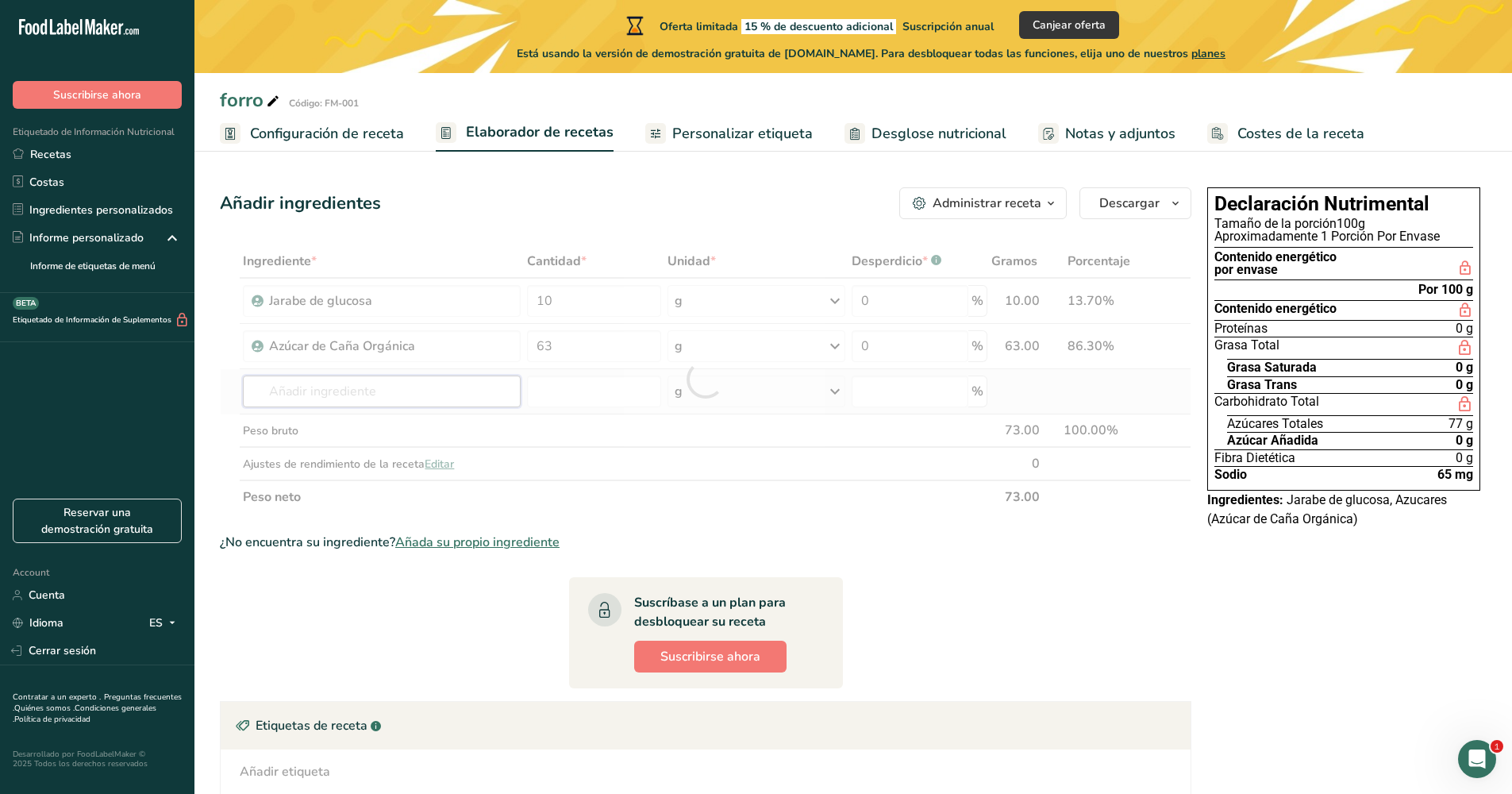 click on "Ingrediente *
Cantidad *
Unidad *
Desperdicio *   .a-a{fill:#347362;}.b-a{fill:#fff;}          Gramos
Porcentaje
Jarabe de glucosa
10
g
Unidades de peso
g
kg
mg
Ver más
Unidades de volumen
litro
Las unidades de volumen requieren una conversión de densidad. Si conoce la densidad de su ingrediente, introdúzcala a continuación. De lo contrario, haga clic en "RIA", nuestra asistente regulatoria de IA, quien podrá ayudarle.
lb/pie³
g/cm³
Confirmar
mL
lb/pie³
g/cm³
Confirmar
onza líquida" at bounding box center (706, 379) 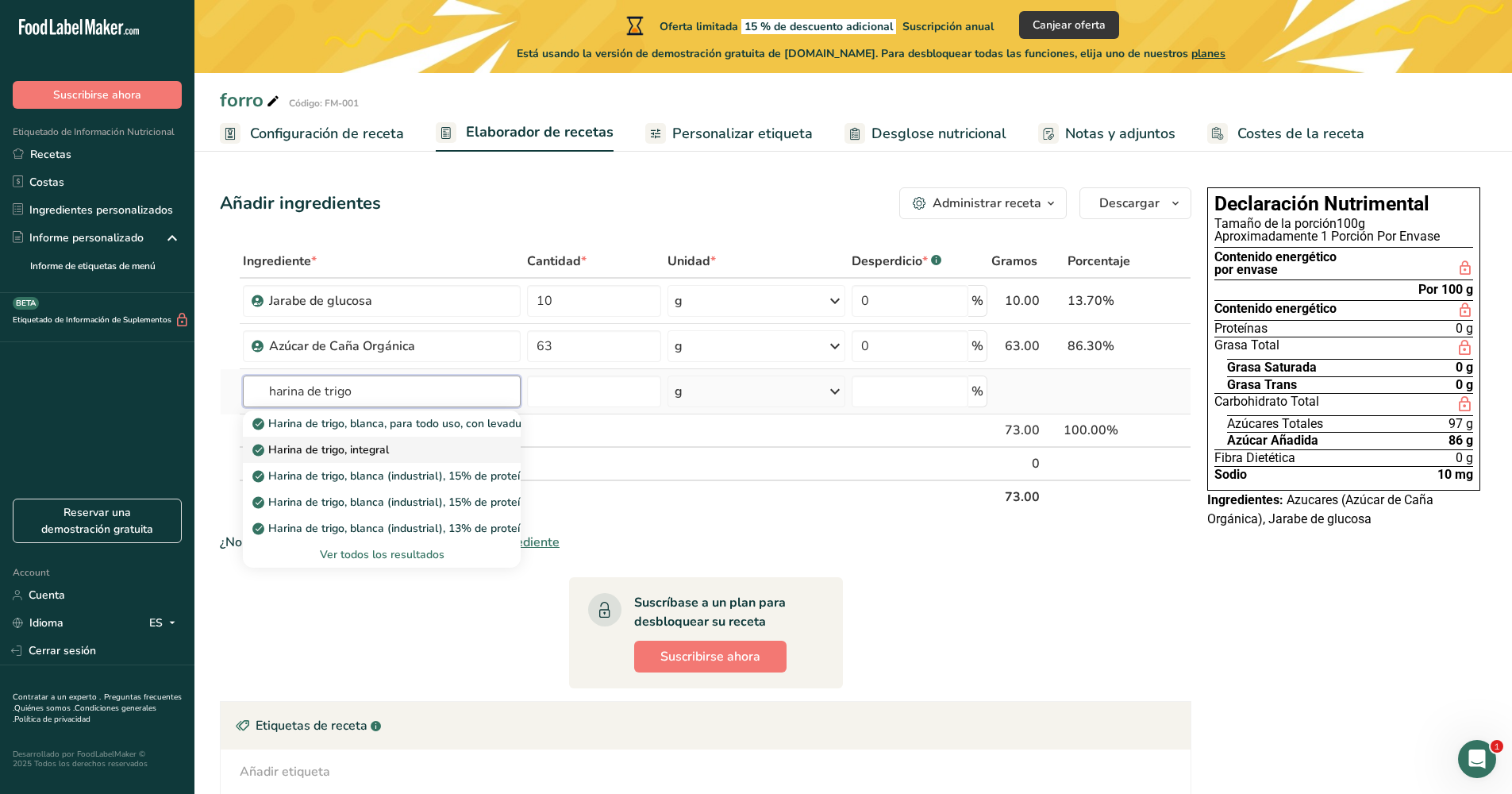 type on "harina de trigo" 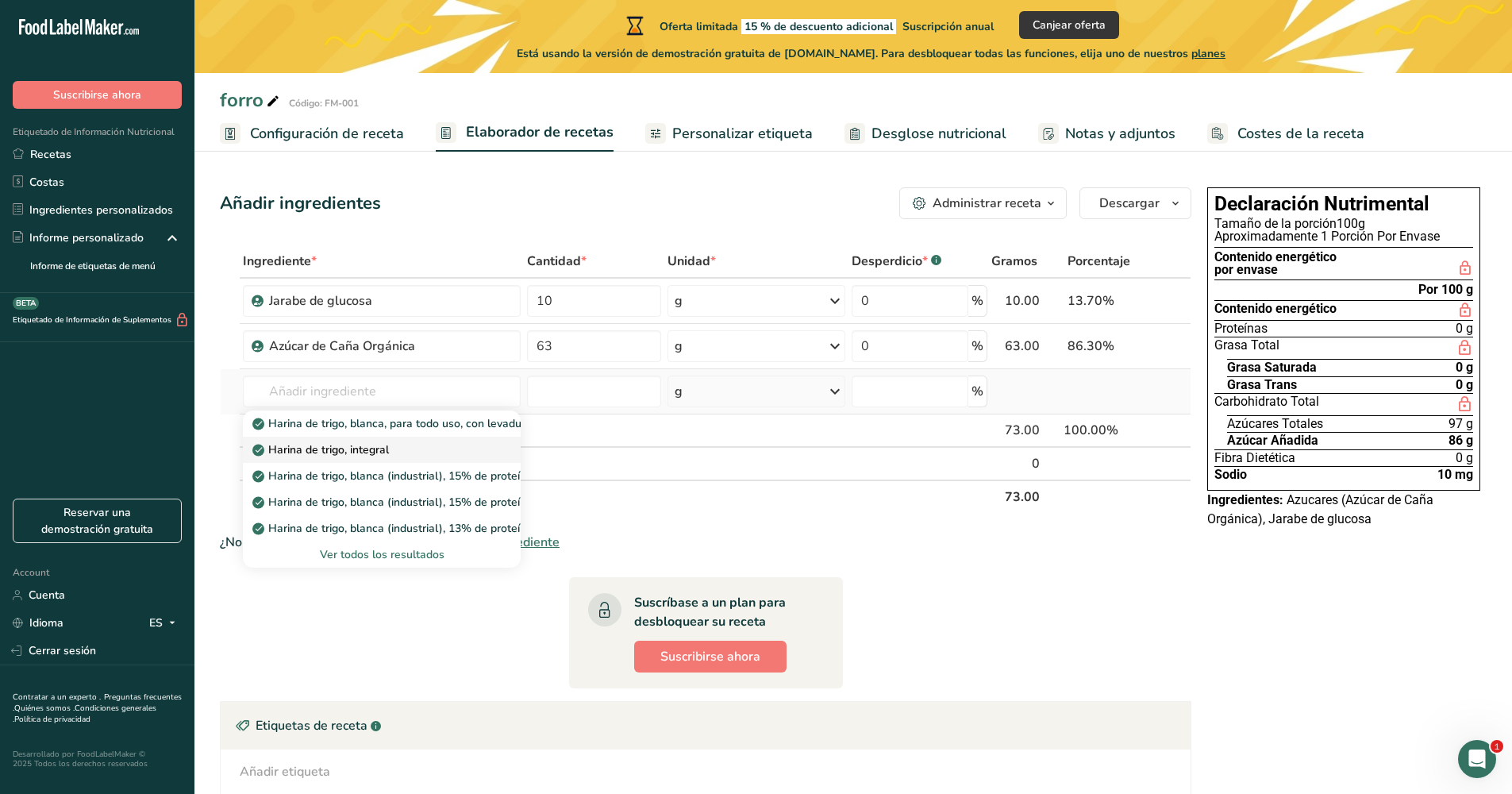 click on "Harina de trigo, integral" at bounding box center [322, 449] 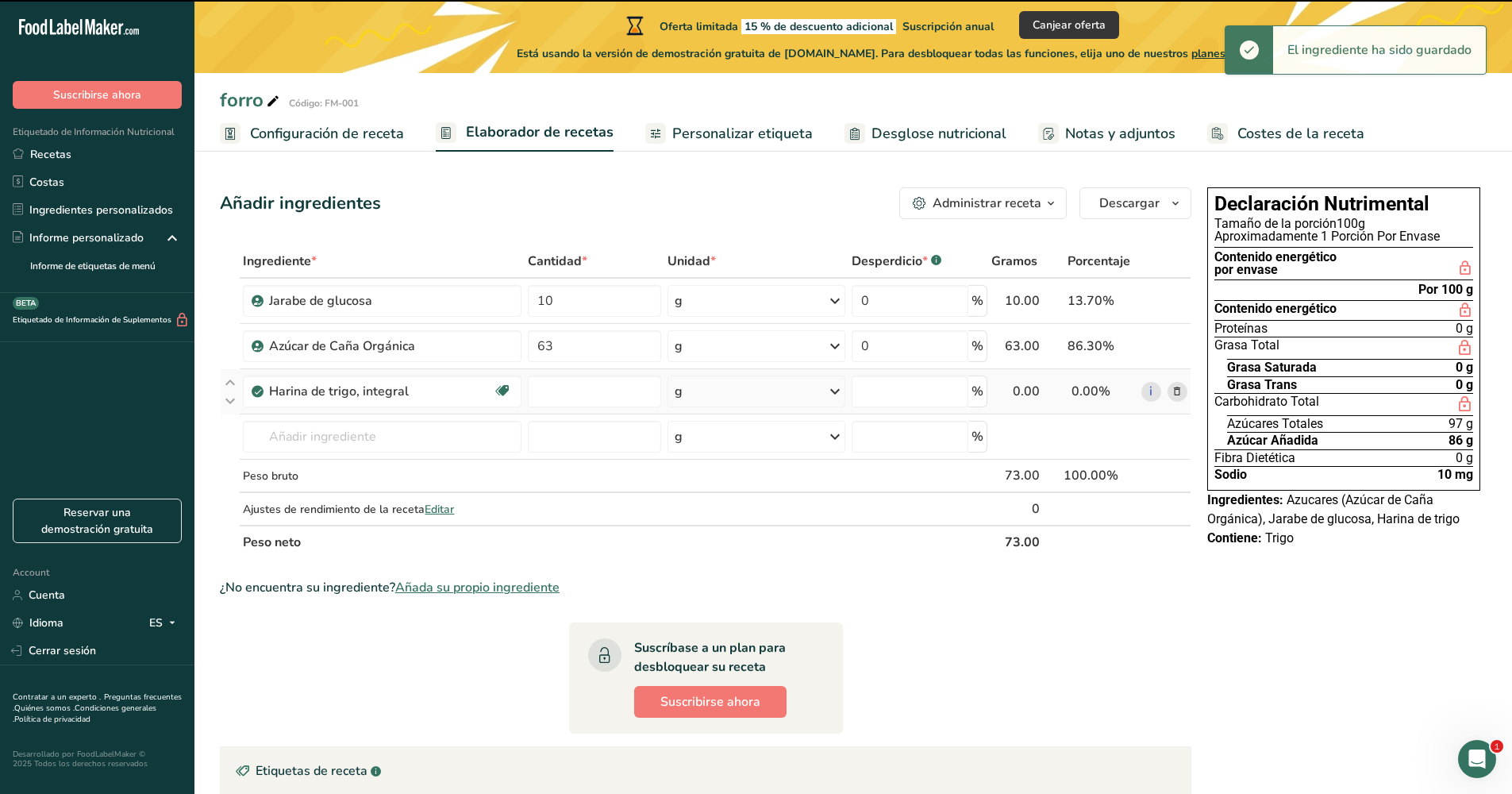 type on "0" 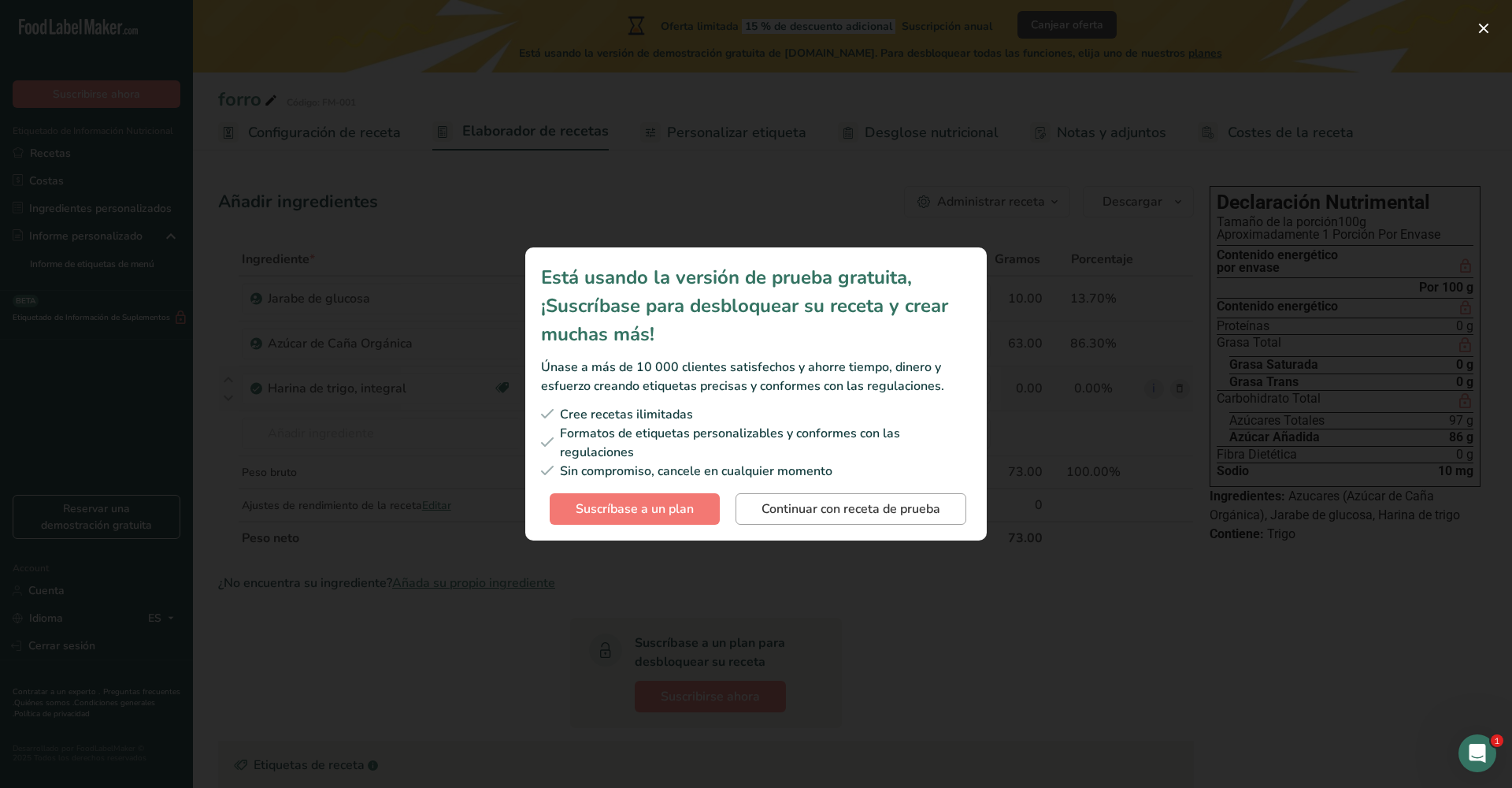 click on "Continuar con receta de prueba" at bounding box center [850, 509] 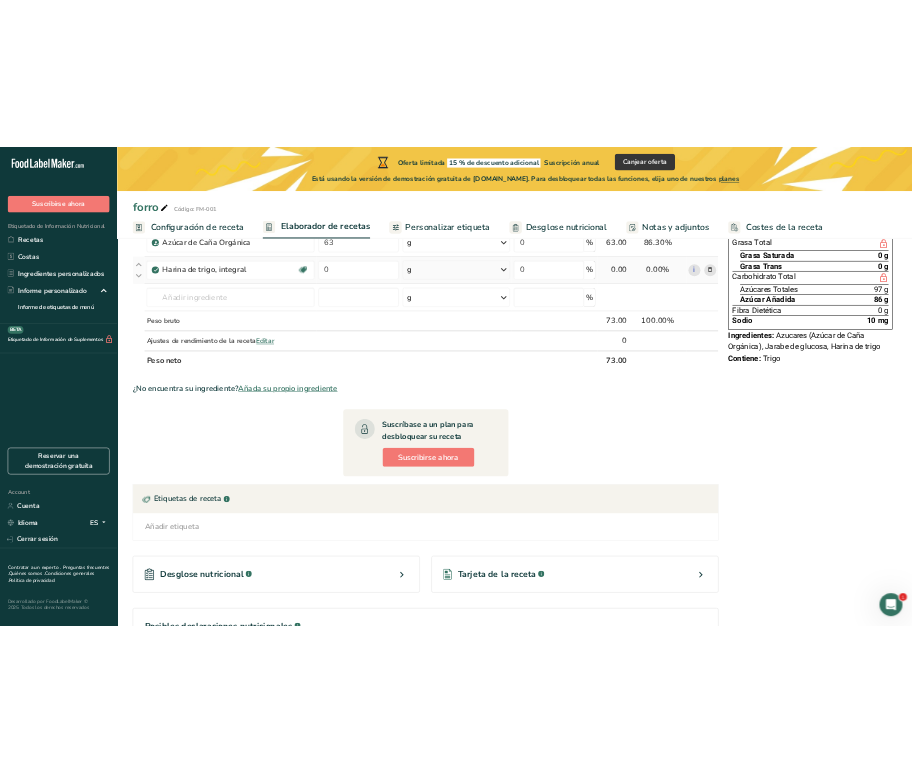 scroll, scrollTop: 0, scrollLeft: 0, axis: both 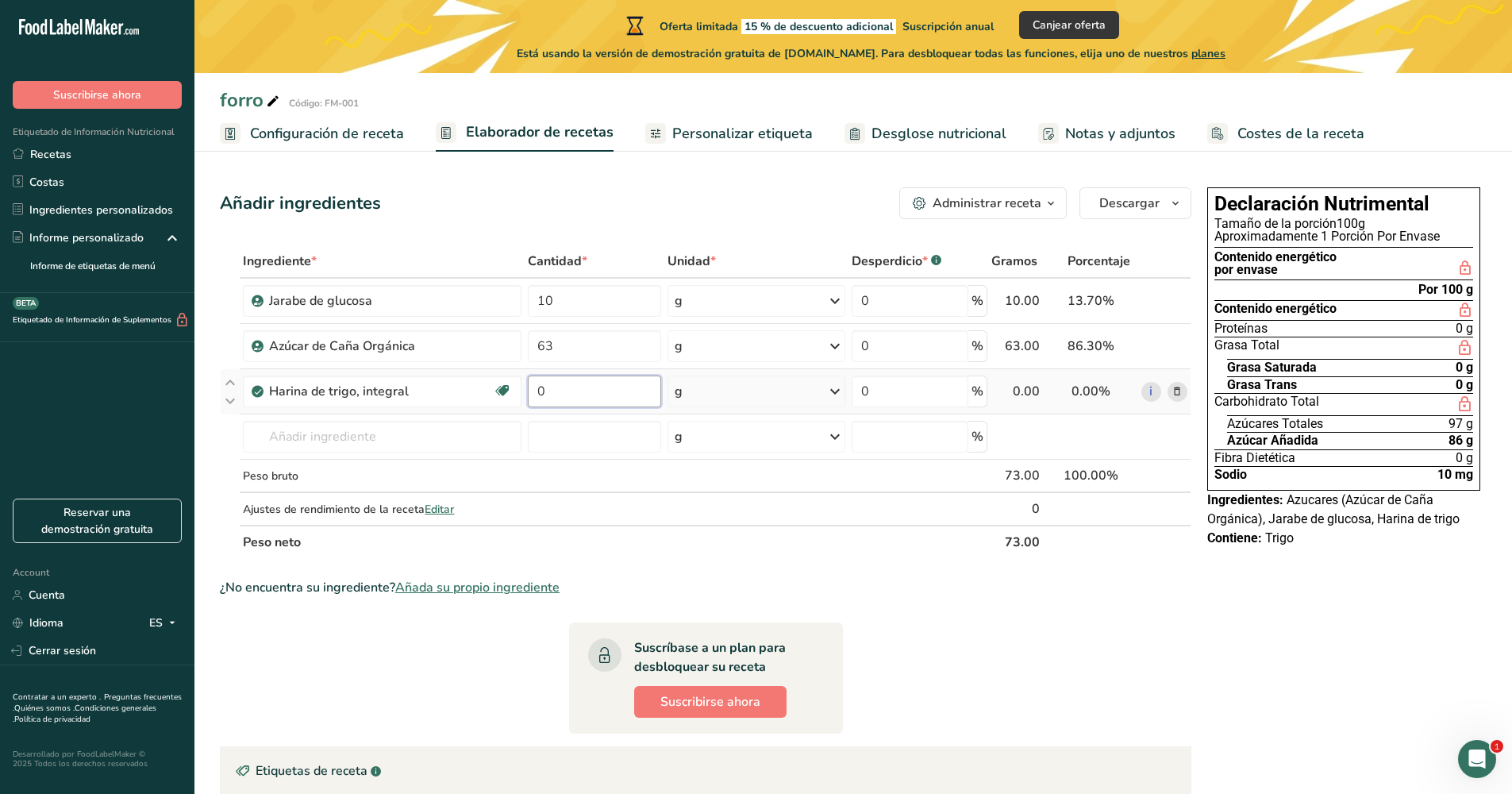 click on "0" at bounding box center (594, 391) 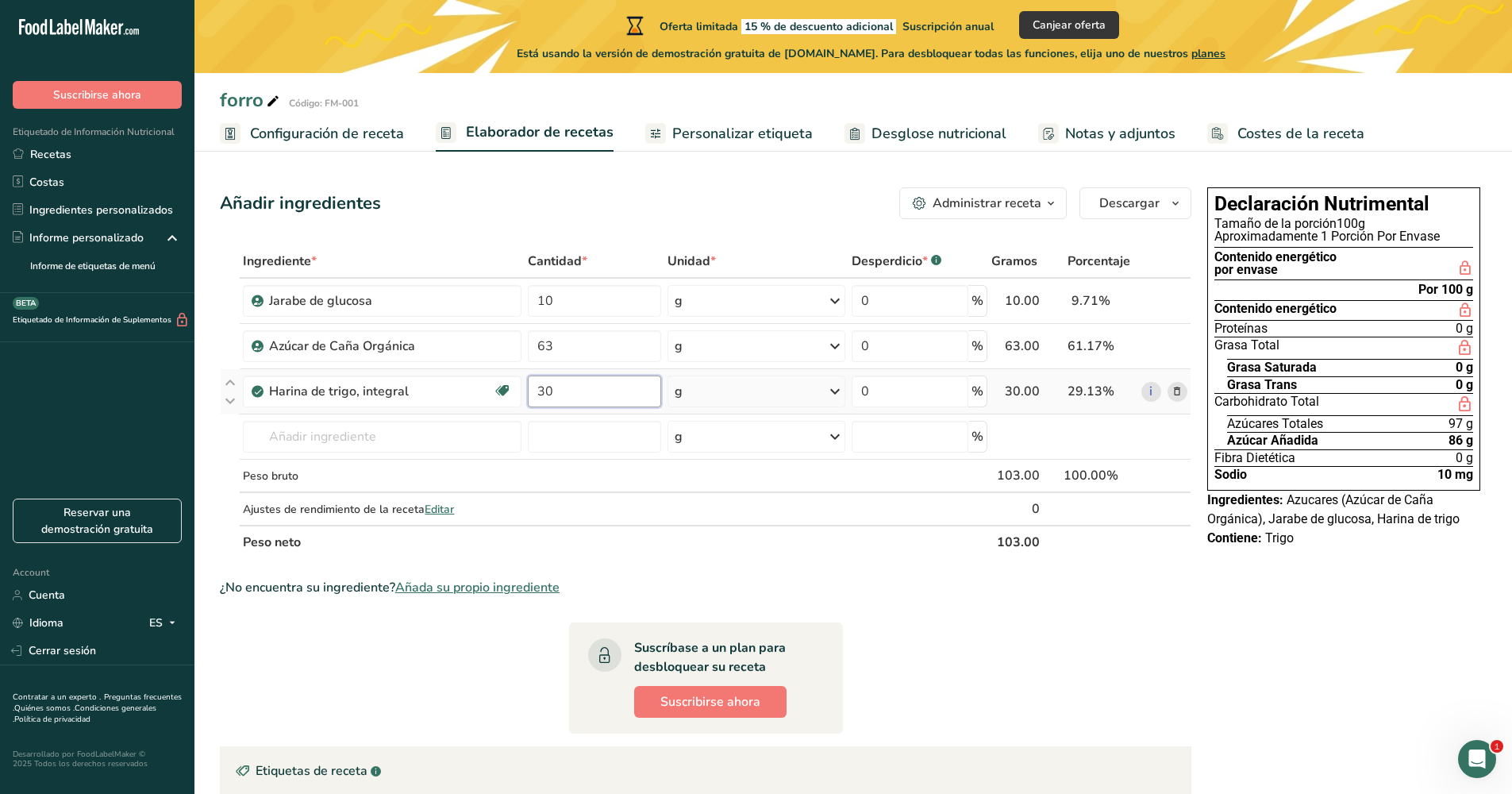 type on "30" 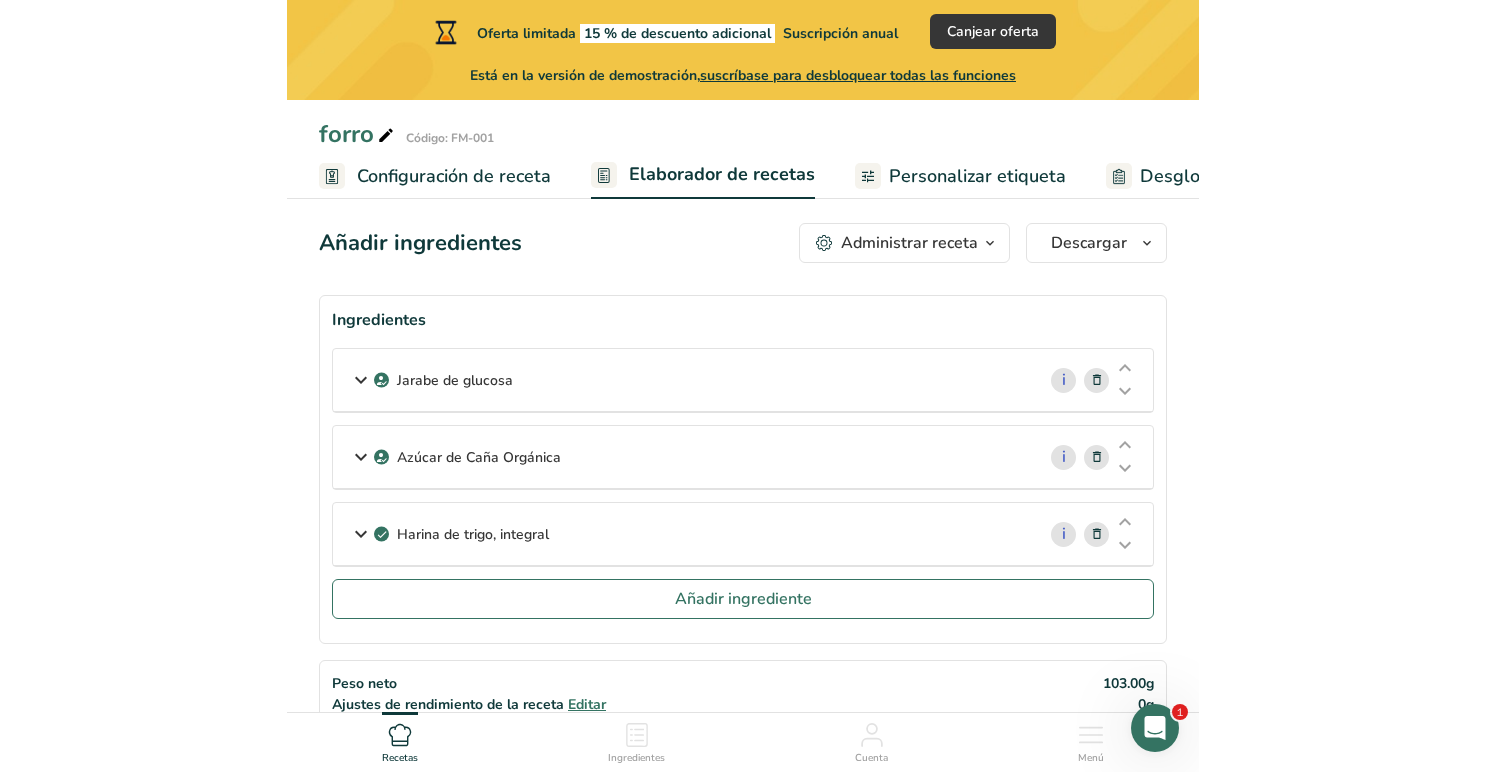 scroll, scrollTop: 25, scrollLeft: 0, axis: vertical 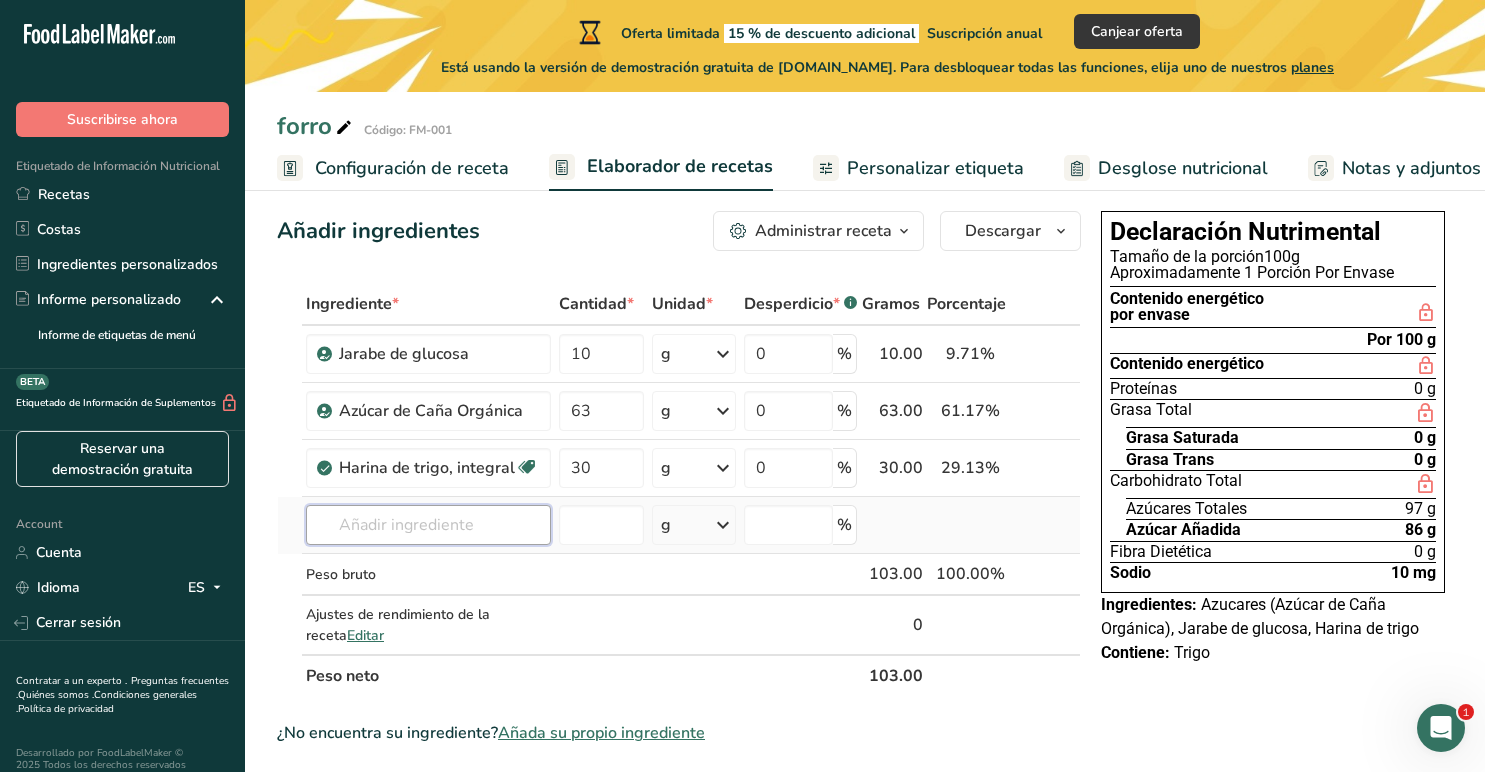 click at bounding box center (428, 525) 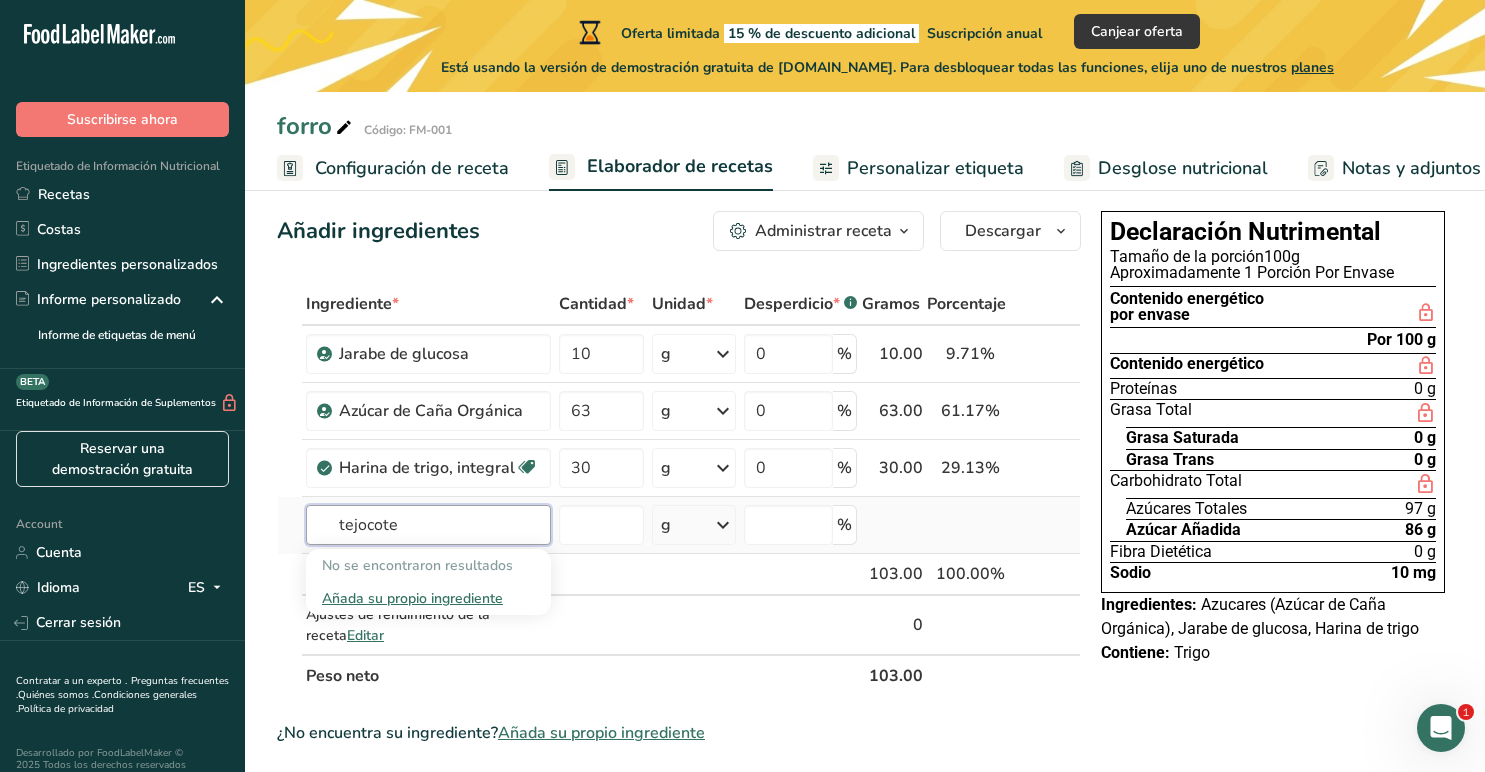 type on "tejocote" 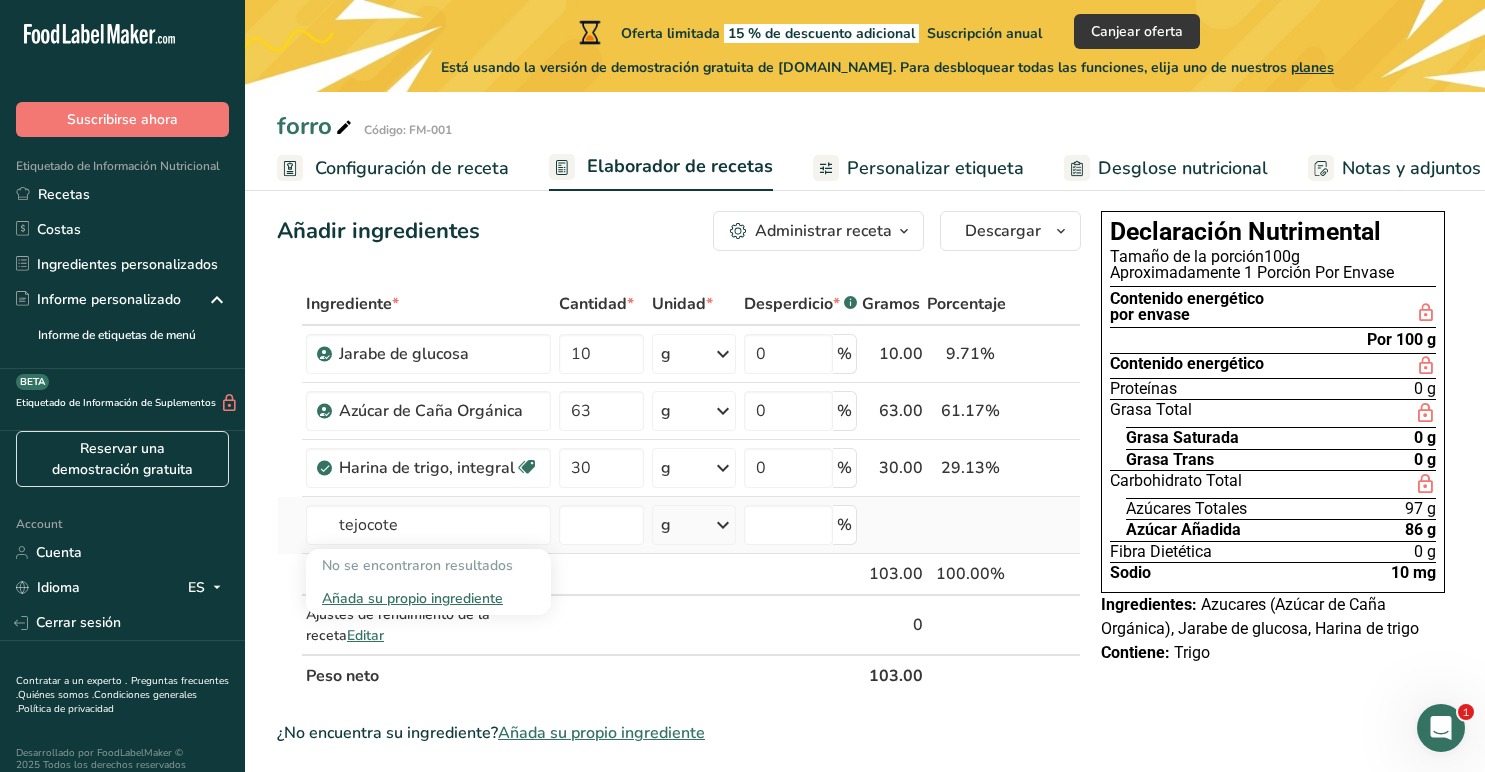 type 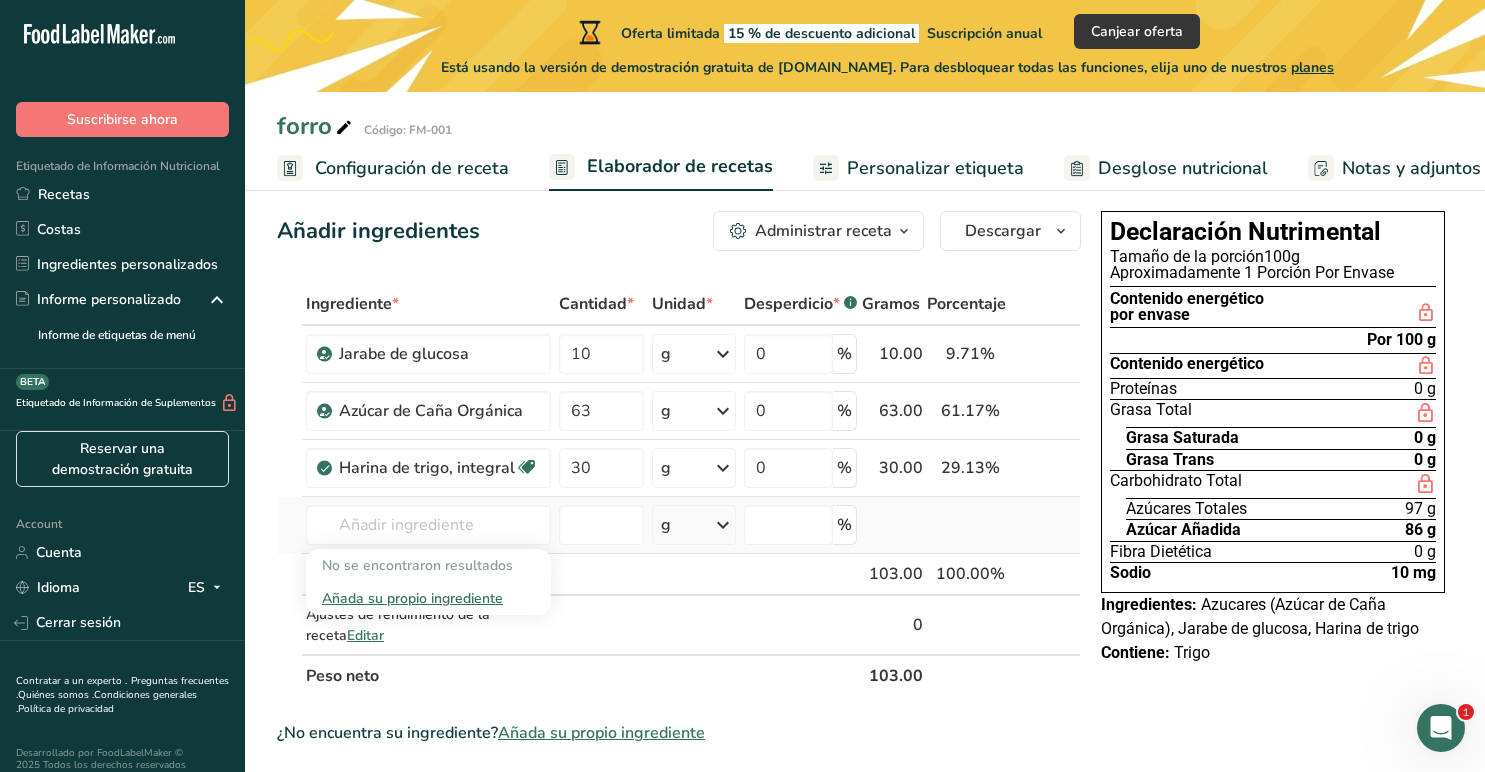click on "Añada su propio ingrediente" at bounding box center (428, 598) 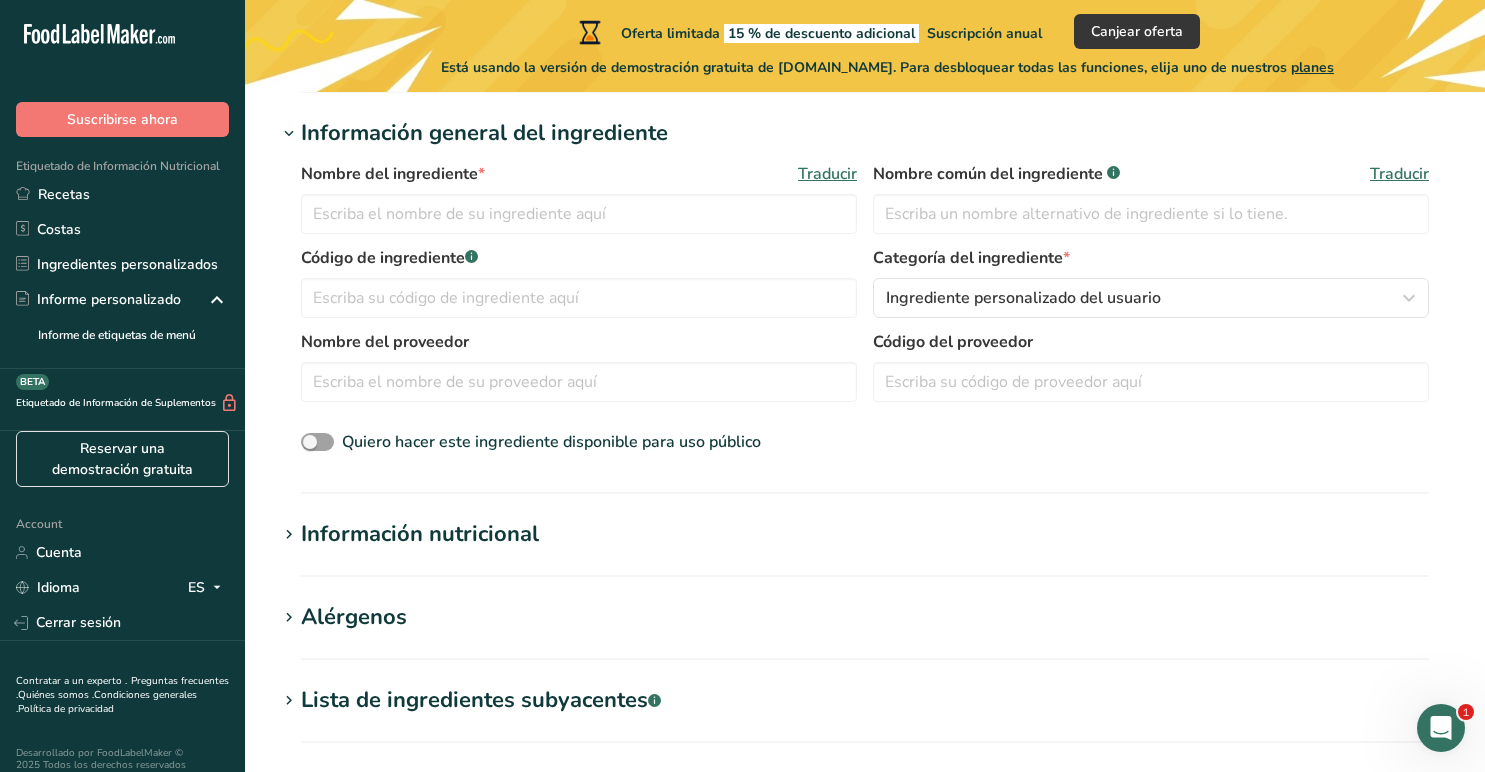 scroll, scrollTop: 384, scrollLeft: 0, axis: vertical 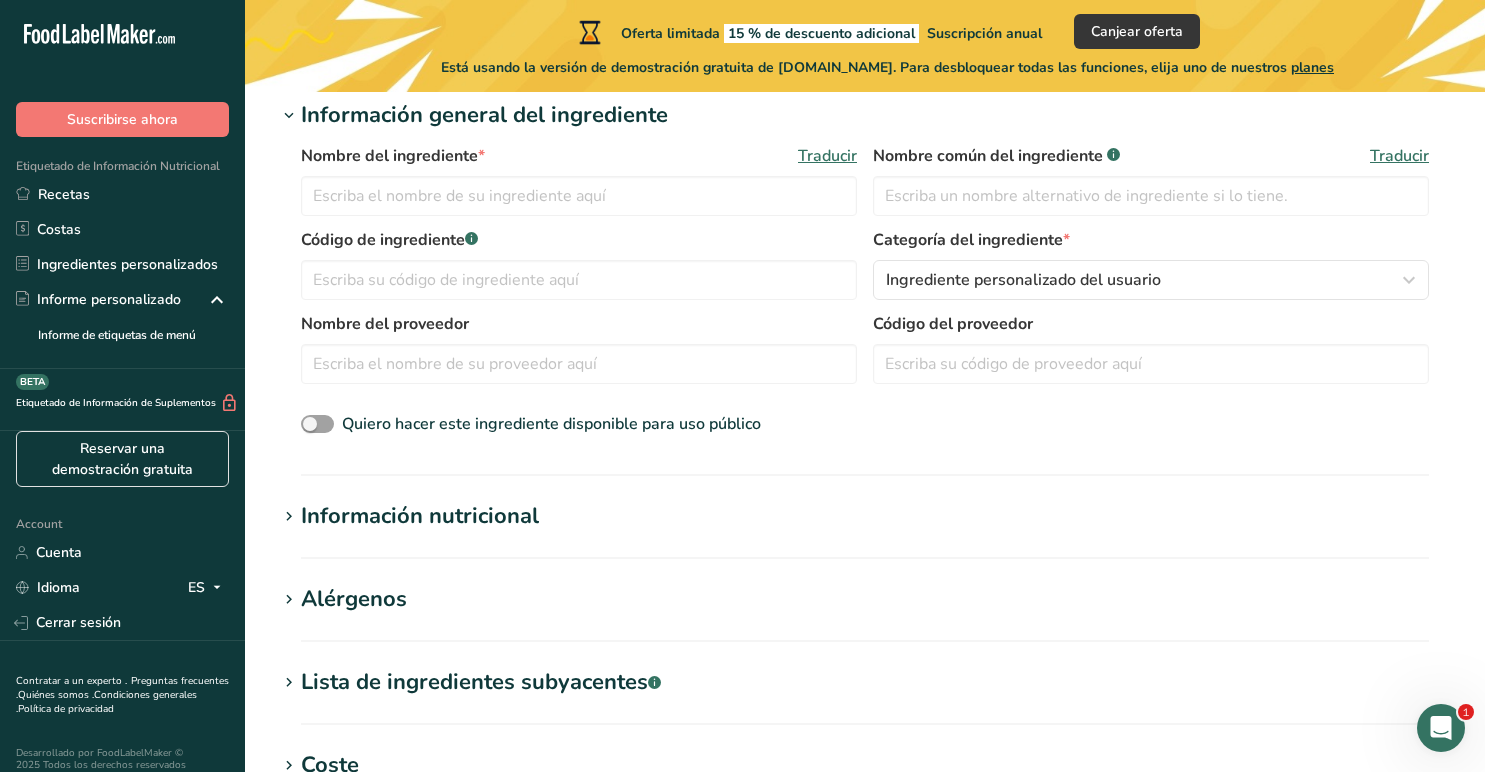 click on "Información nutricional" at bounding box center [420, 516] 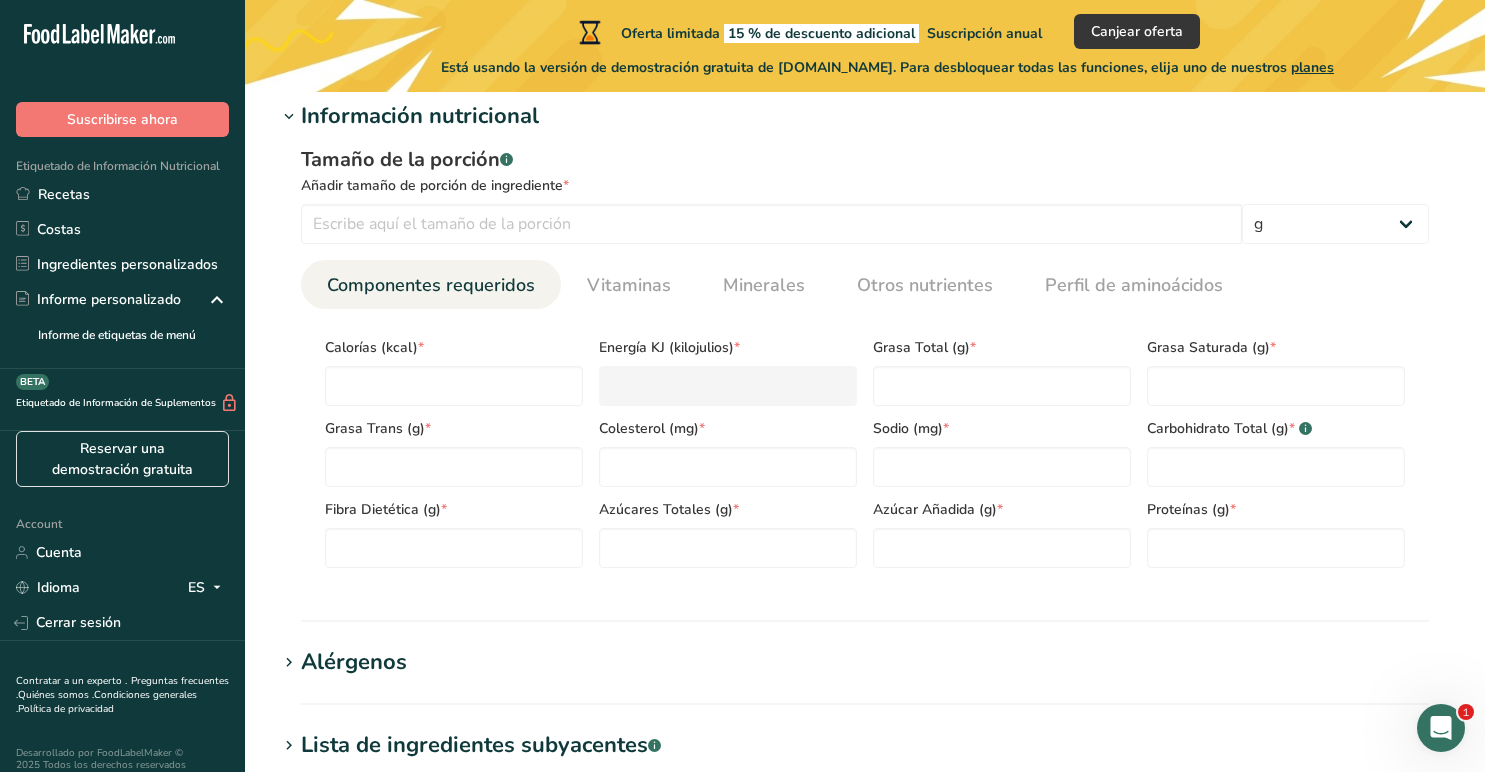 scroll, scrollTop: 882, scrollLeft: 0, axis: vertical 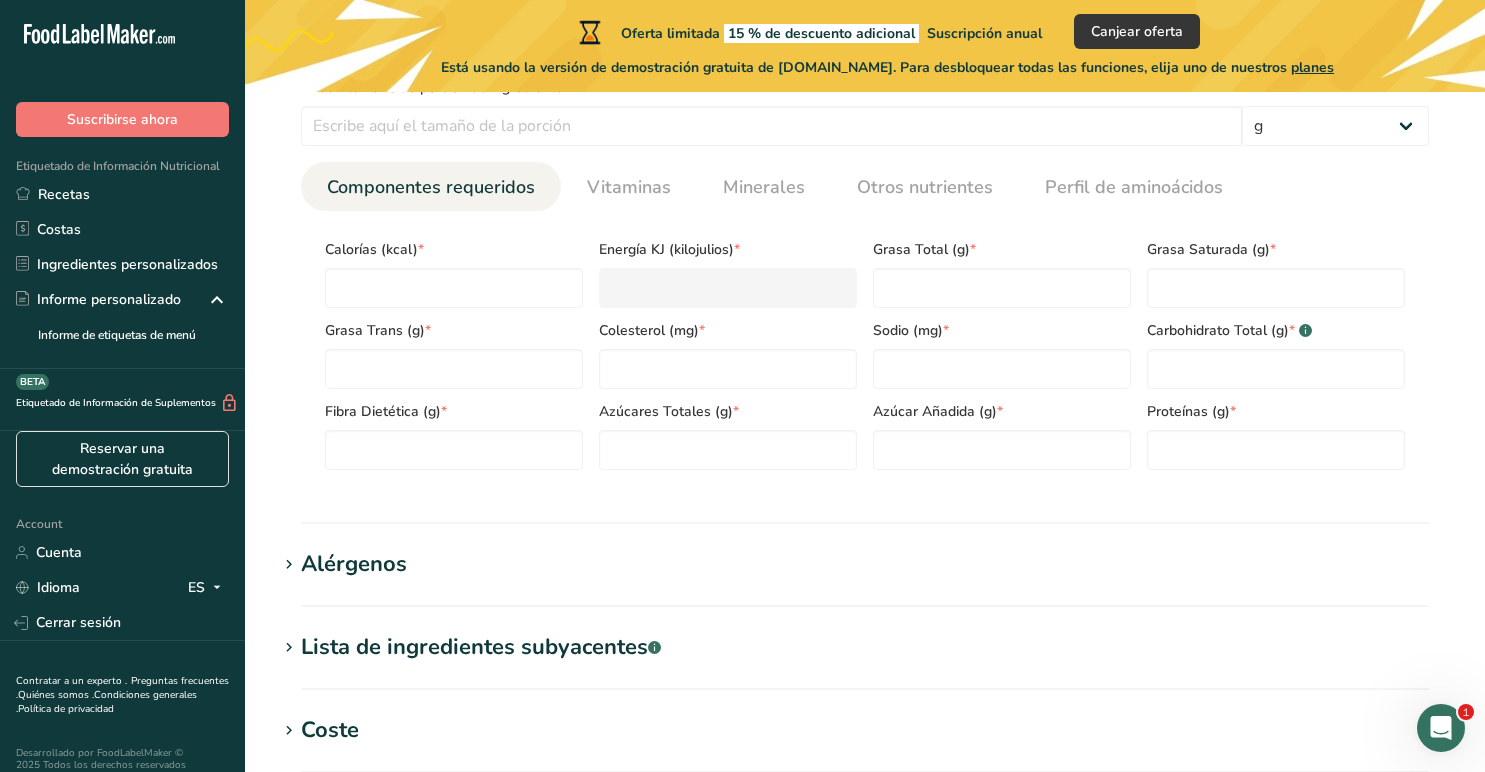 click on "Alérgenos" at bounding box center (865, 564) 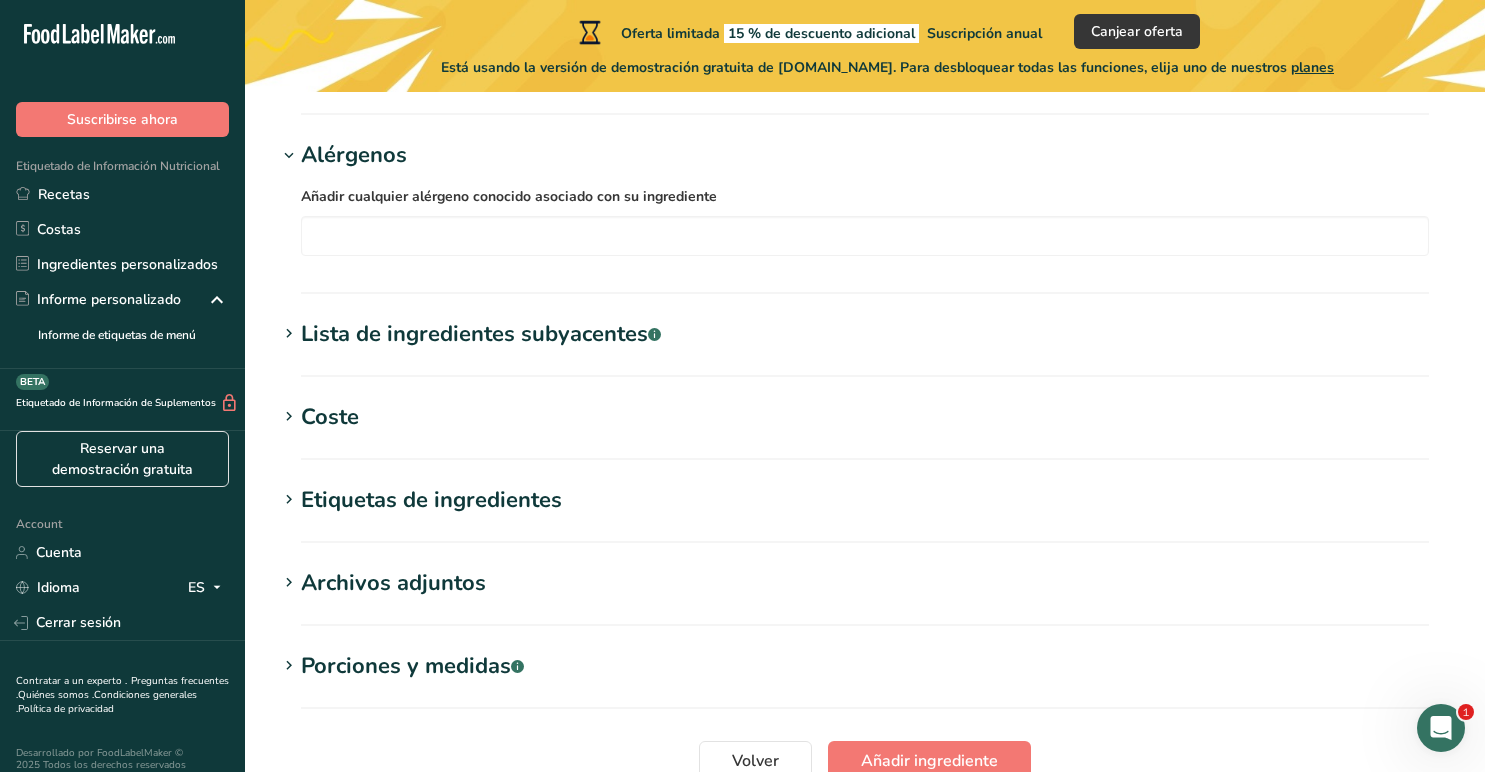 scroll, scrollTop: 1295, scrollLeft: 0, axis: vertical 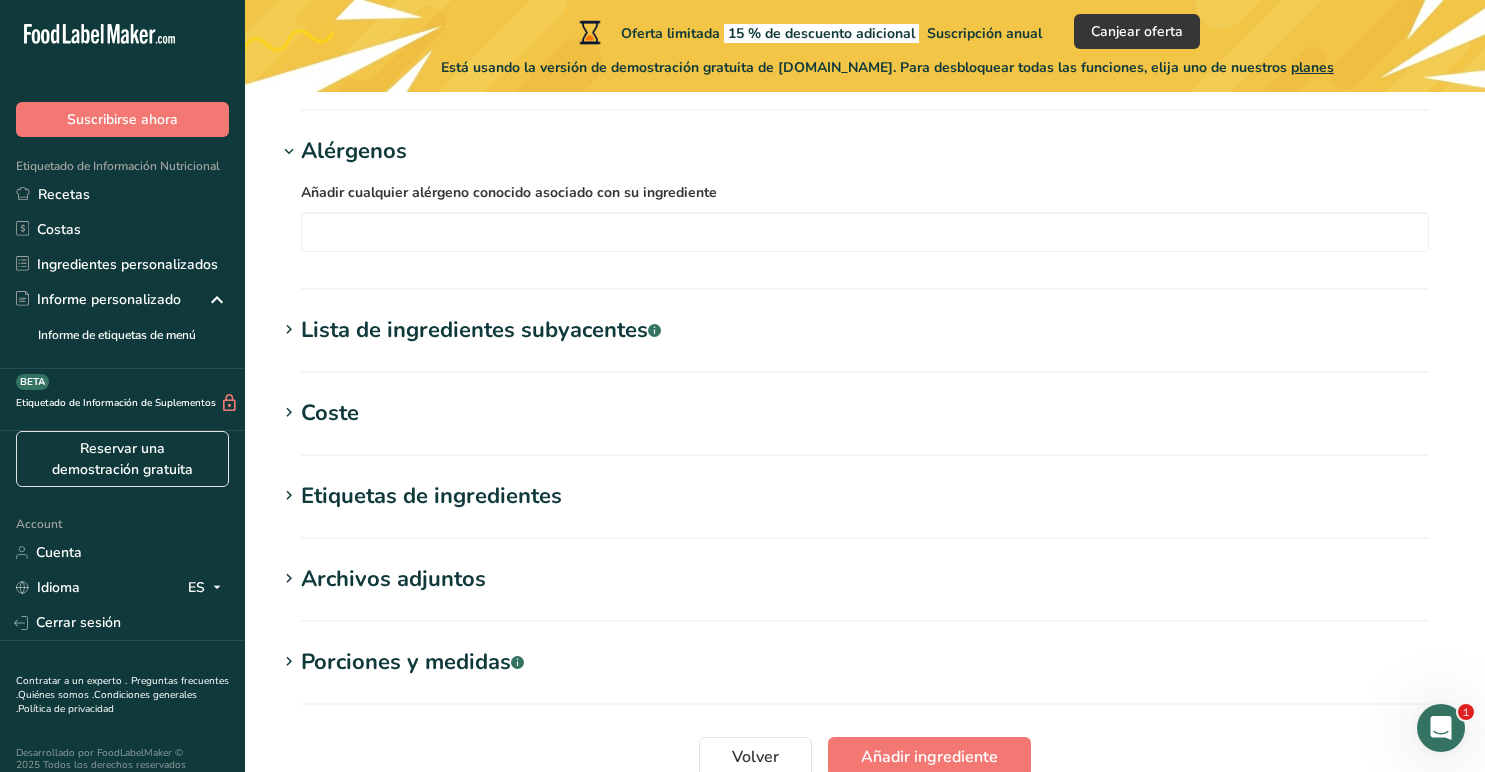 click on "Lista de ingredientes subyacentes
.a-a{fill:#347362;}.b-a{fill:#fff;}" at bounding box center [481, 330] 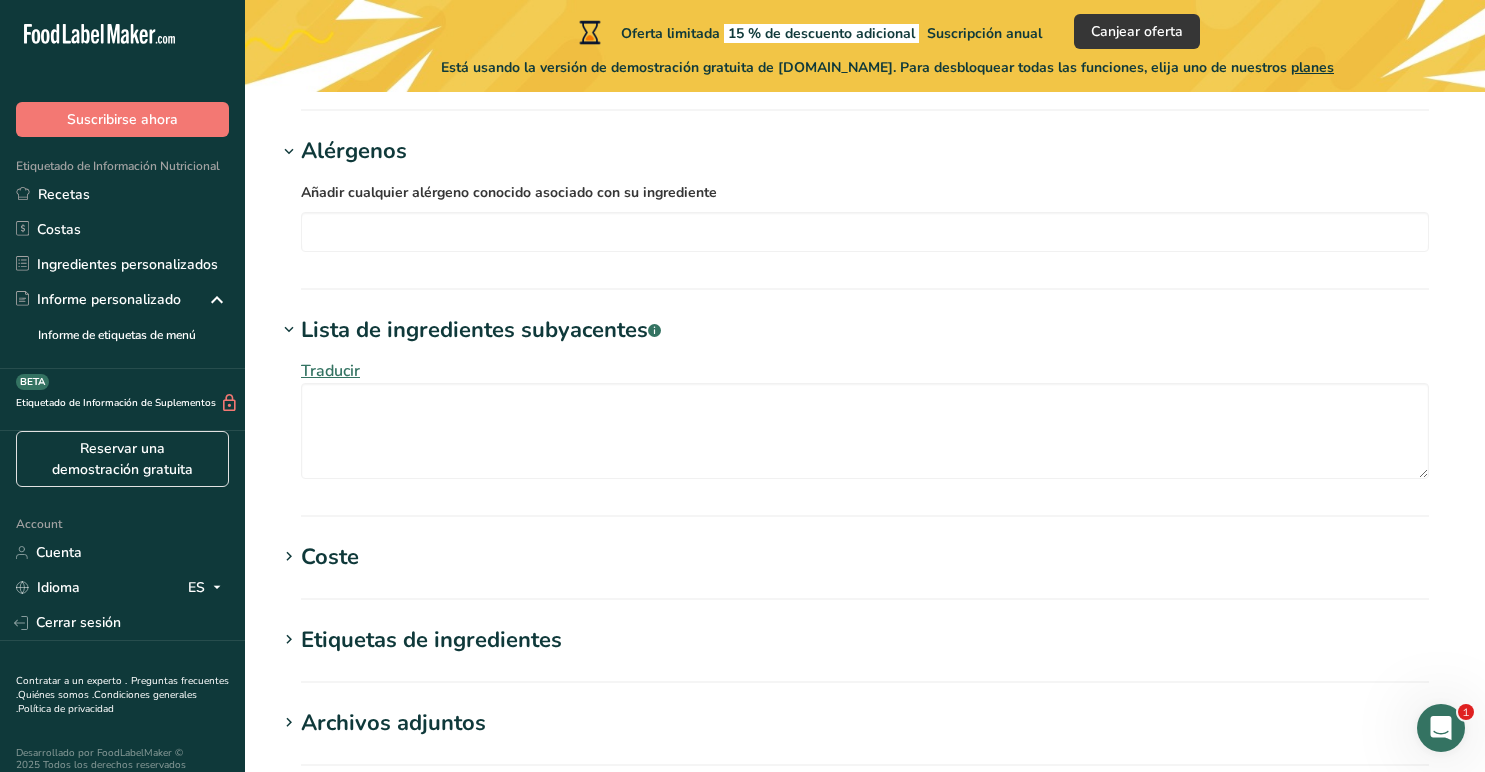 click on "Lista de ingredientes subyacentes
.a-a{fill:#347362;}.b-a{fill:#fff;}" at bounding box center [481, 330] 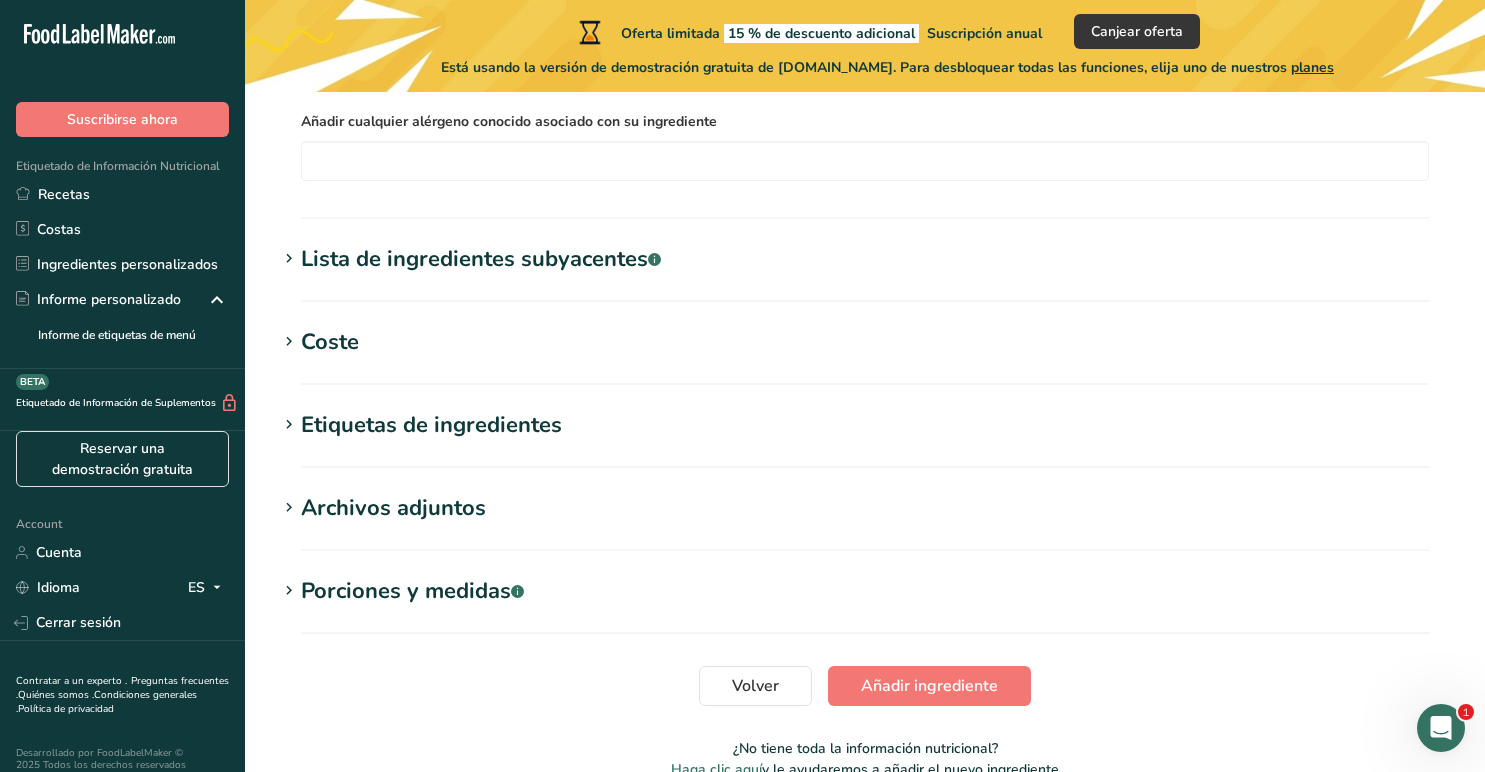 scroll, scrollTop: 1373, scrollLeft: 0, axis: vertical 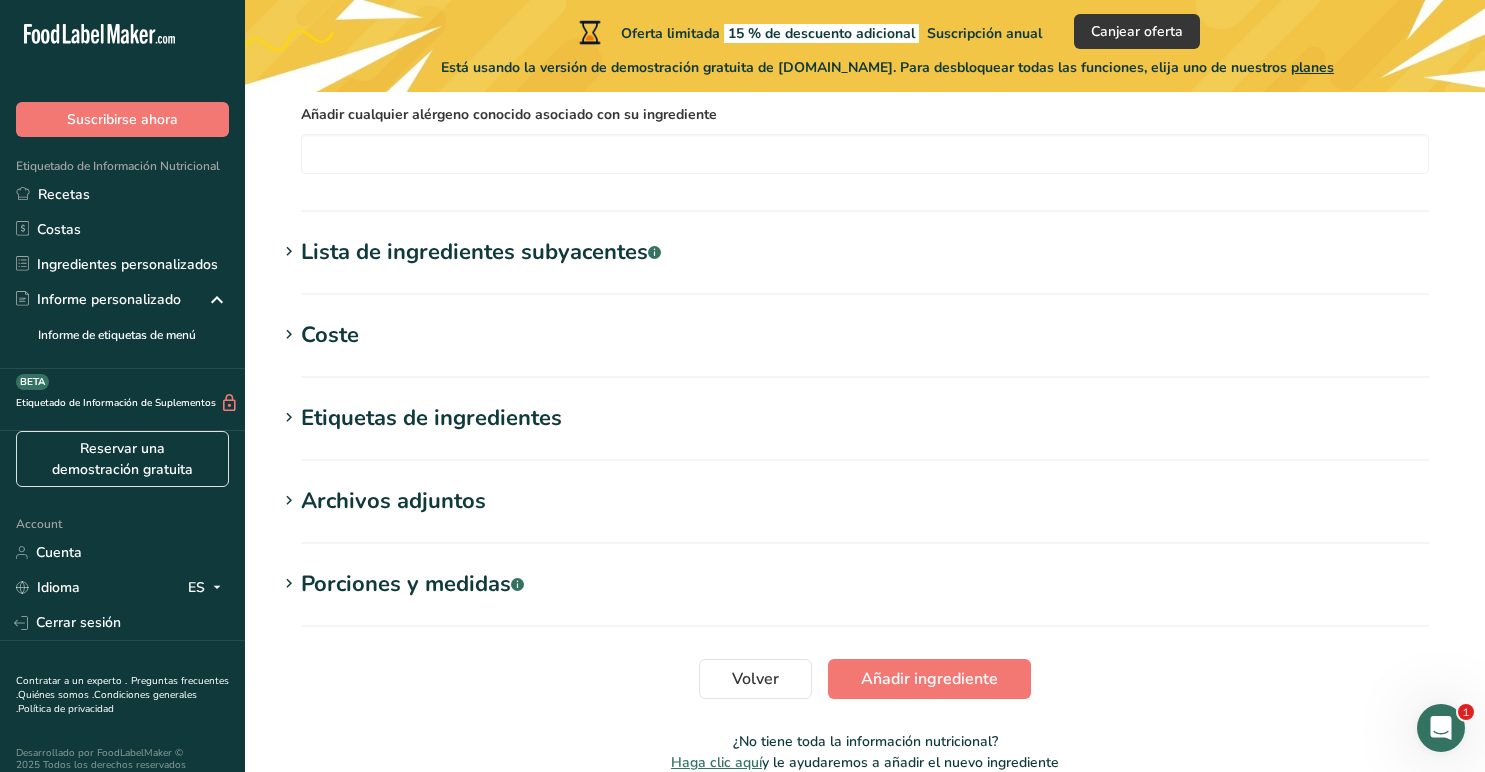 click on "Etiquetas de ingredientes" at bounding box center [431, 418] 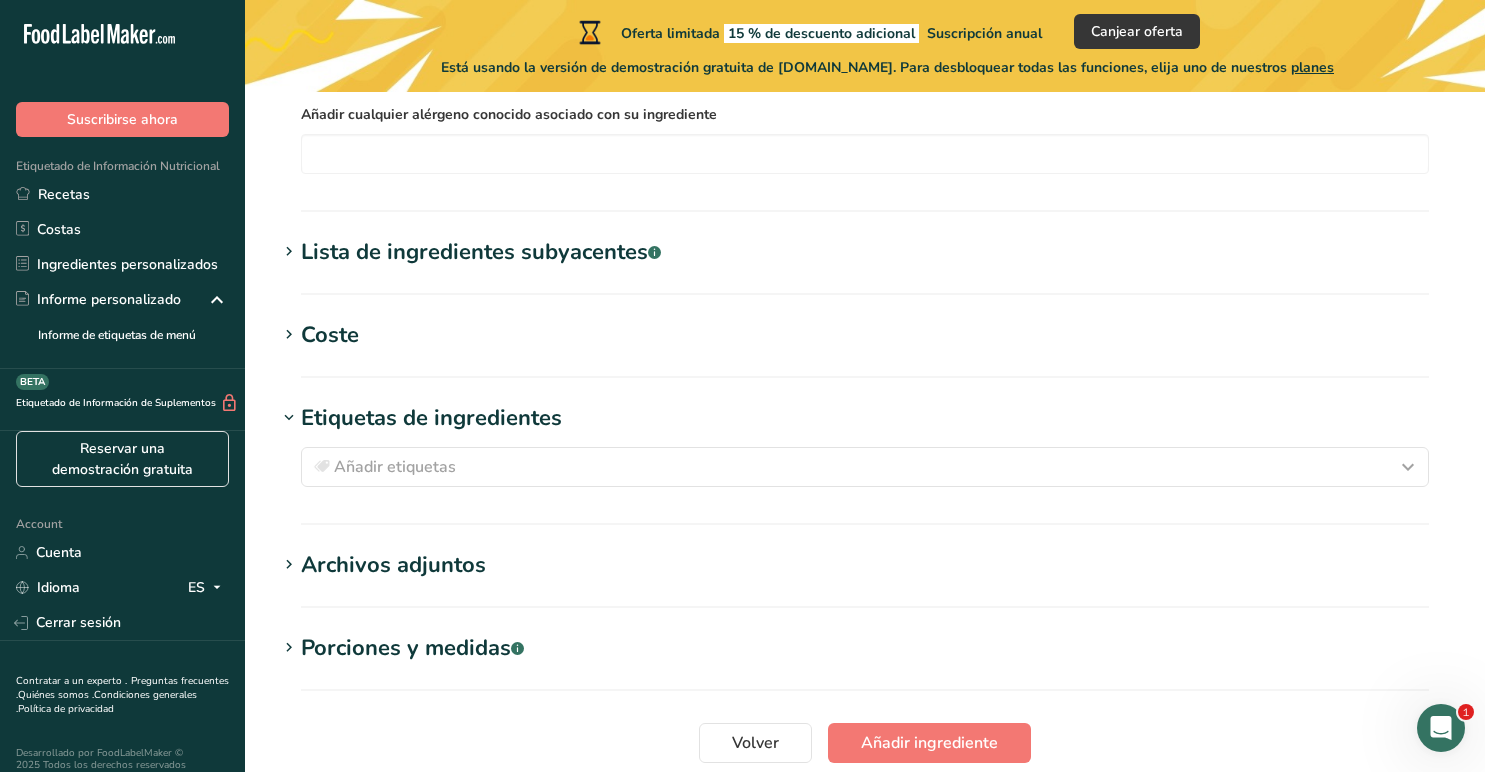 click on "Etiquetas de ingredientes" at bounding box center [431, 418] 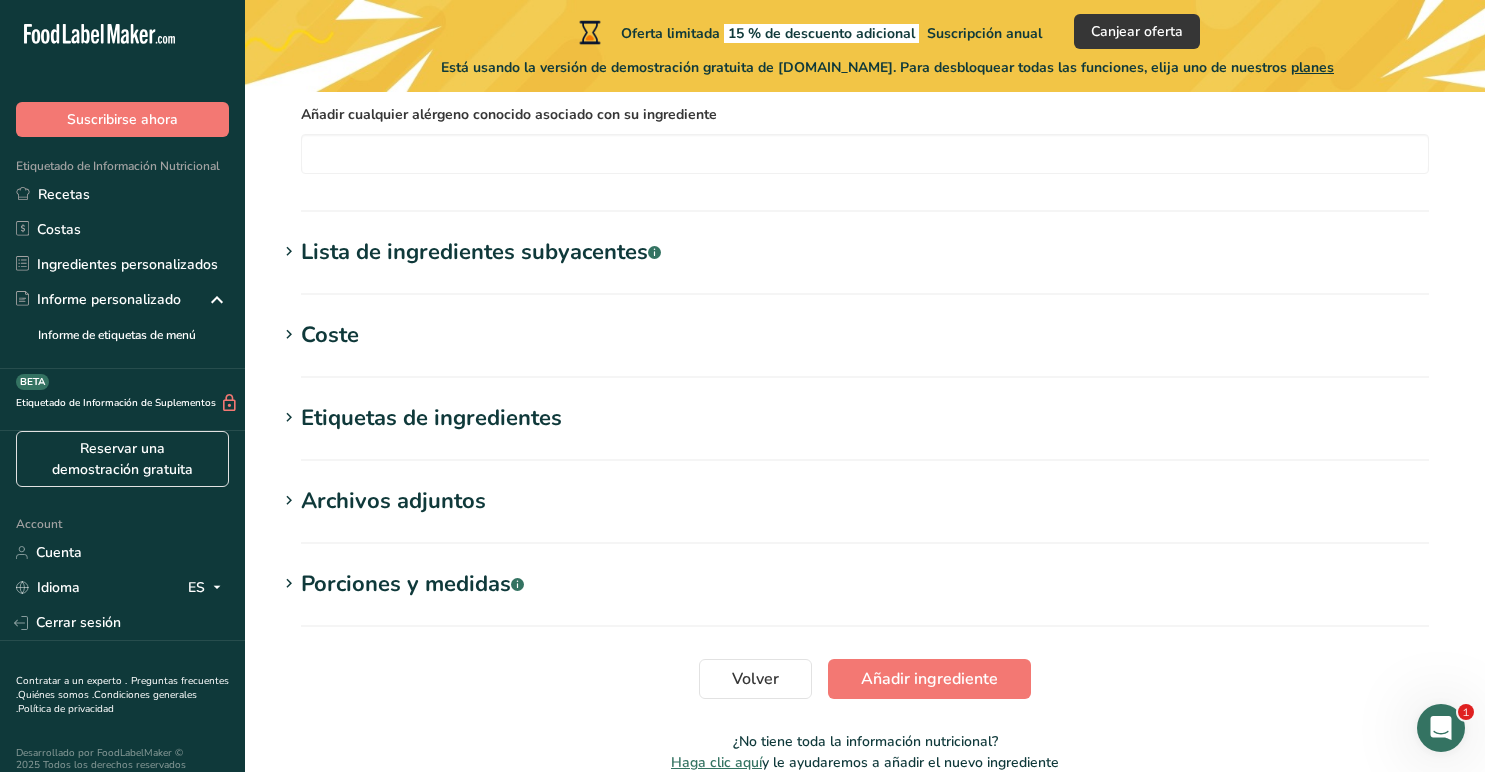 click on "Archivos adjuntos" at bounding box center [393, 501] 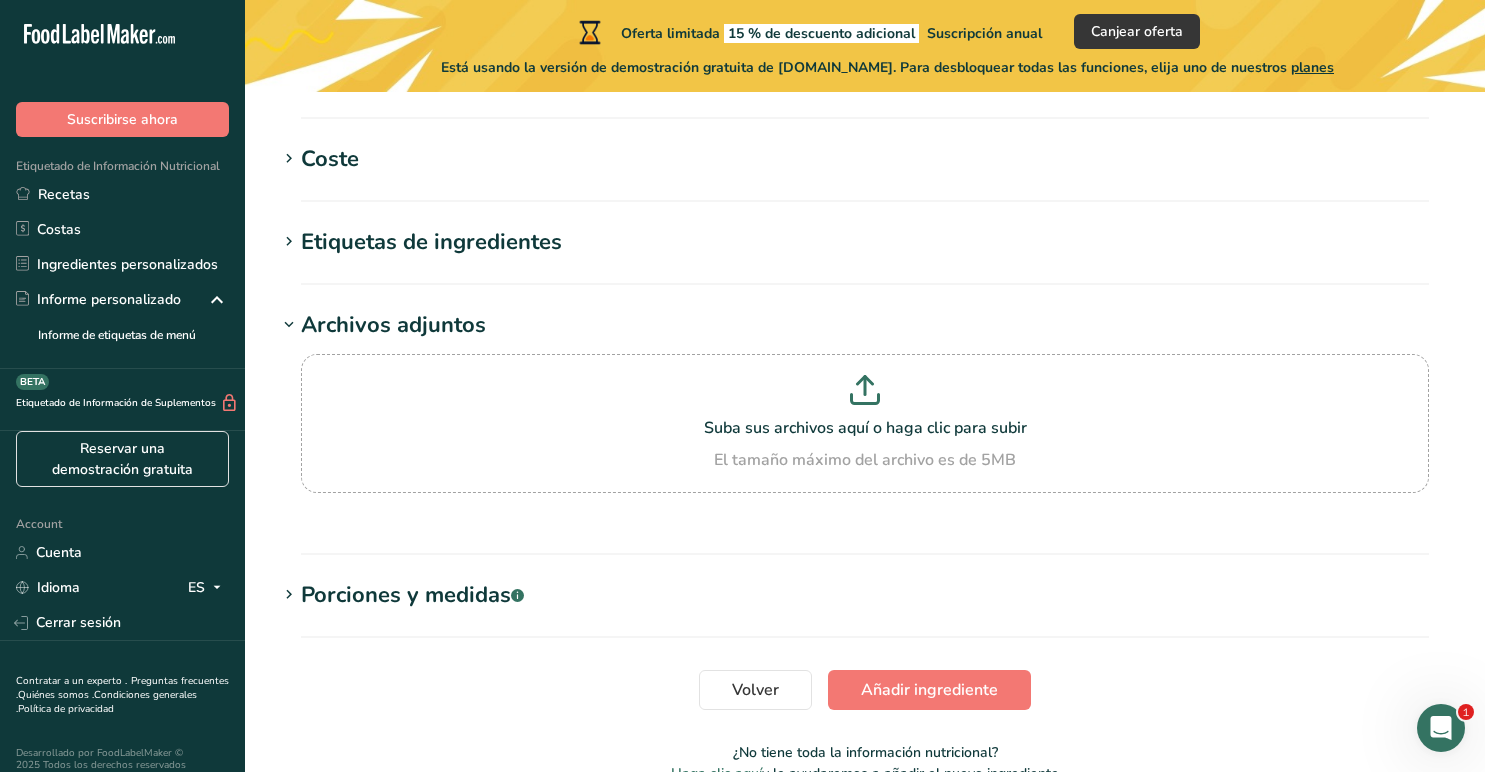 scroll, scrollTop: 1648, scrollLeft: 0, axis: vertical 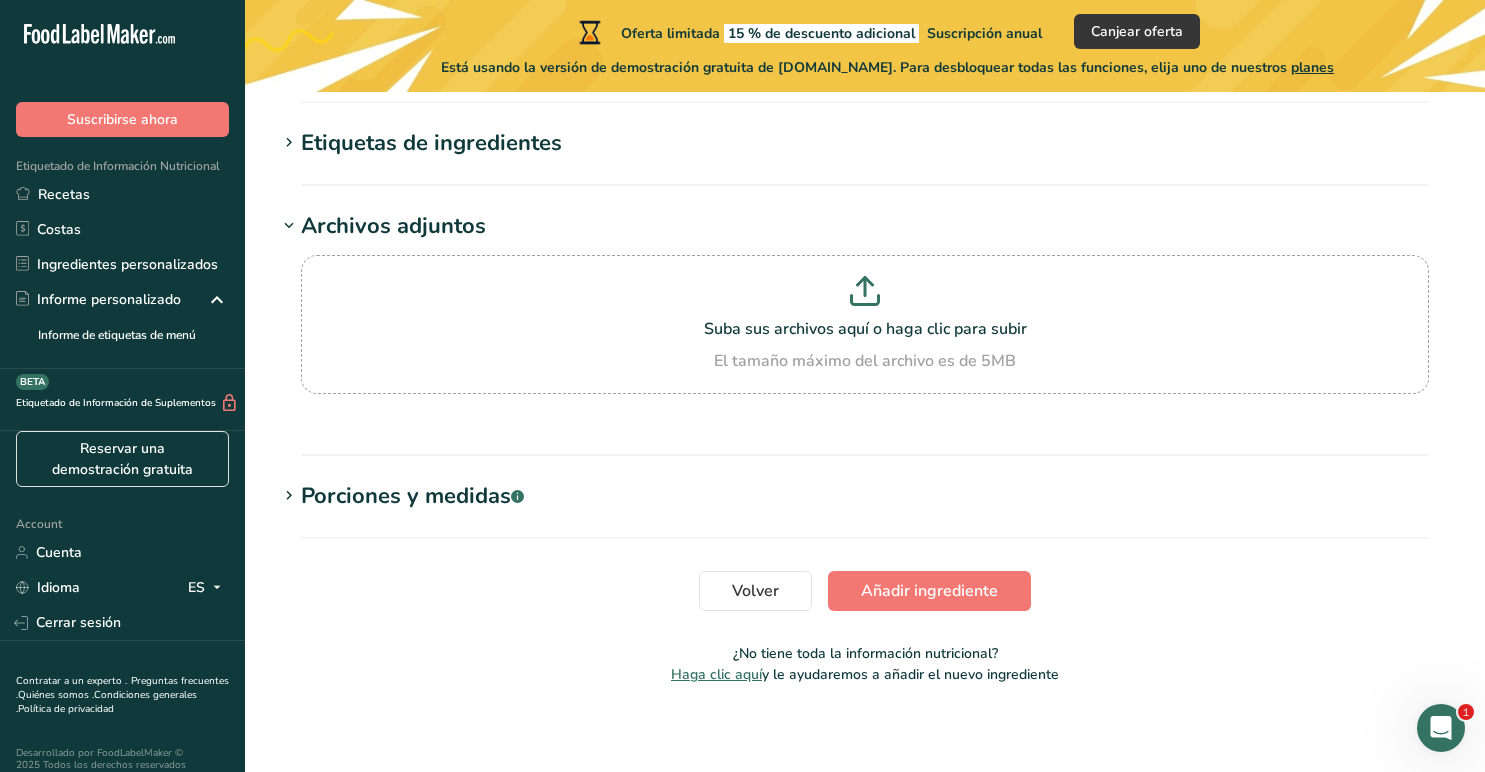 click on "Archivos adjuntos" at bounding box center (393, 226) 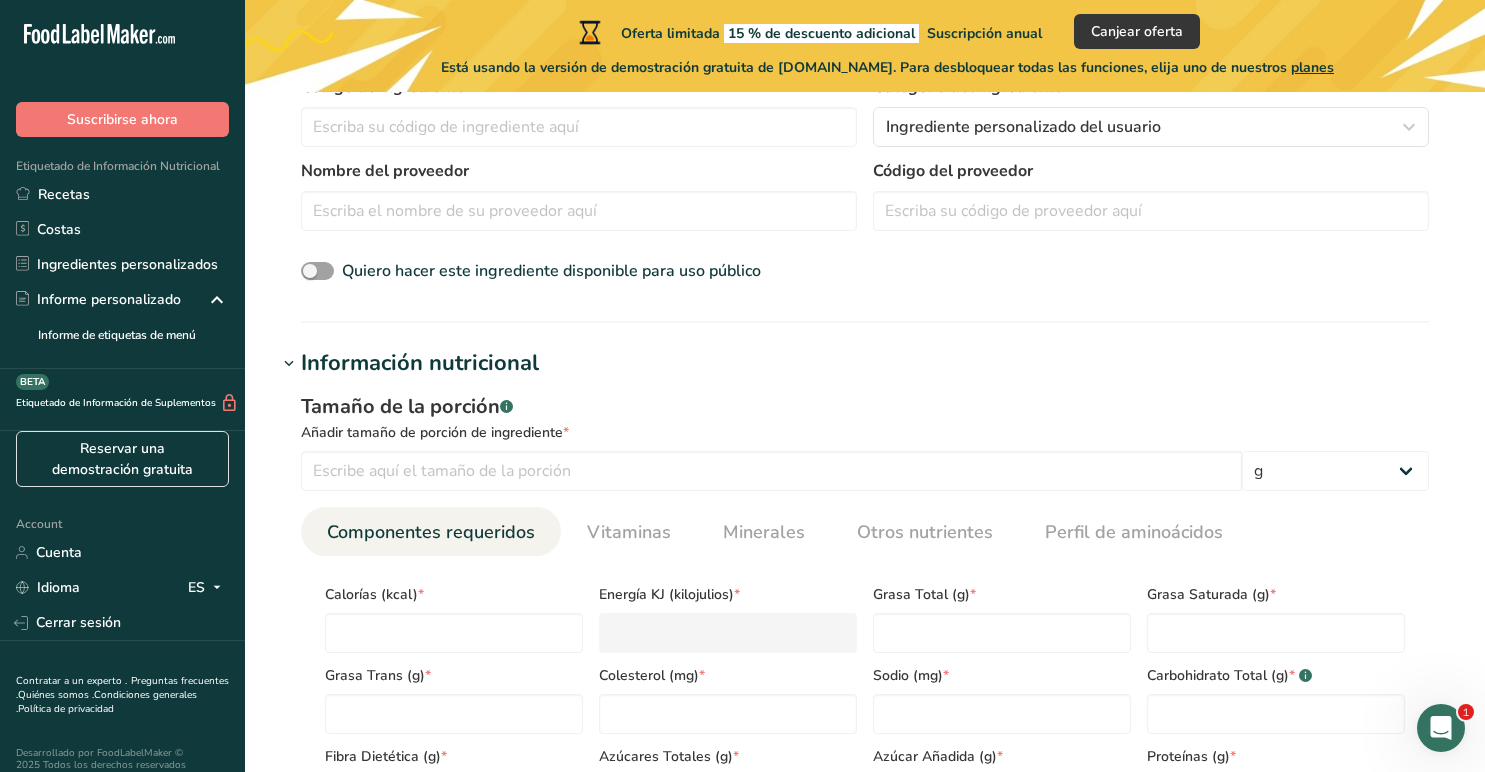 scroll, scrollTop: 0, scrollLeft: 0, axis: both 